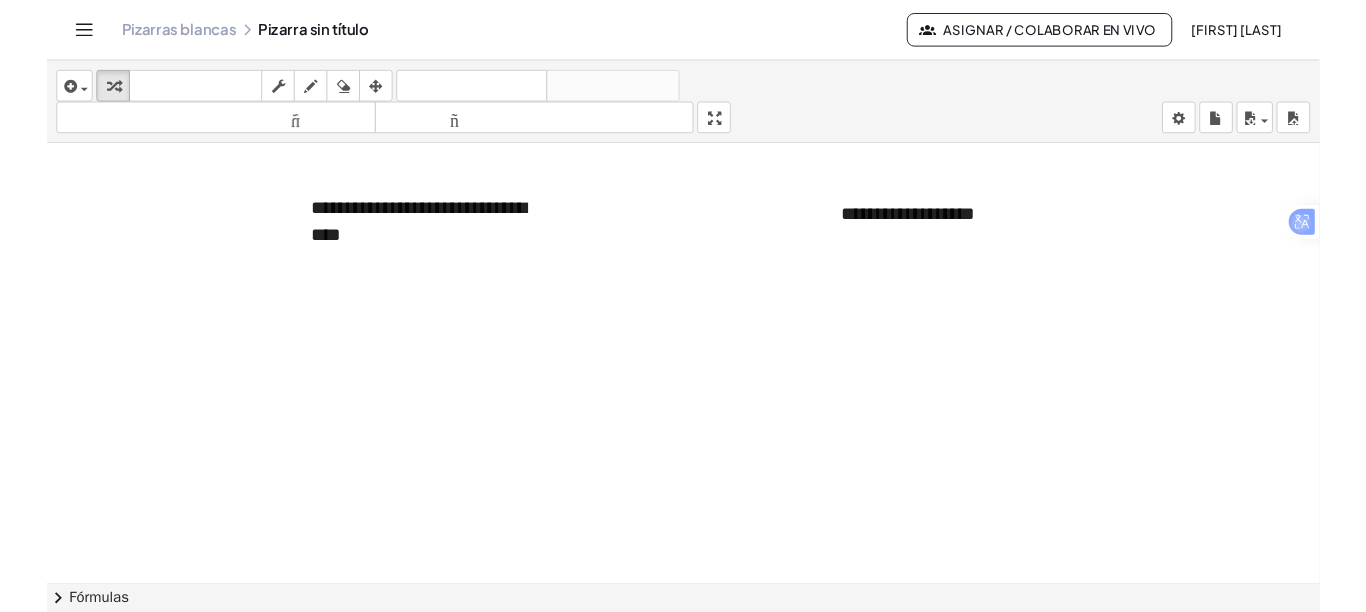 scroll, scrollTop: 0, scrollLeft: 0, axis: both 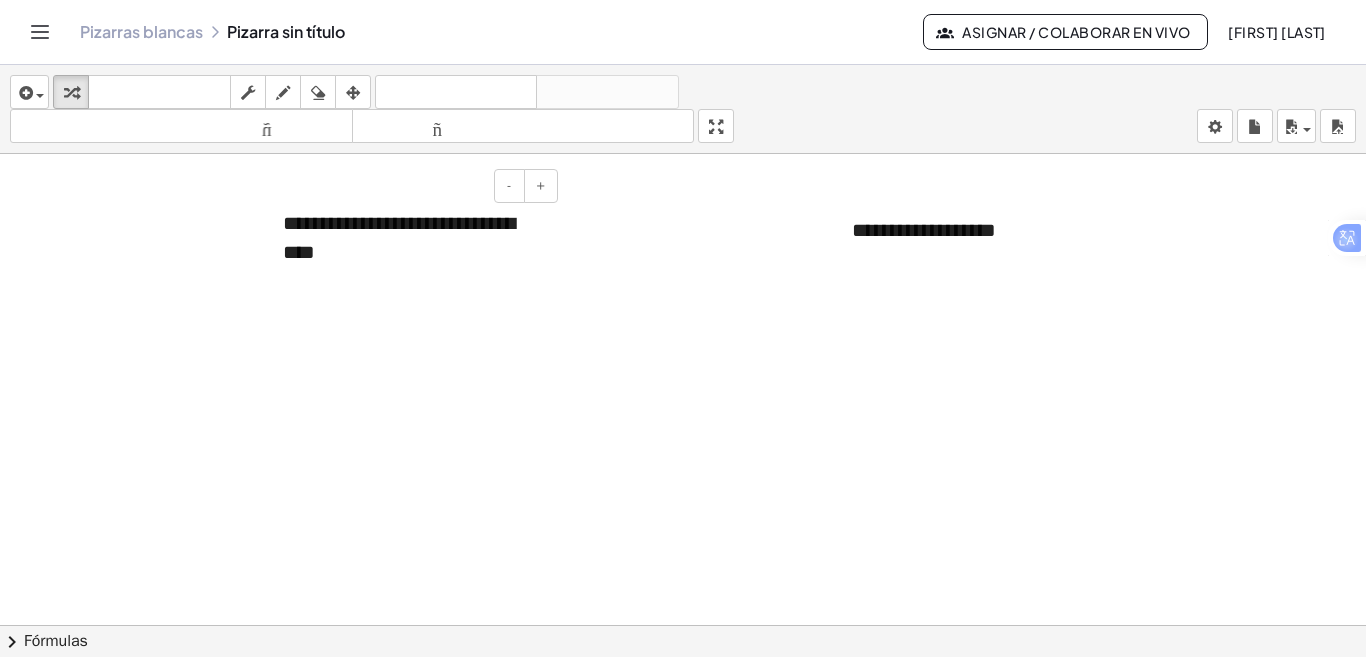 click on "**********" at bounding box center (413, 237) 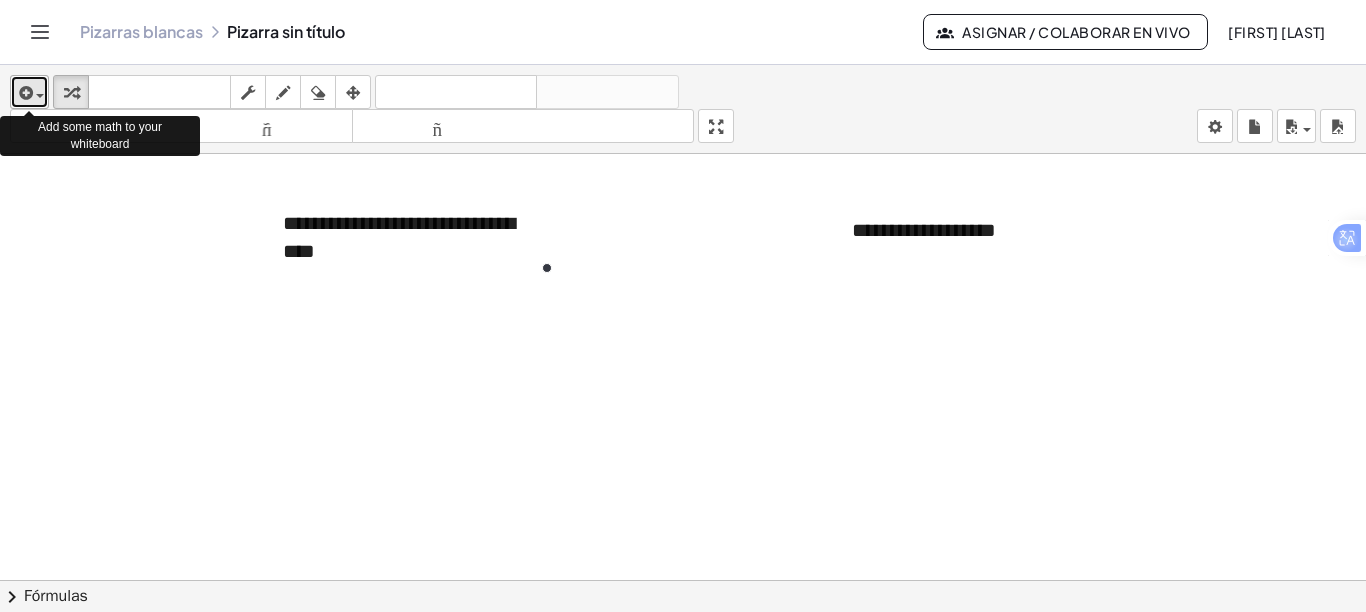 click at bounding box center [35, 95] 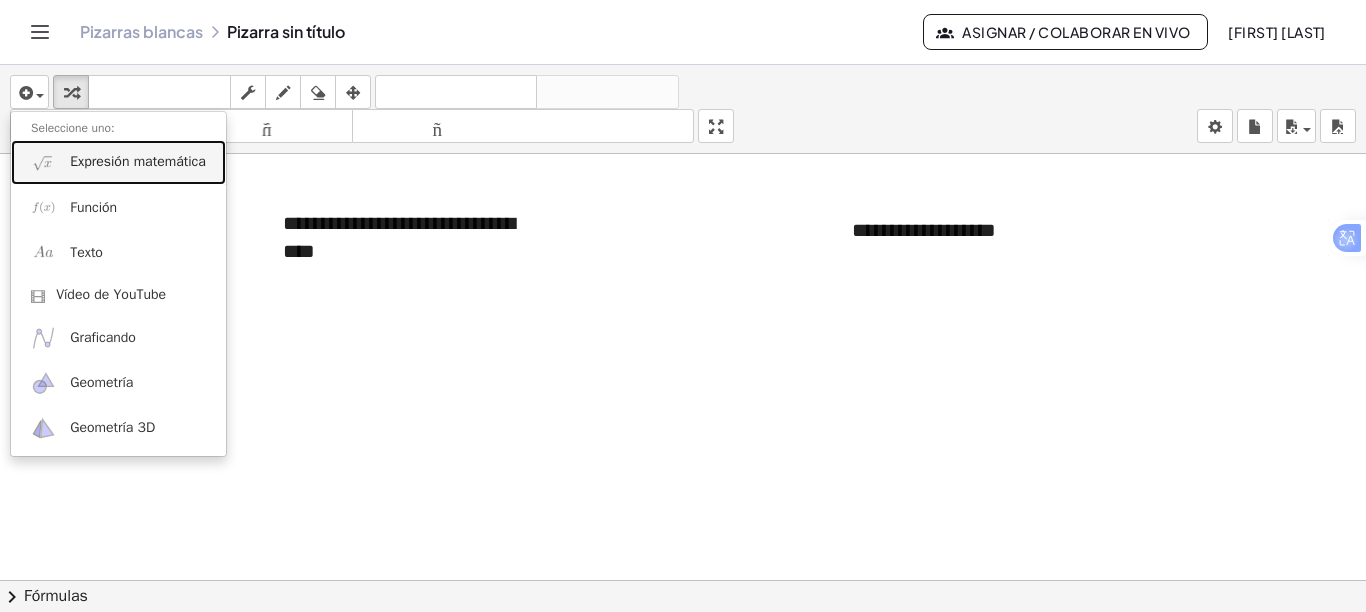 click on "Expresión matemática" at bounding box center (138, 161) 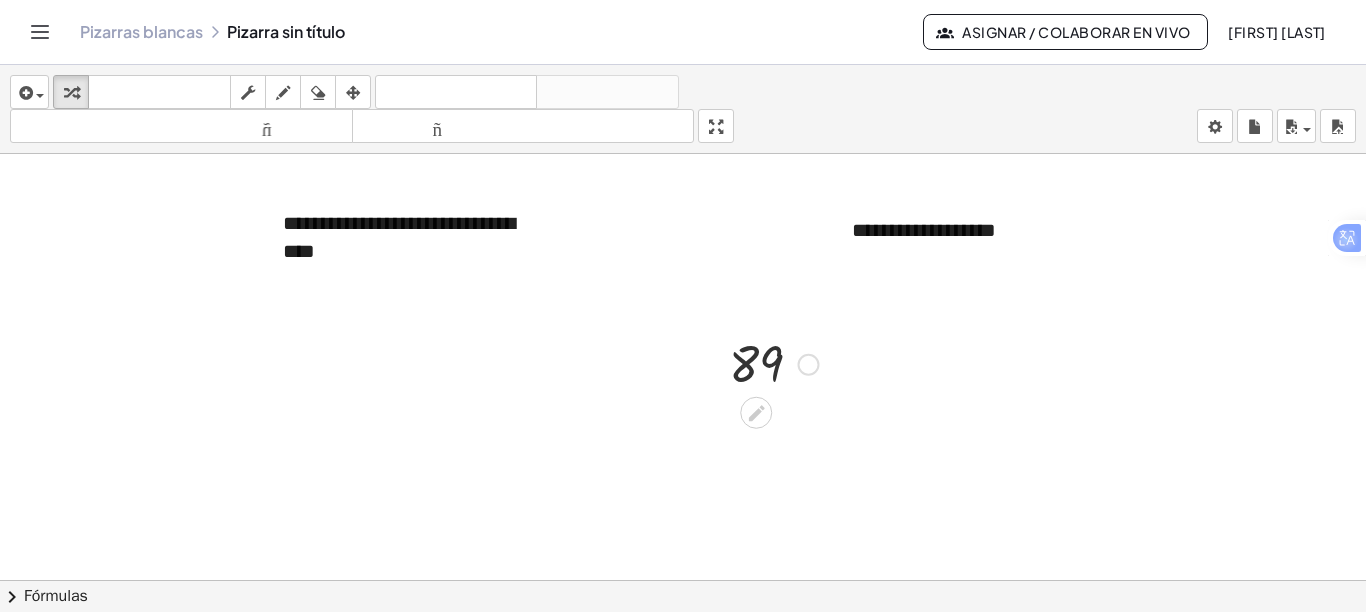 click at bounding box center [774, 363] 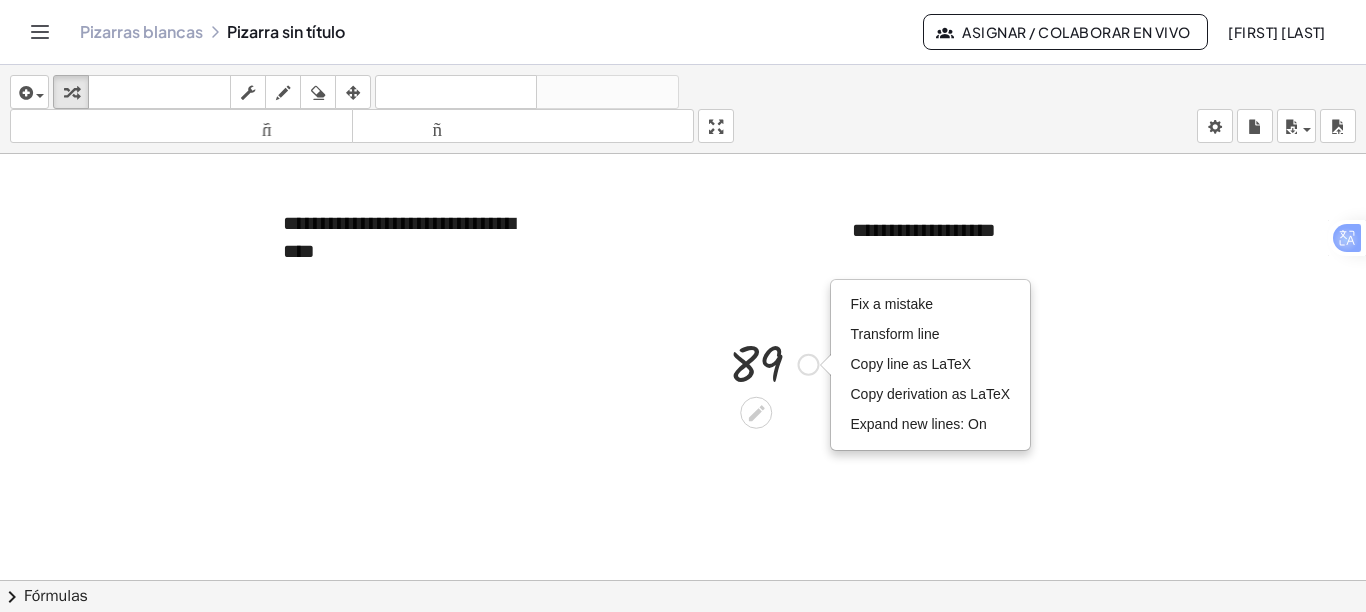 click on "Fix a mistake Transform line Copy line as LaTeX Copy derivation as LaTeX Expand new lines: On" at bounding box center [809, 364] 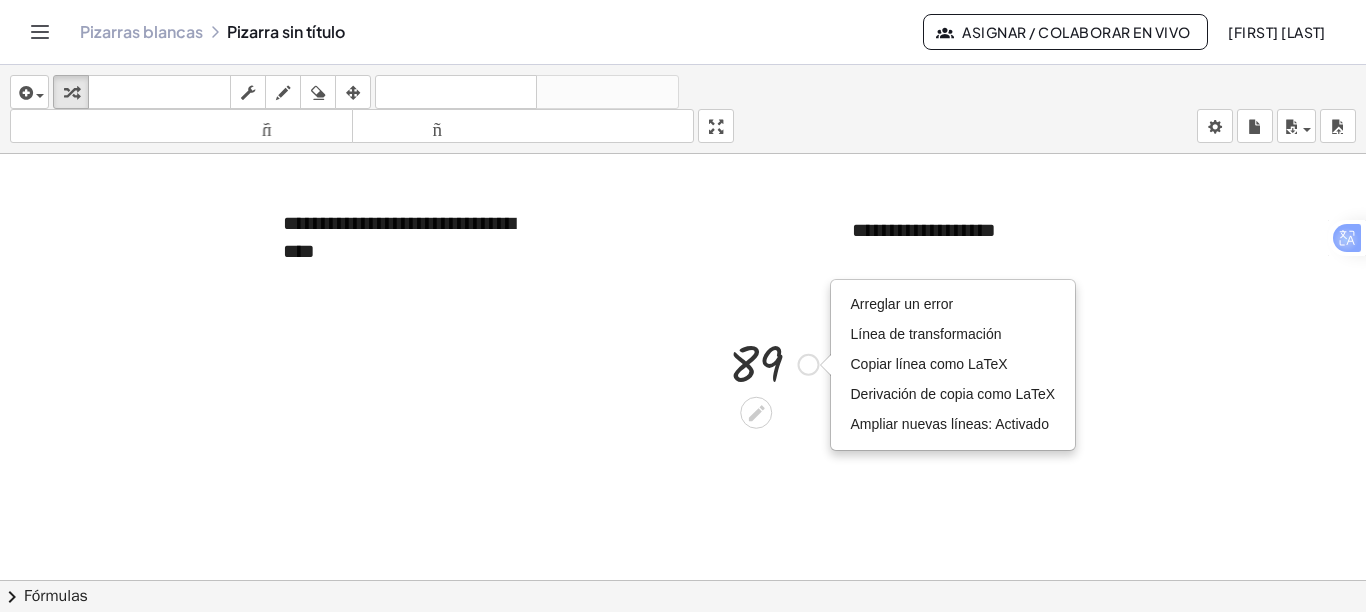 click at bounding box center [774, 363] 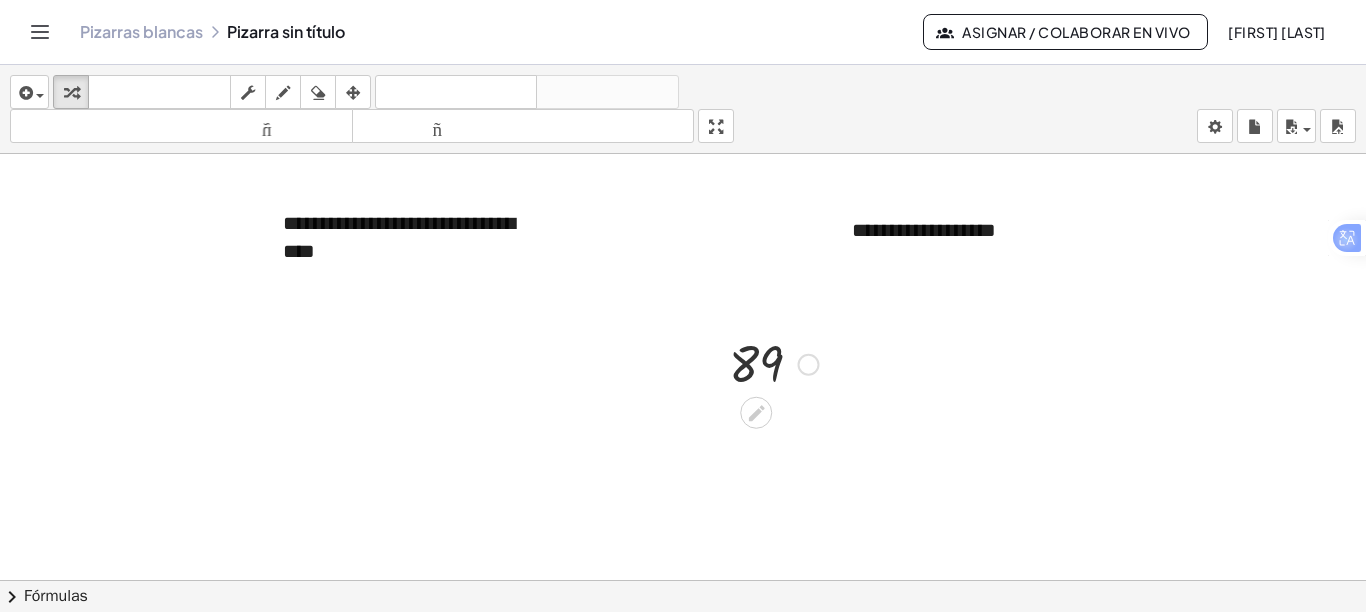 click on "Arreglar un error Línea de transformación Copiar línea como LaTeX Derivación de copia como LaTeX Ampliar nuevas líneas: Activado" at bounding box center (809, 364) 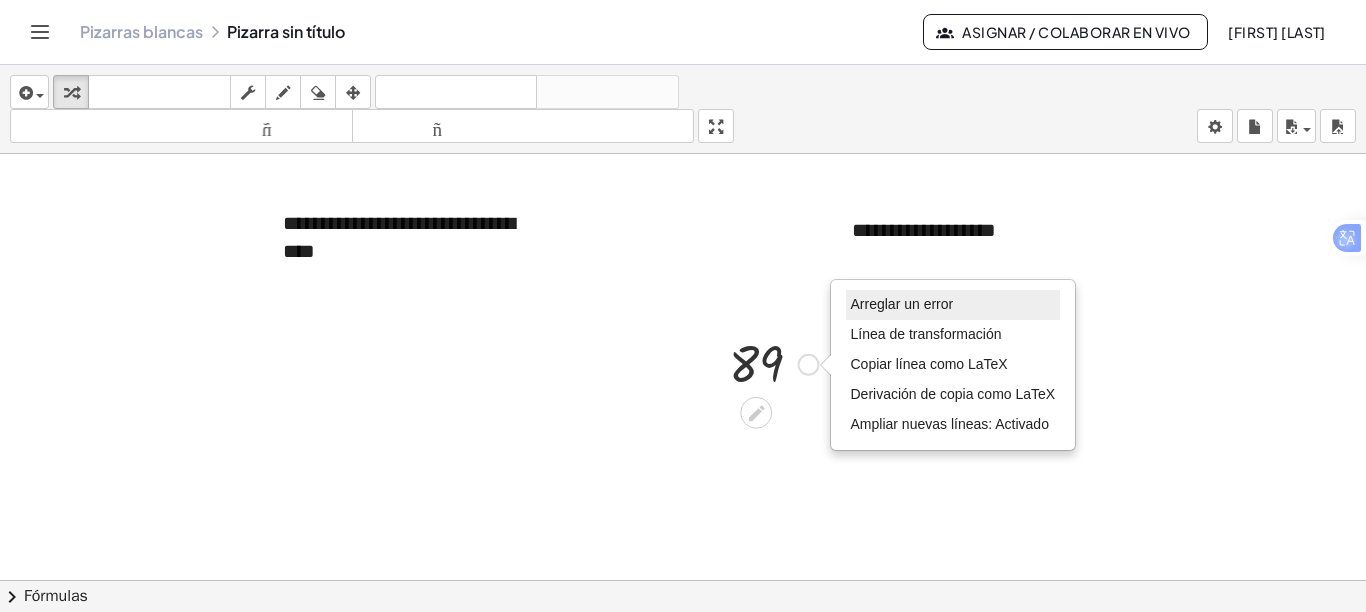 click on "Arreglar un error" at bounding box center (902, 304) 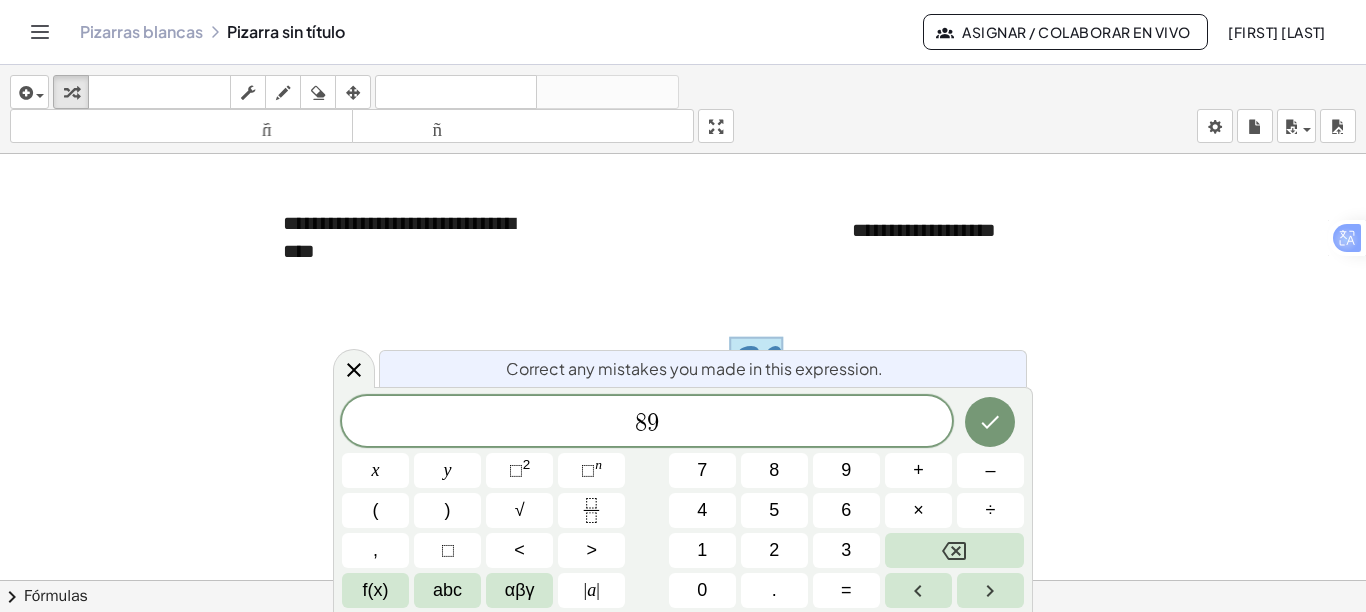 scroll, scrollTop: 61, scrollLeft: 0, axis: vertical 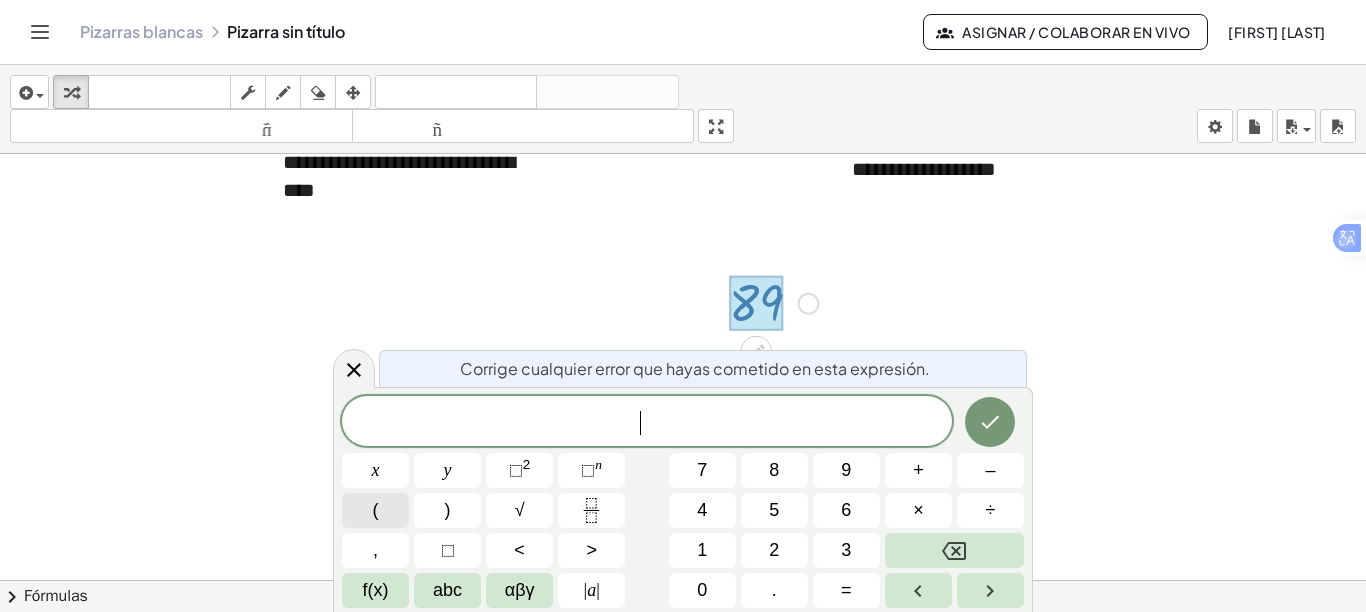 click on "(" at bounding box center [375, 510] 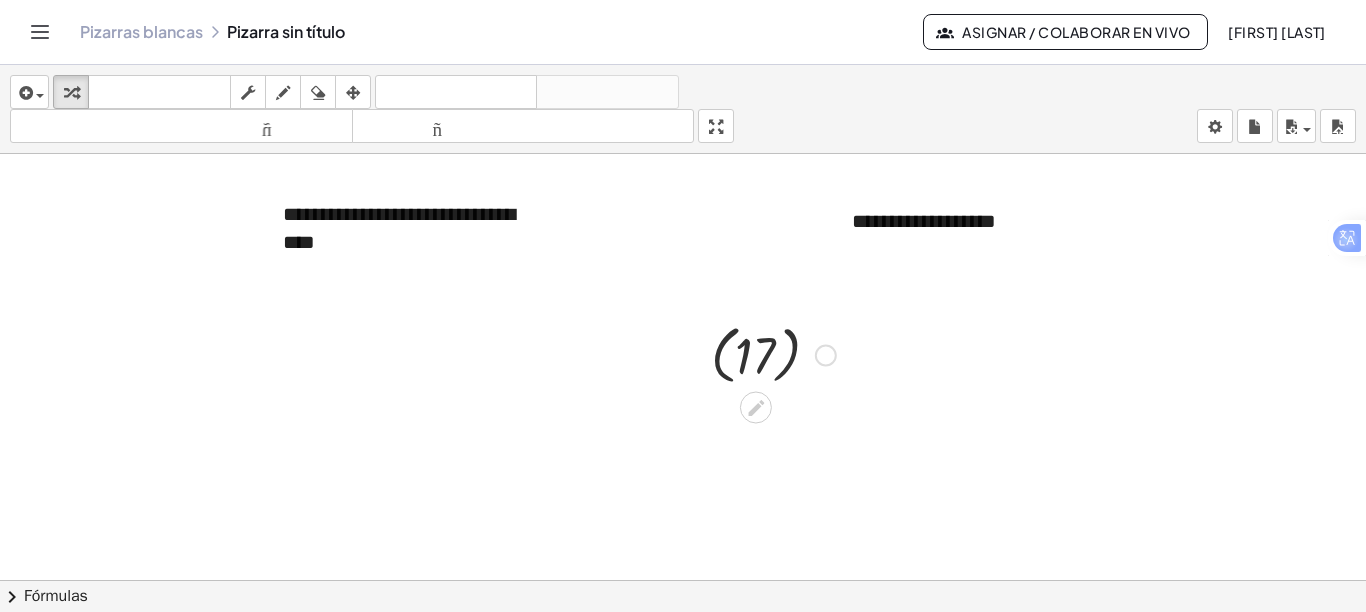 scroll, scrollTop: 0, scrollLeft: 0, axis: both 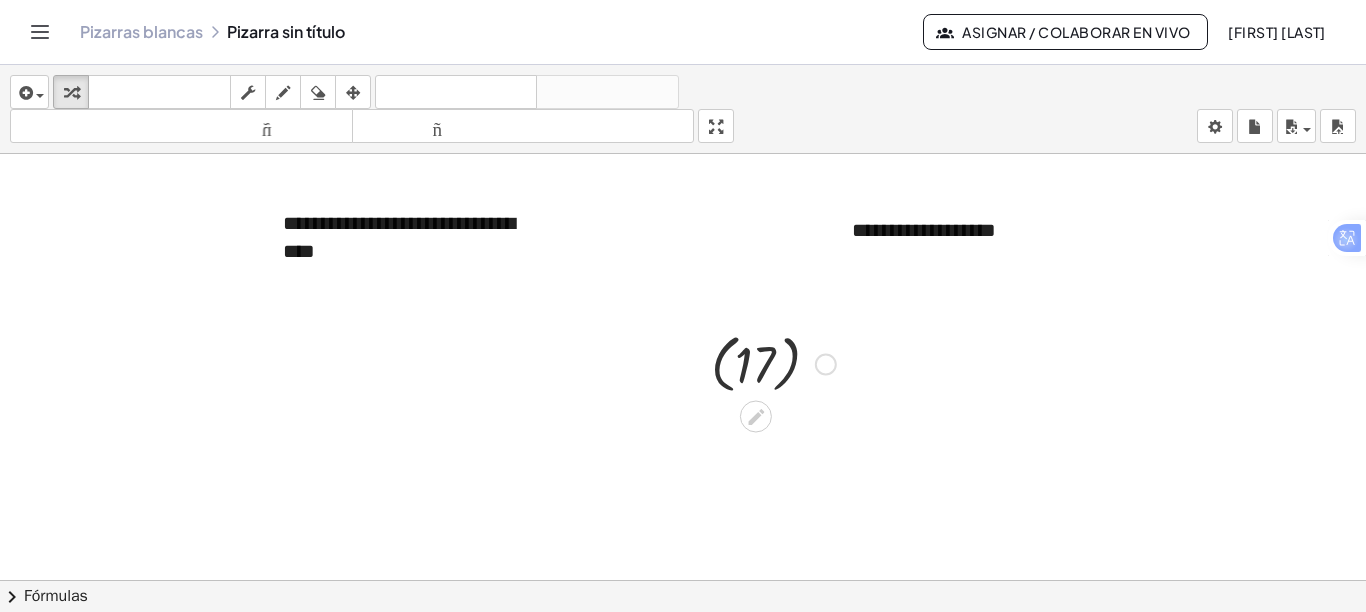 click at bounding box center [773, 362] 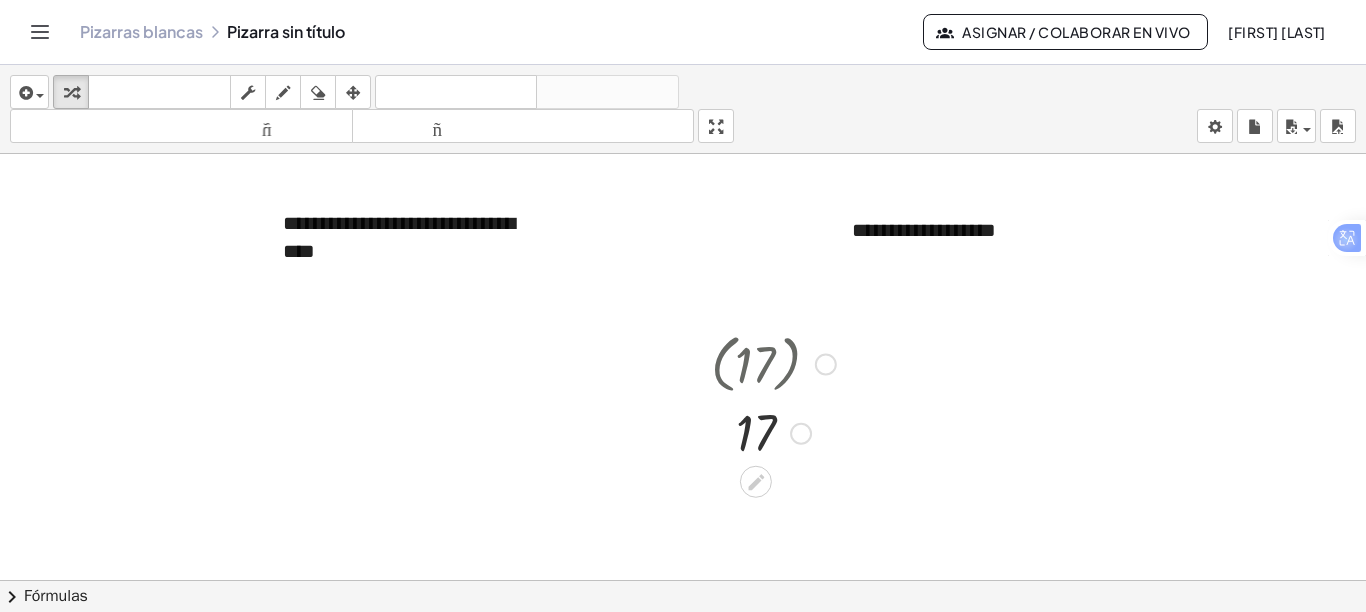 click at bounding box center (826, 364) 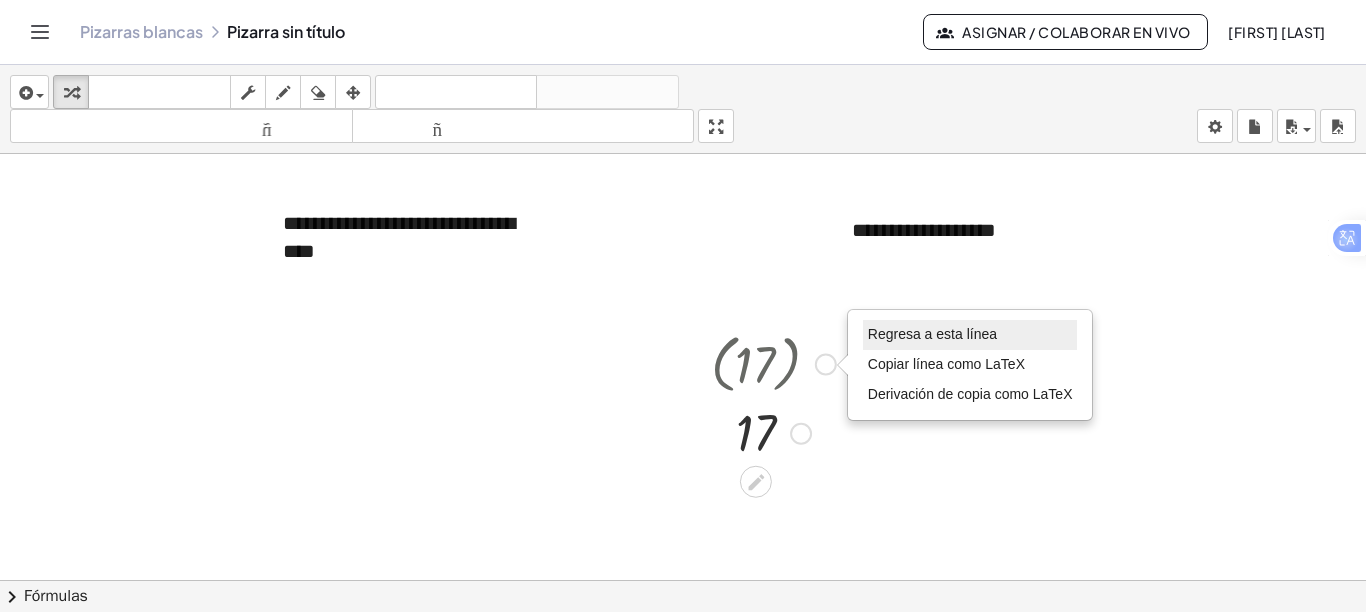 click on "Regresa a esta línea" at bounding box center (932, 334) 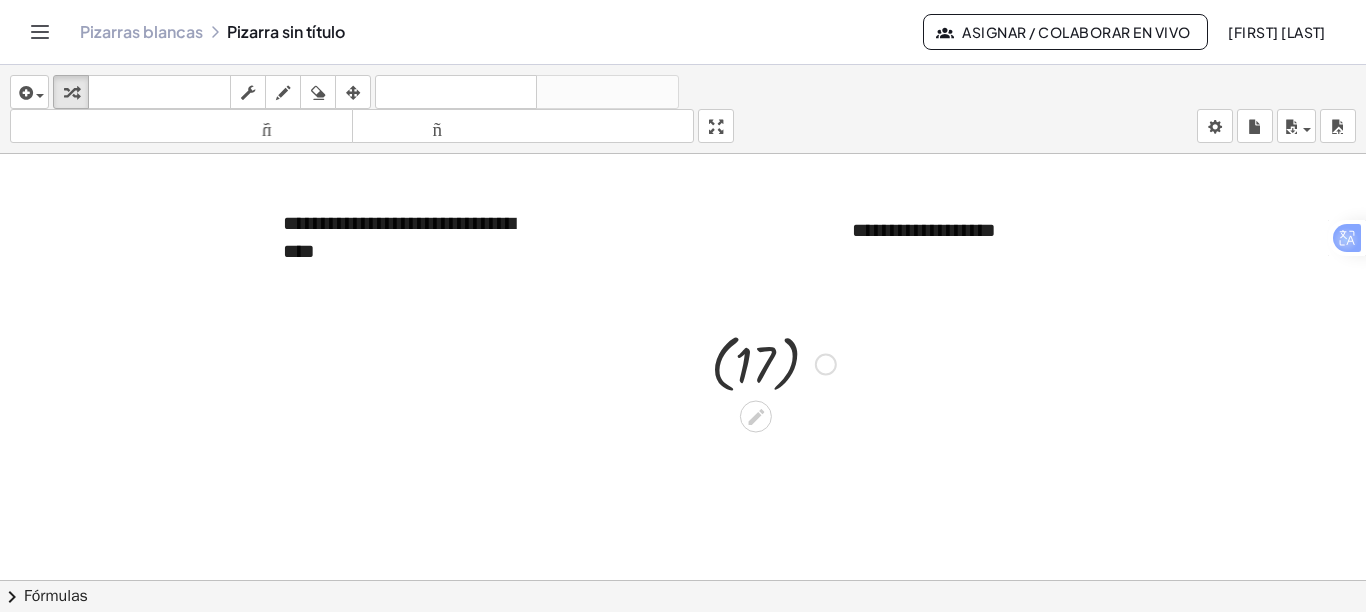 click on "Regresa a esta línea Copiar línea como LaTeX Derivación de copia como LaTeX" at bounding box center (826, 364) 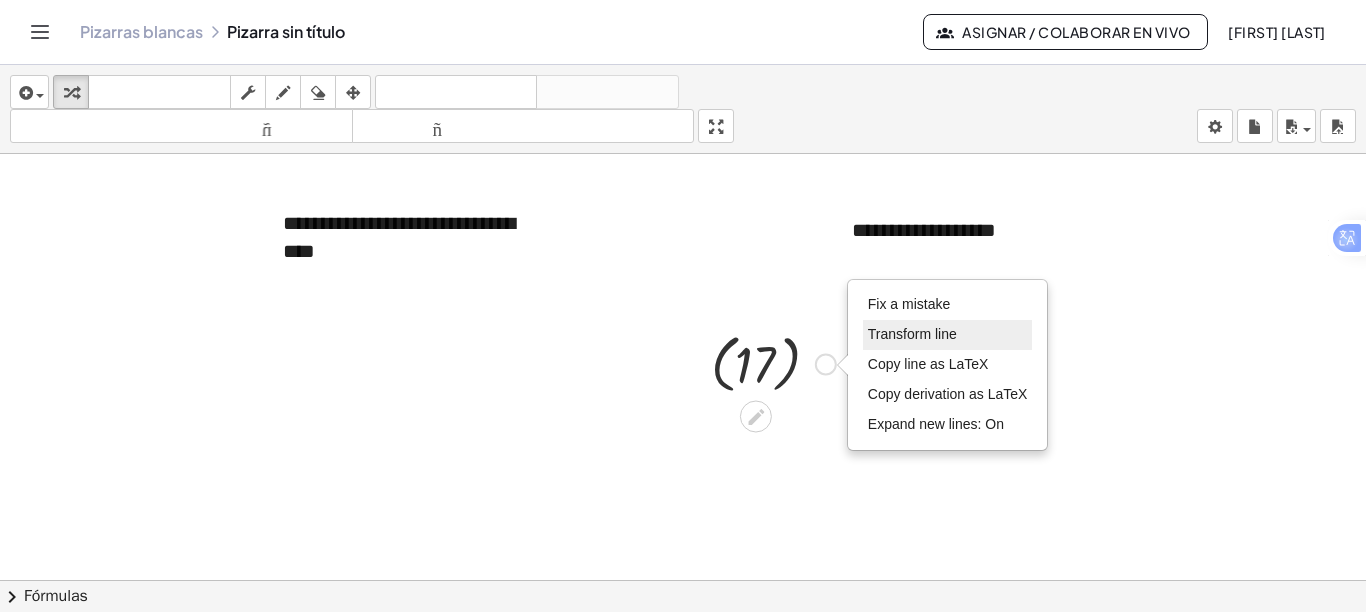 click on "Transform line" at bounding box center [912, 334] 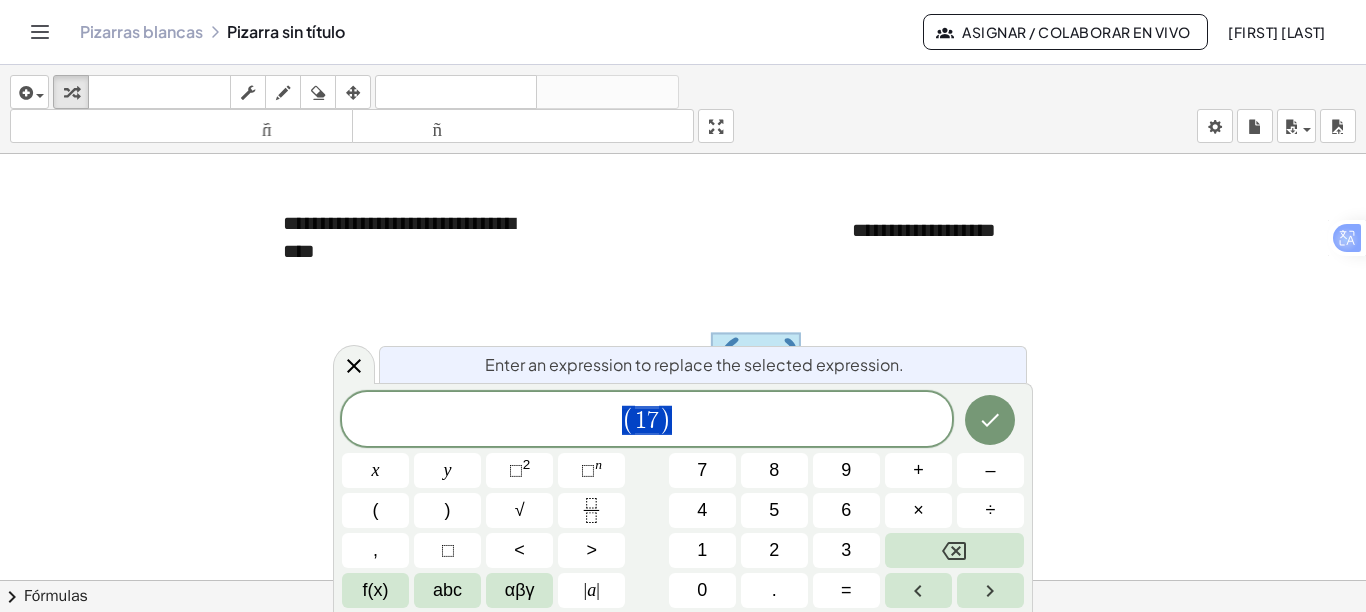 click on "Enter an expression to replace the selected expression." at bounding box center [694, 365] 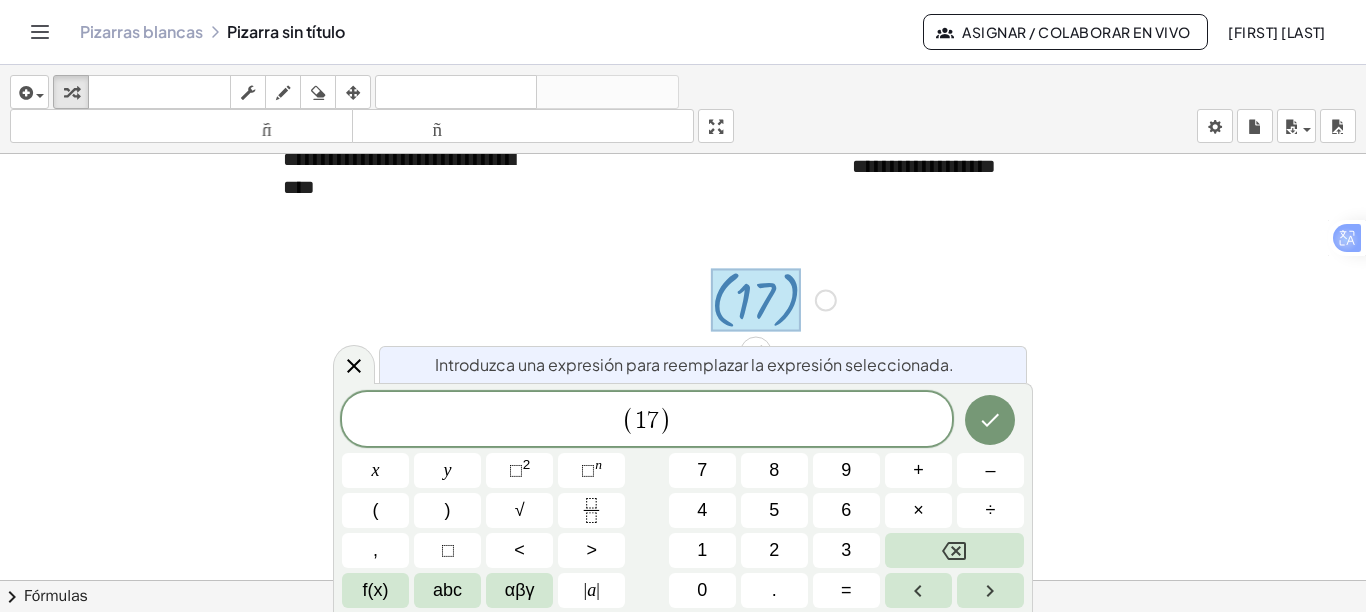 click on ")" at bounding box center [665, 420] 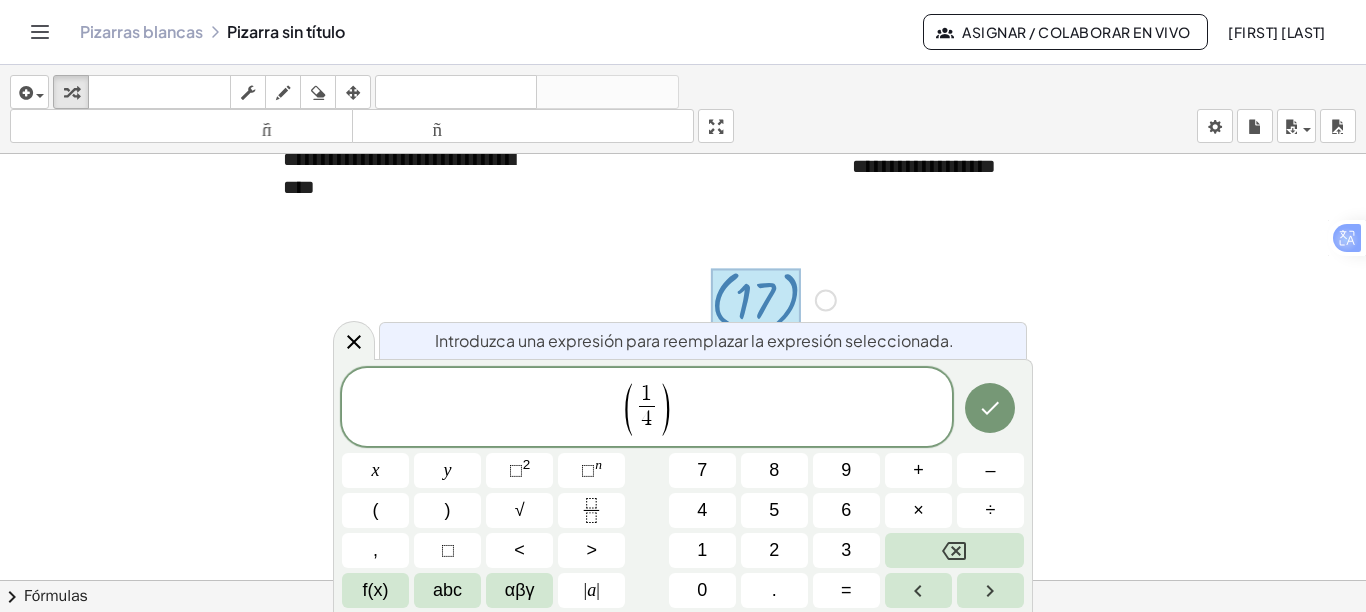 click on ")" at bounding box center (665, 409) 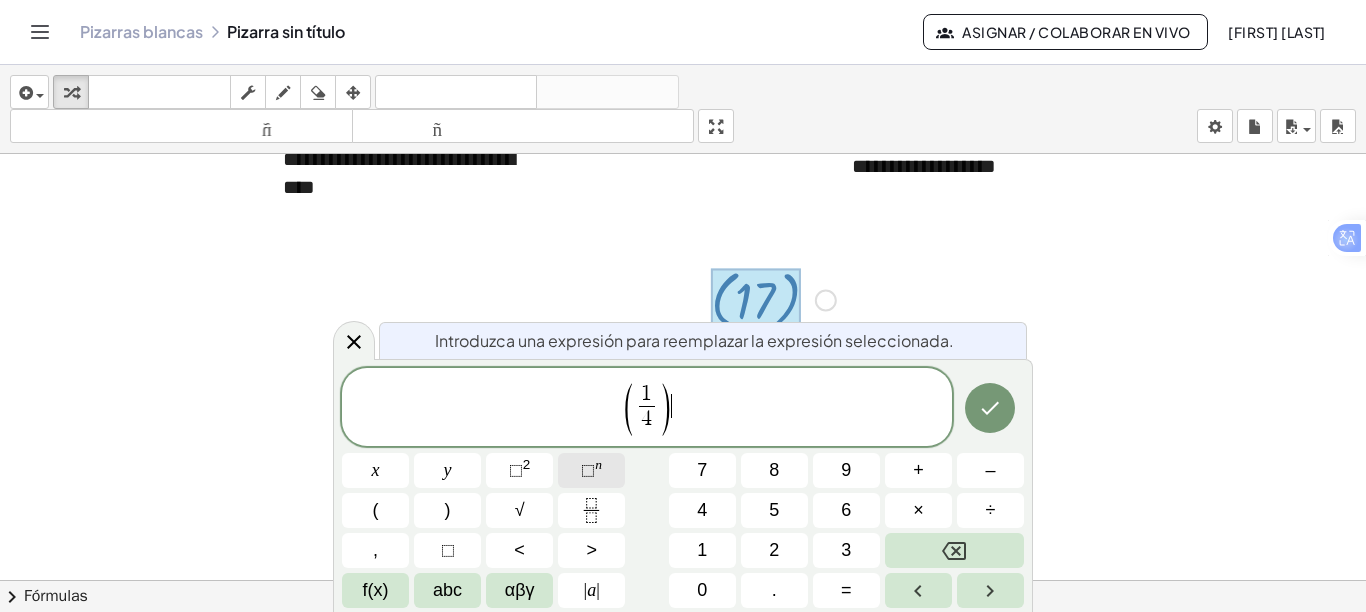 click on "⬚" at bounding box center [588, 470] 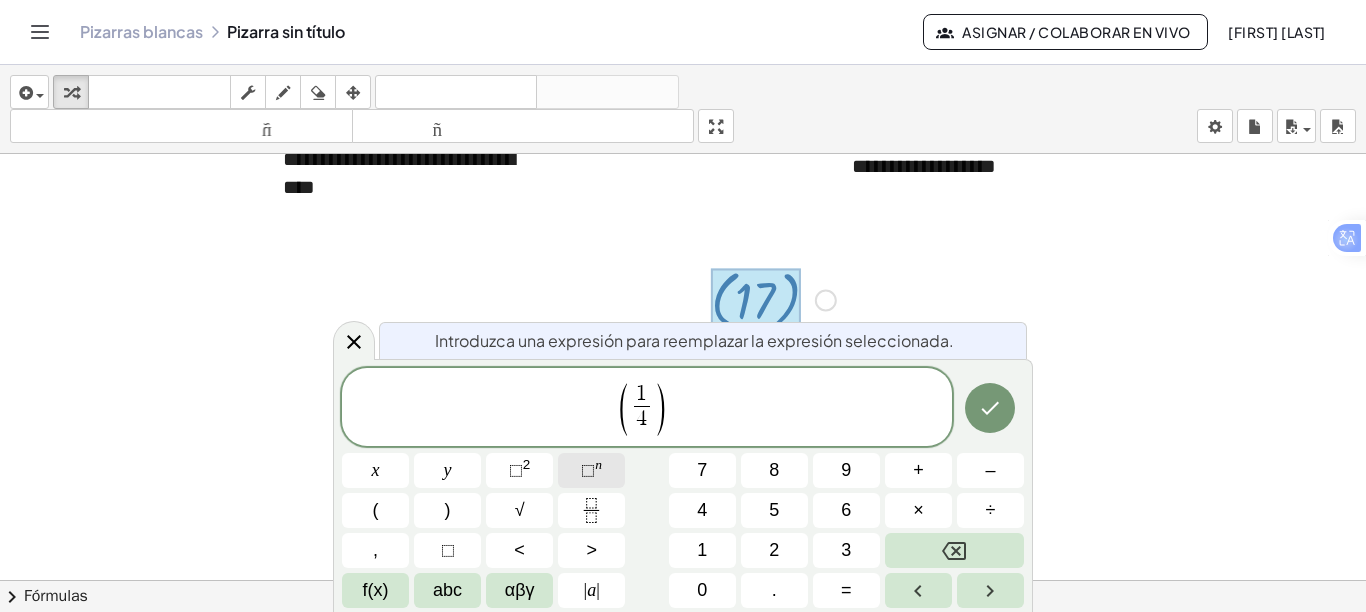 click on "⬚" at bounding box center (588, 470) 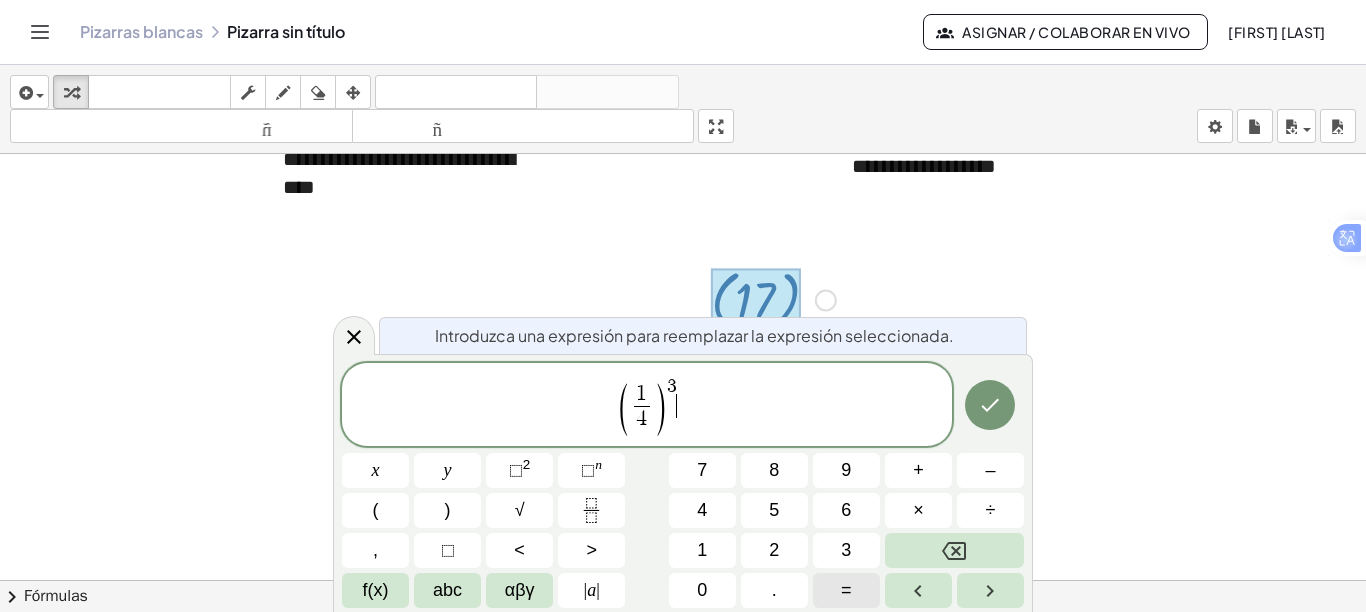 click on "=" at bounding box center [846, 590] 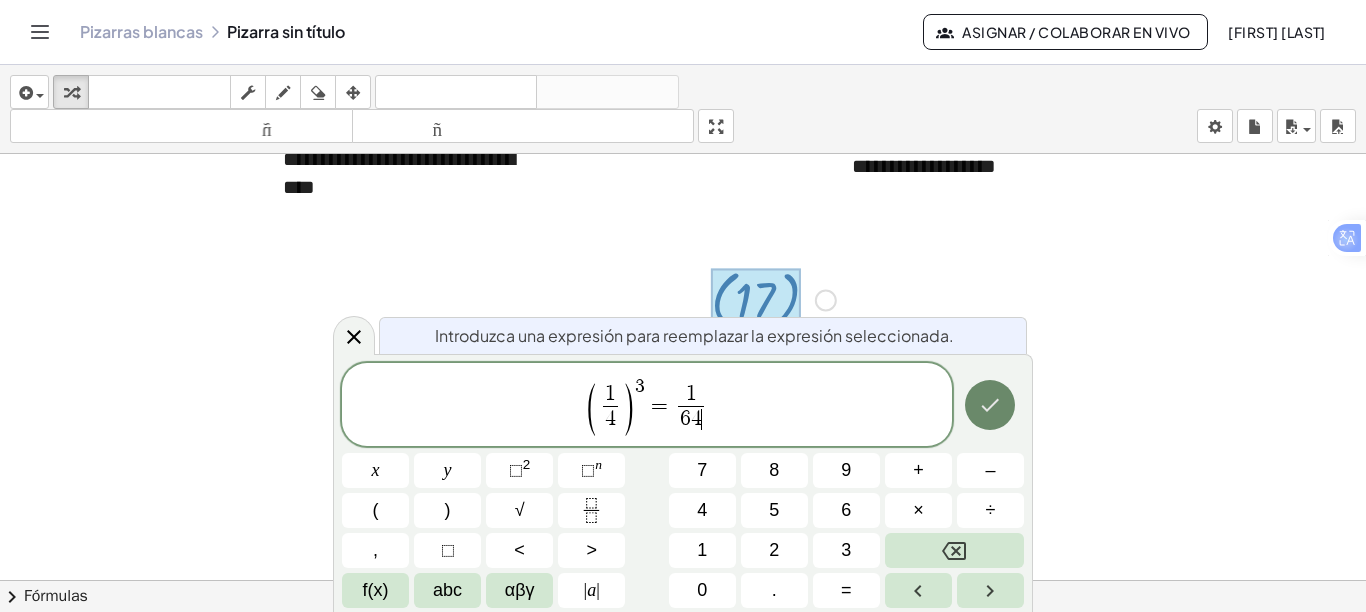 click 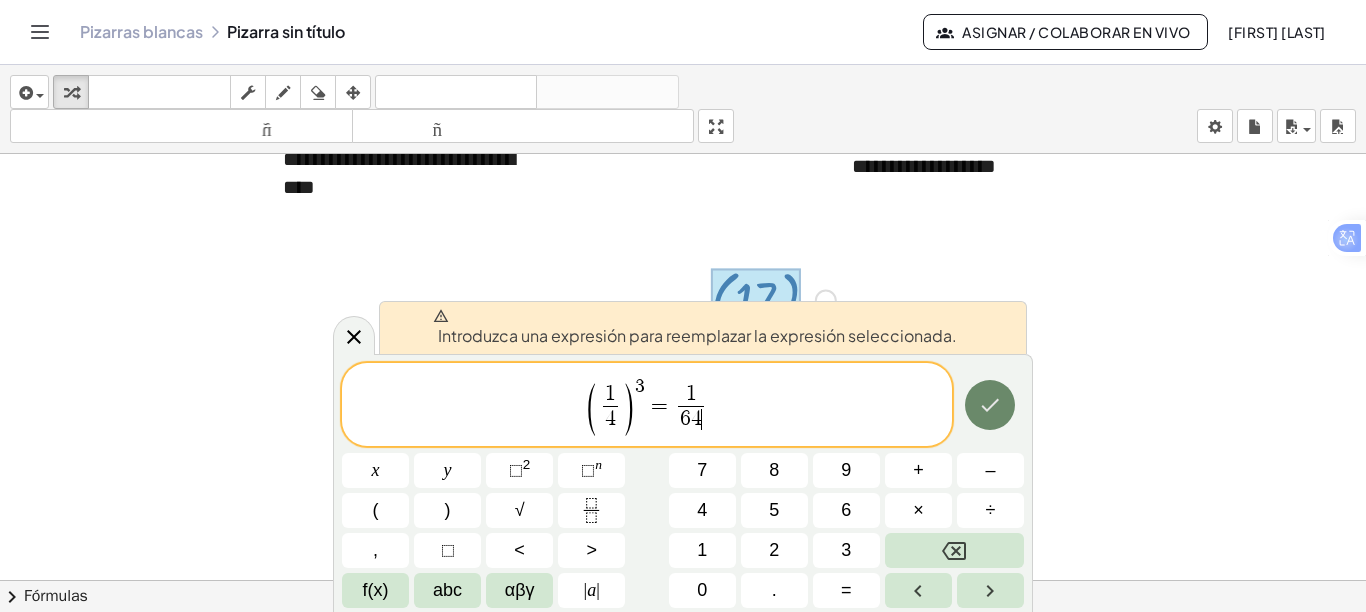 click 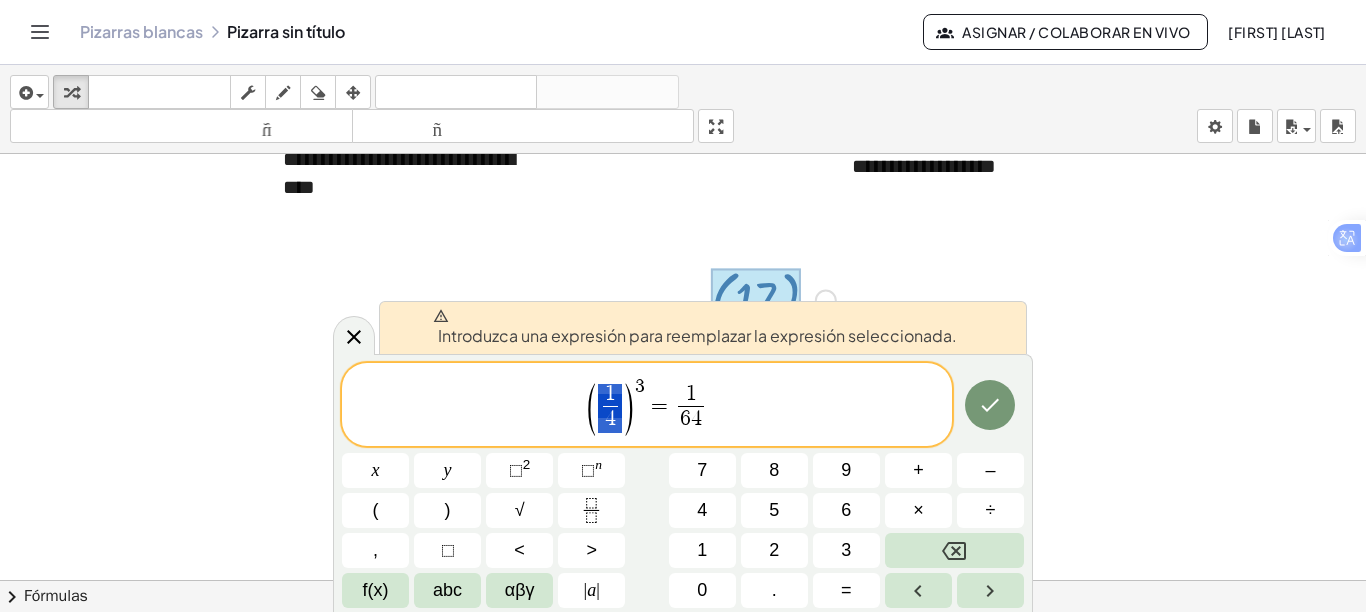 drag, startPoint x: 619, startPoint y: 413, endPoint x: 606, endPoint y: 392, distance: 24.698177 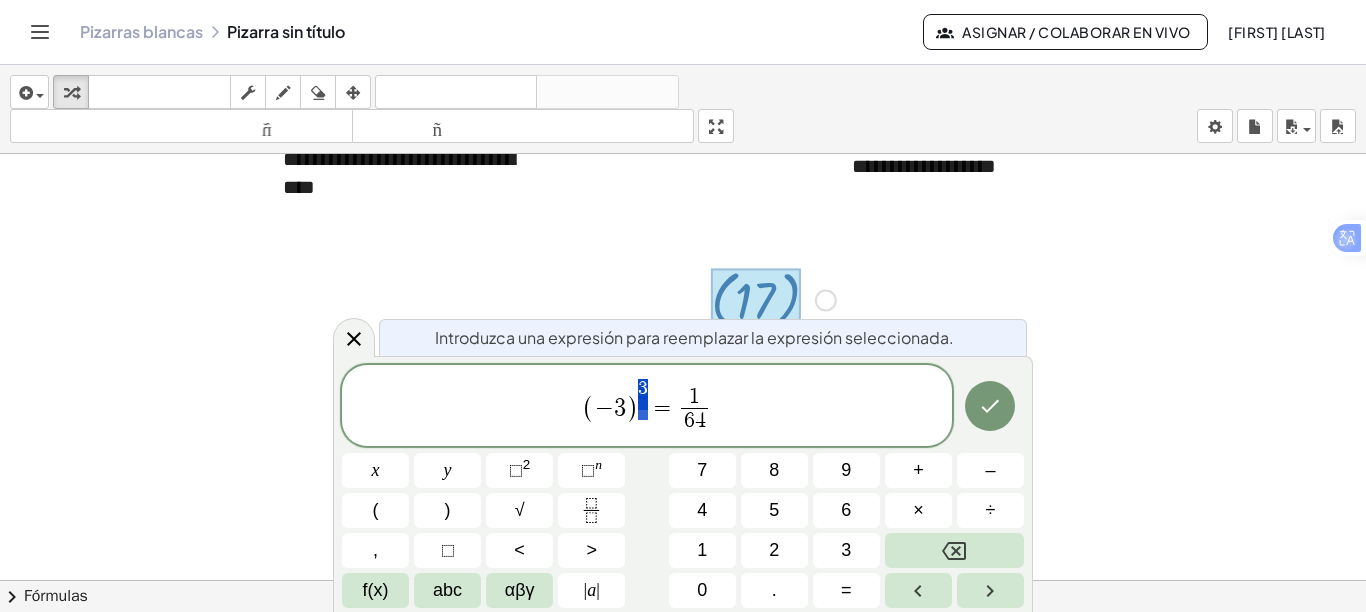 click on "( − 3 ) 3 = 1 6 4 ​" at bounding box center (647, 407) 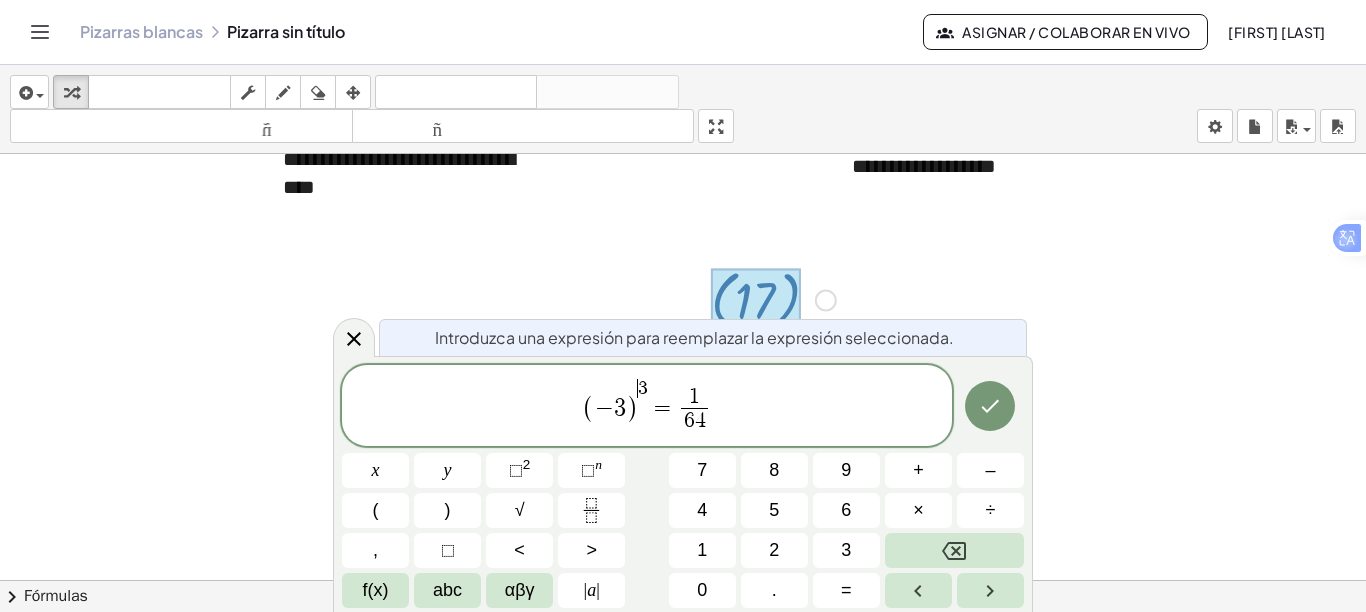 click on "3" at bounding box center [643, 388] 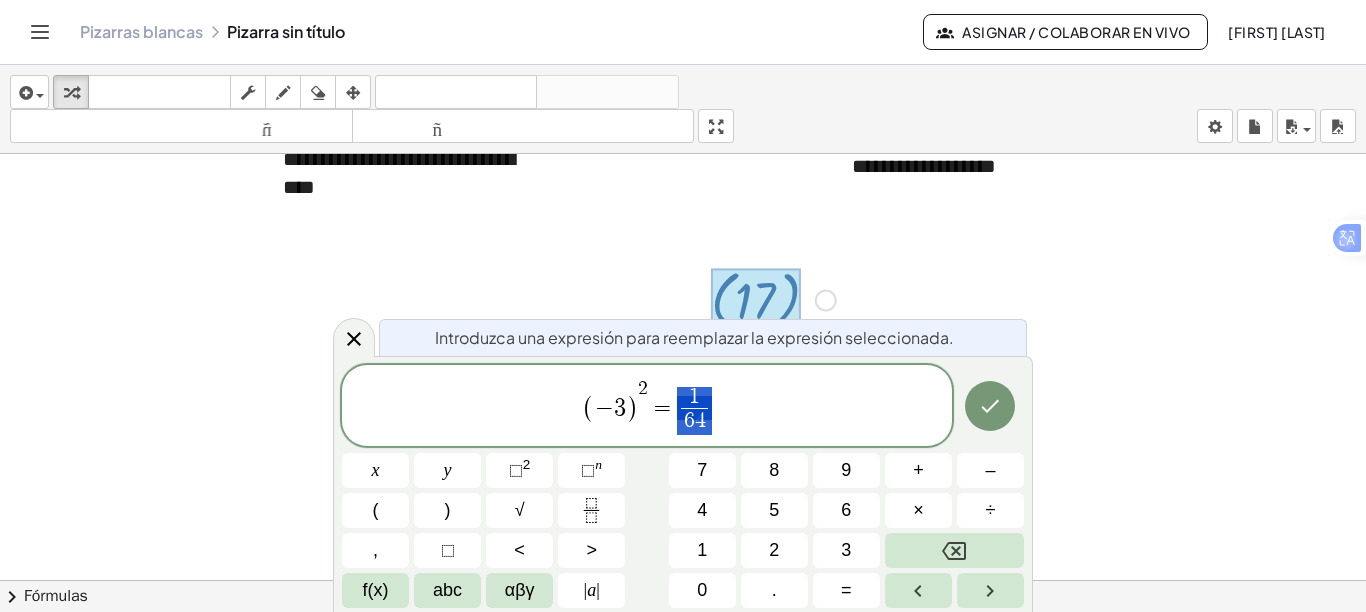 drag, startPoint x: 704, startPoint y: 421, endPoint x: 686, endPoint y: 392, distance: 34.132095 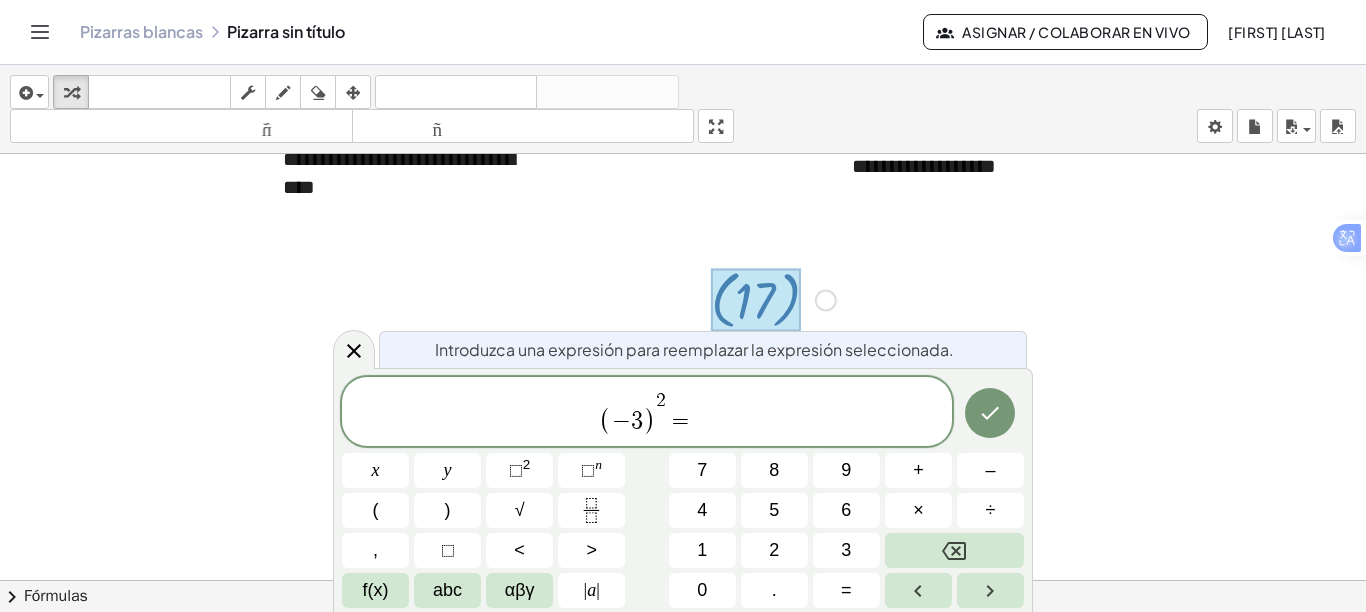scroll, scrollTop: 64, scrollLeft: 0, axis: vertical 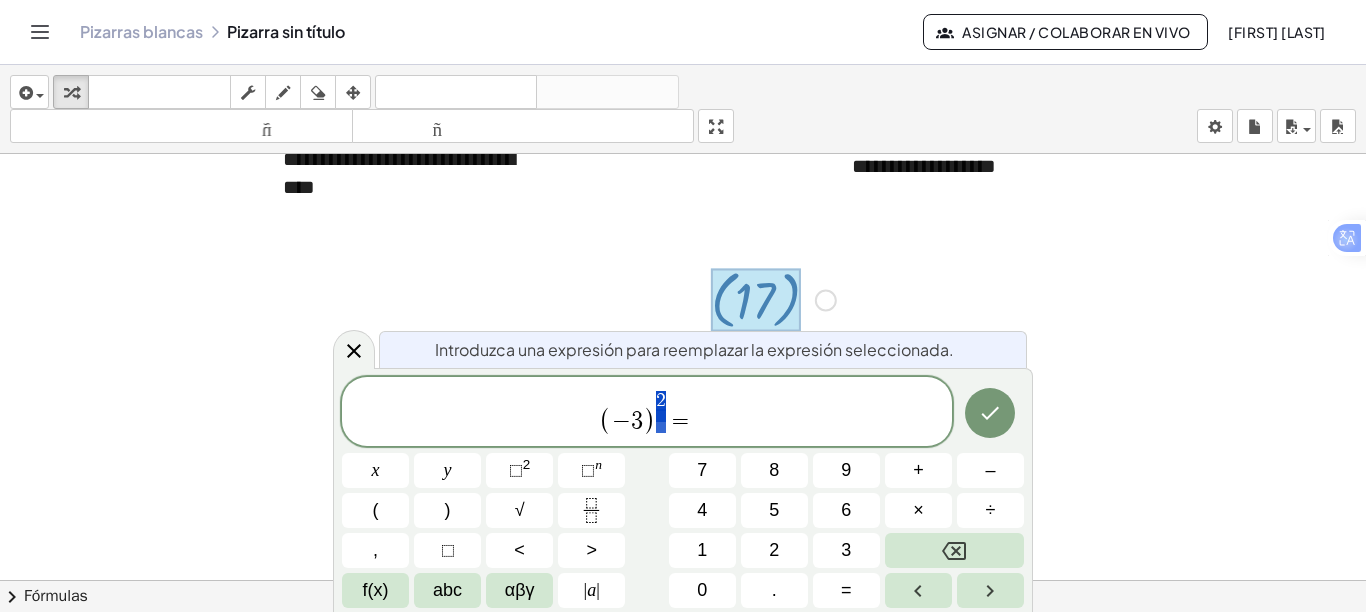 drag, startPoint x: 664, startPoint y: 425, endPoint x: 642, endPoint y: 384, distance: 46.52956 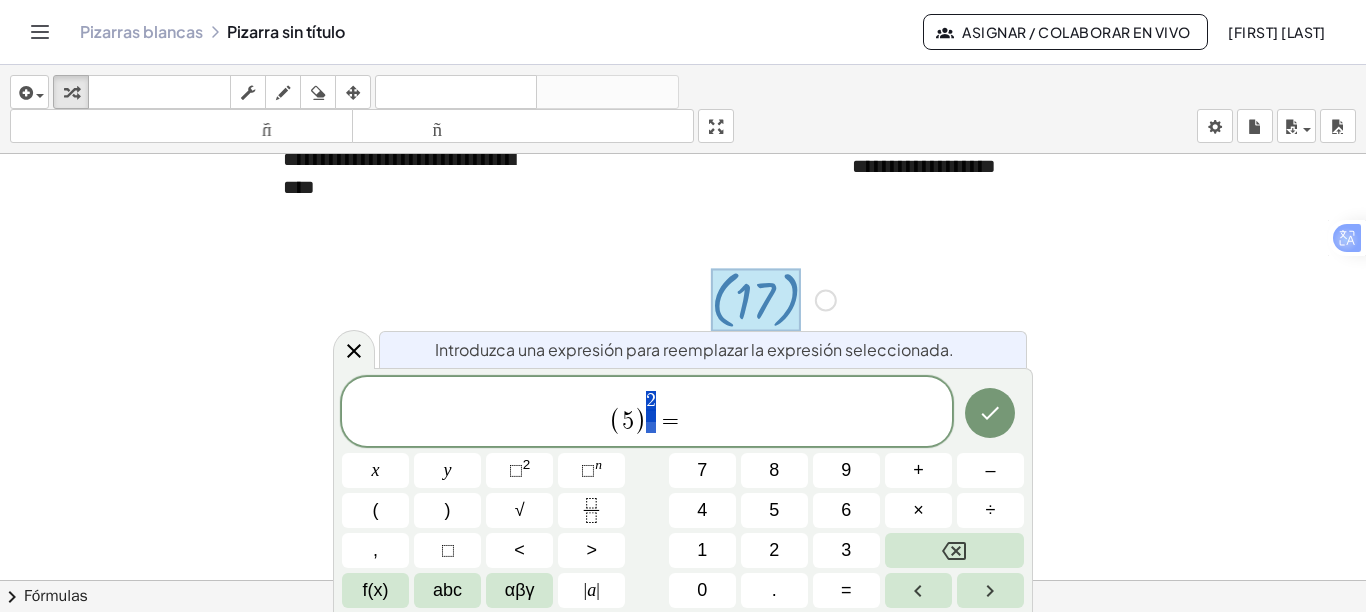drag, startPoint x: 663, startPoint y: 399, endPoint x: 650, endPoint y: 399, distance: 13 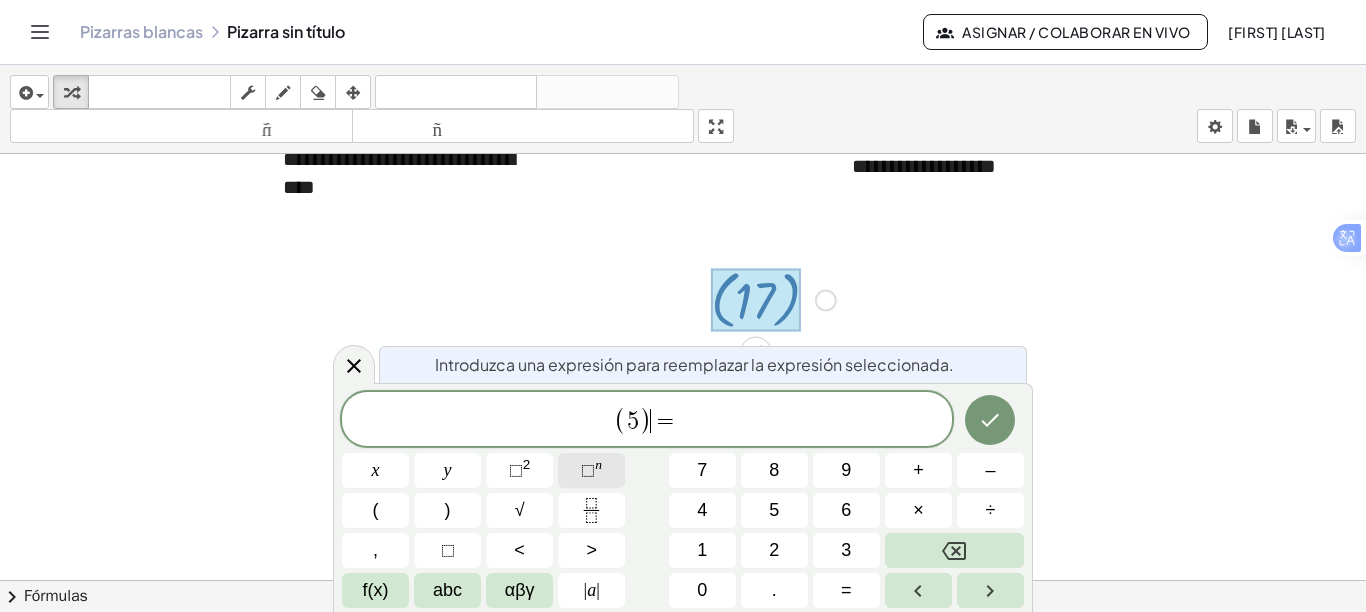click on "n" at bounding box center [598, 464] 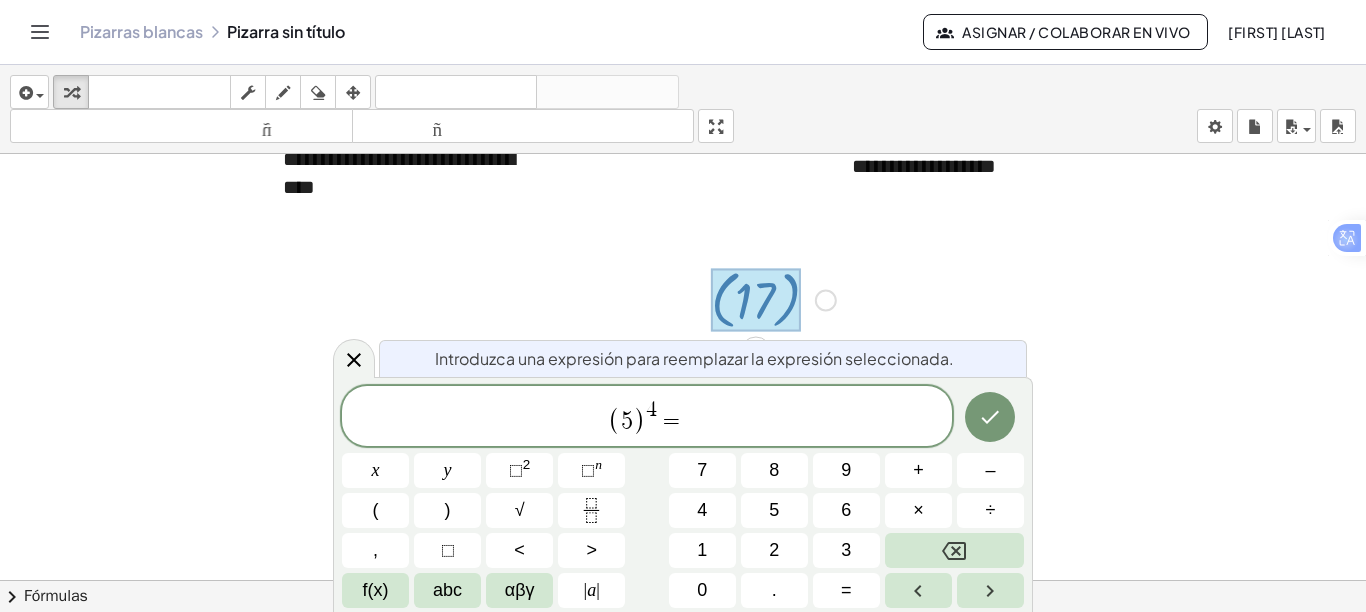 click on "( 5 ) 4 ​ =" at bounding box center (647, 417) 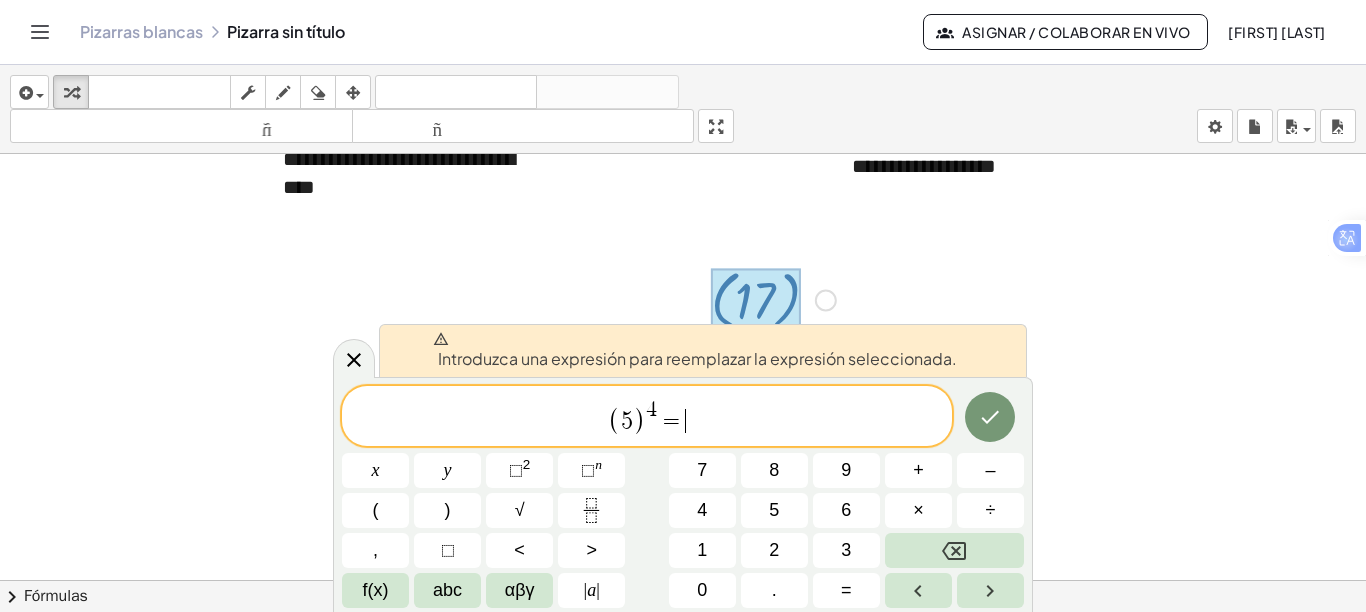 click on "( 5 ) 4 = ​" at bounding box center (647, 417) 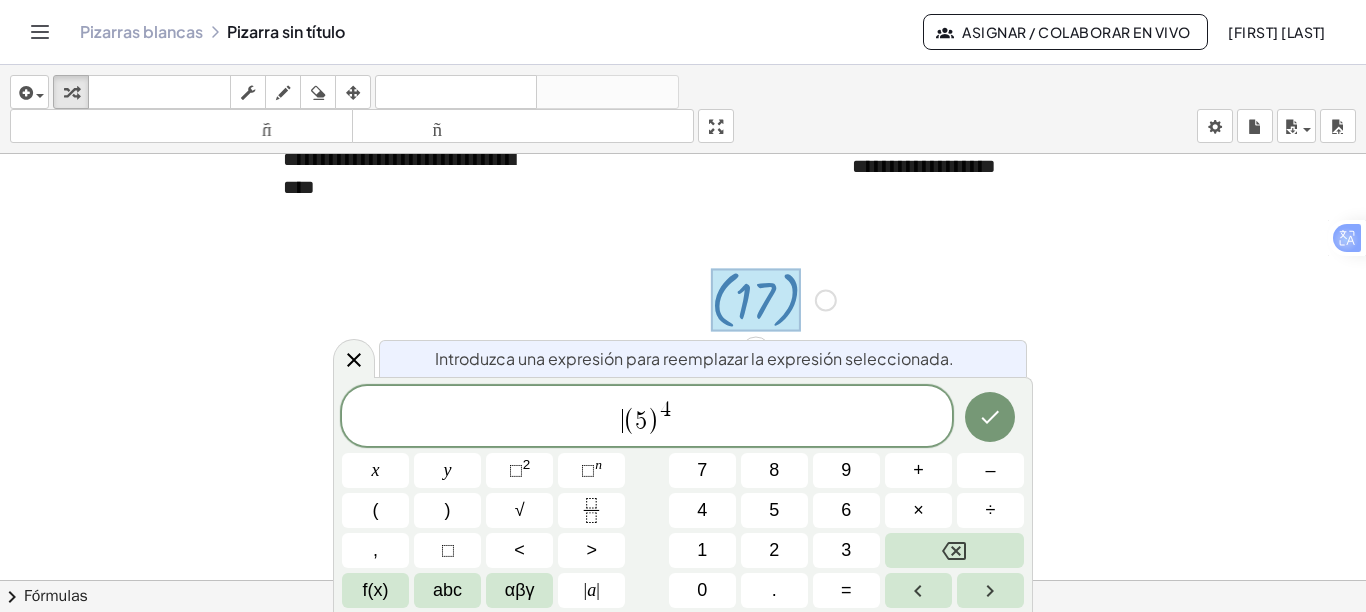 click on "​ ( 5 ) 4" at bounding box center (647, 417) 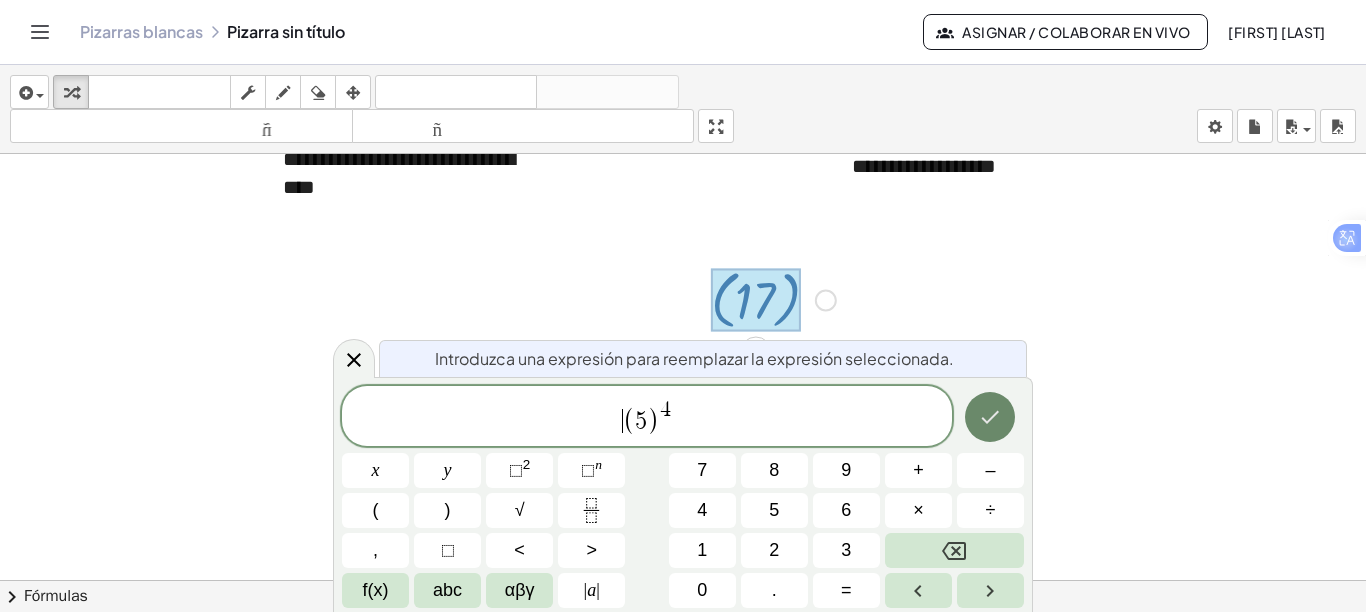 click 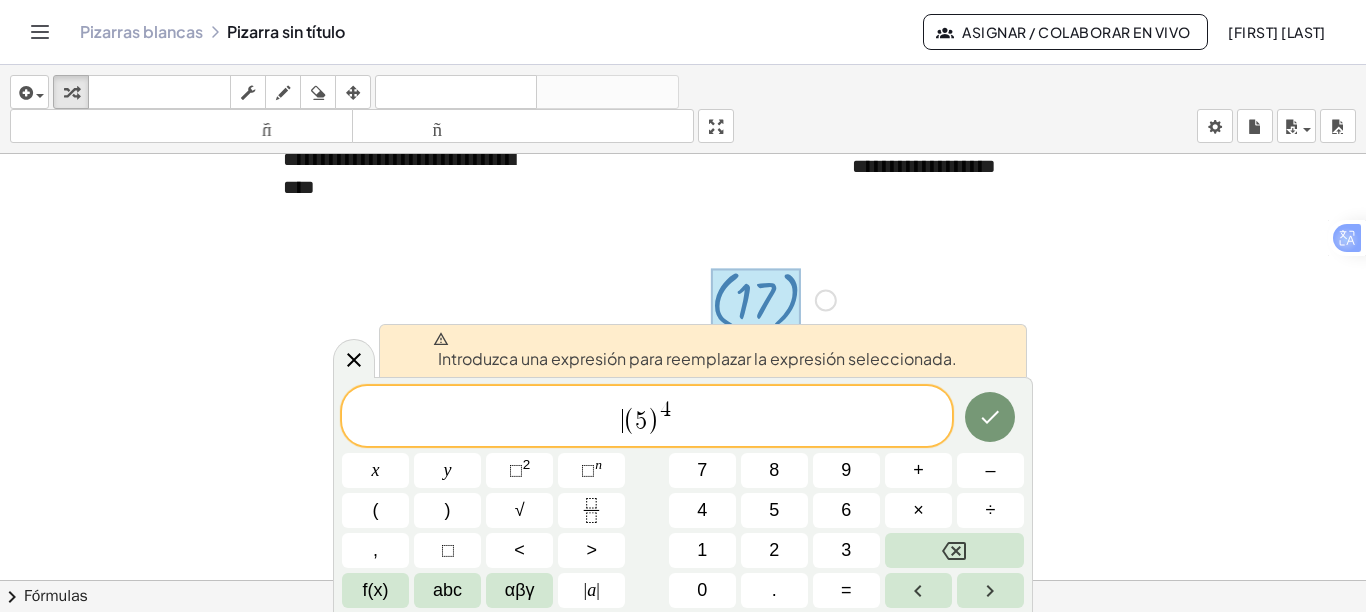 drag, startPoint x: 677, startPoint y: 417, endPoint x: 708, endPoint y: 427, distance: 32.572994 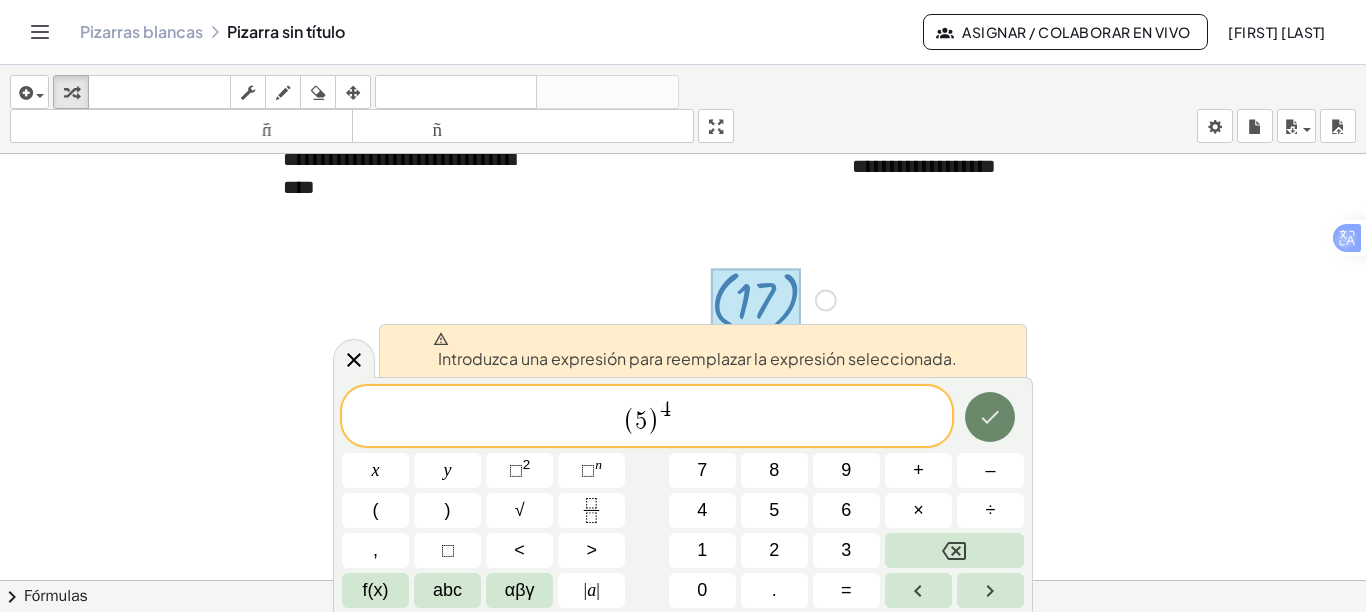 click 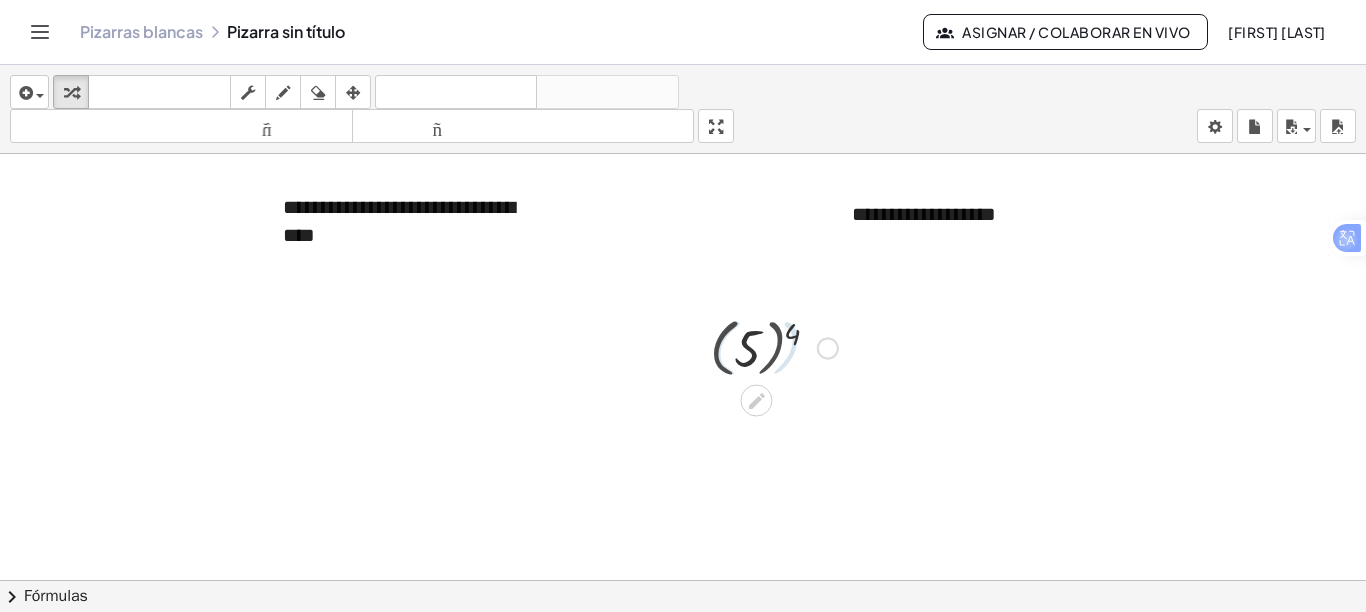 scroll, scrollTop: 0, scrollLeft: 0, axis: both 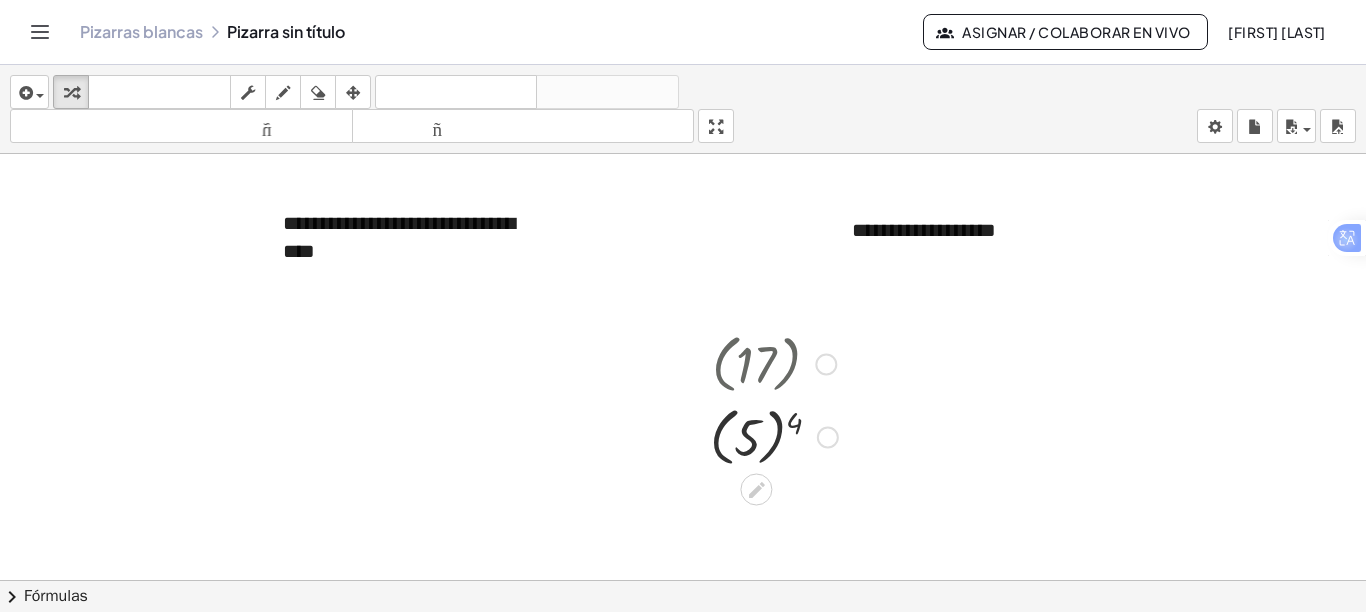 click at bounding box center [774, 362] 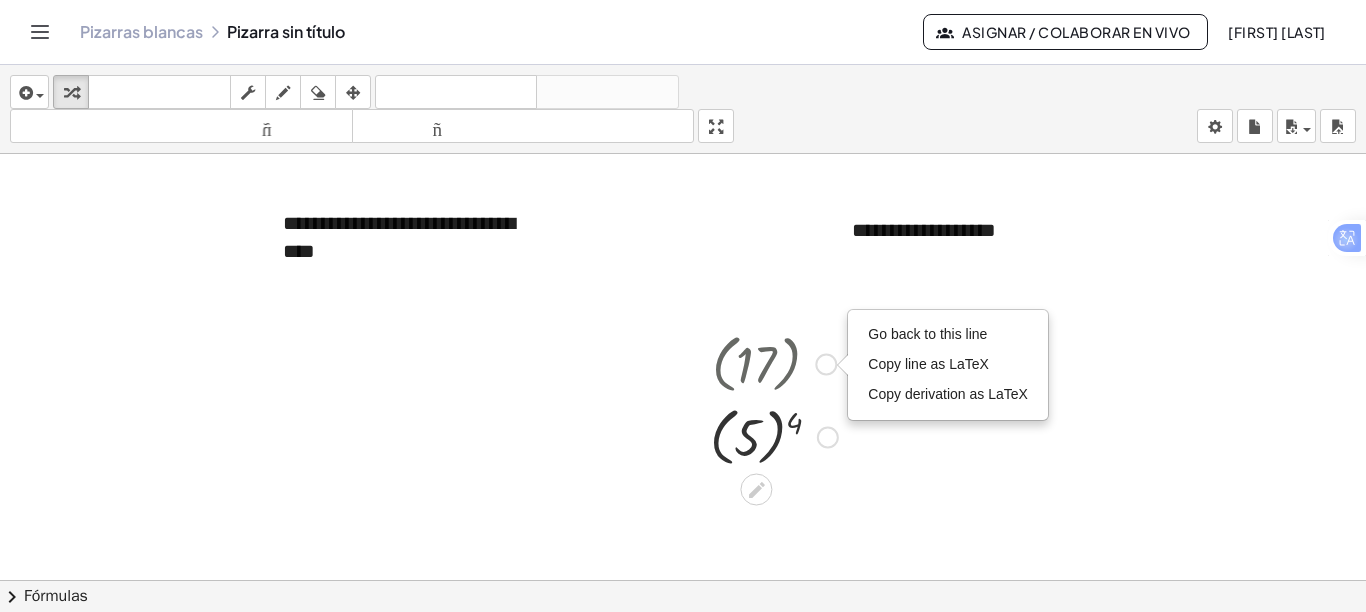 click on "Go back to this line Copy line as LaTeX Copy derivation as LaTeX" at bounding box center (826, 364) 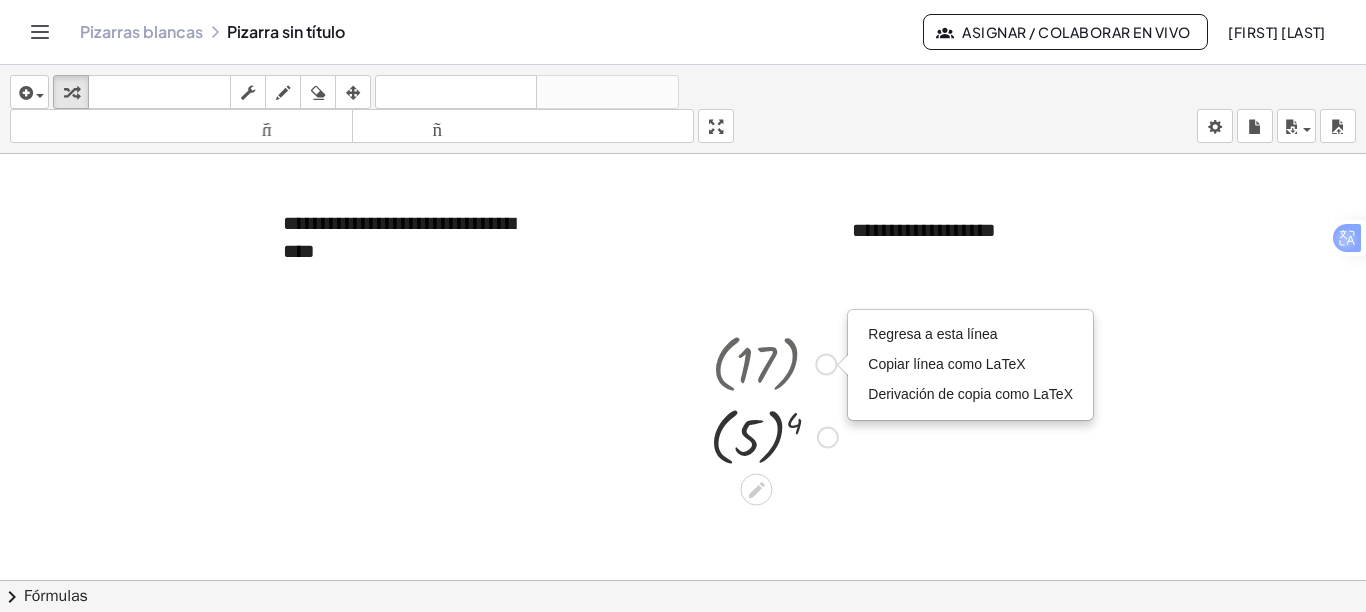 click on "Regresa a esta línea Copiar línea como LaTeX Derivación de copia como LaTeX" at bounding box center [826, 364] 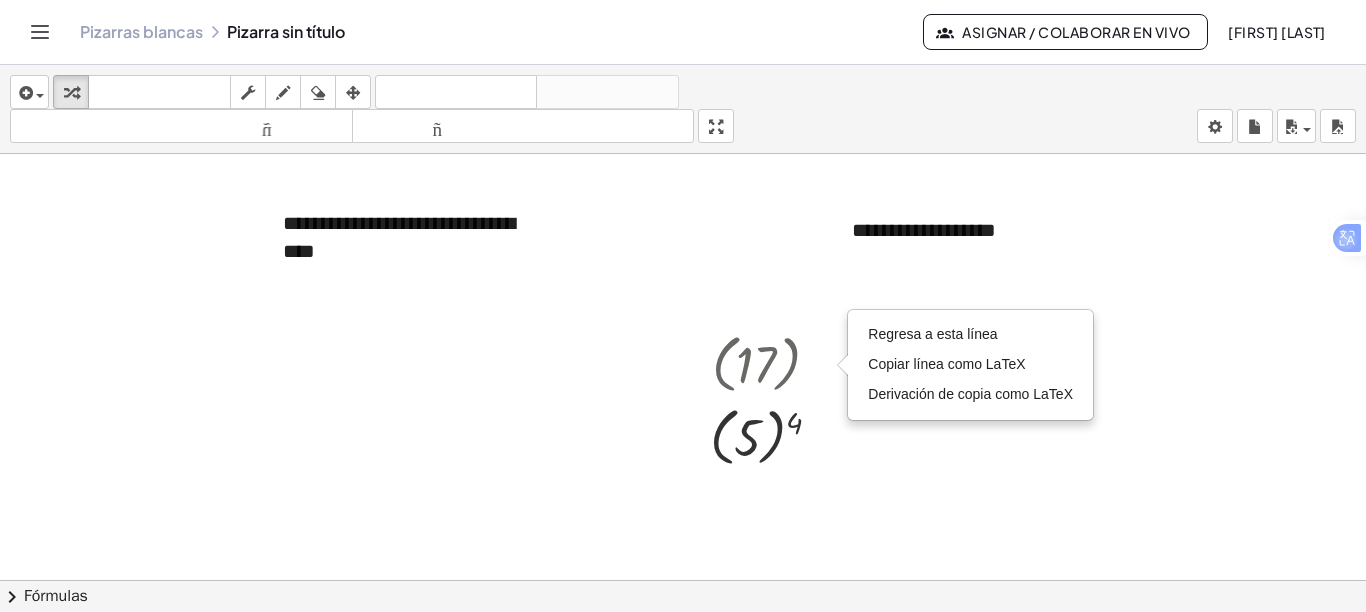 click at bounding box center (683, 591) 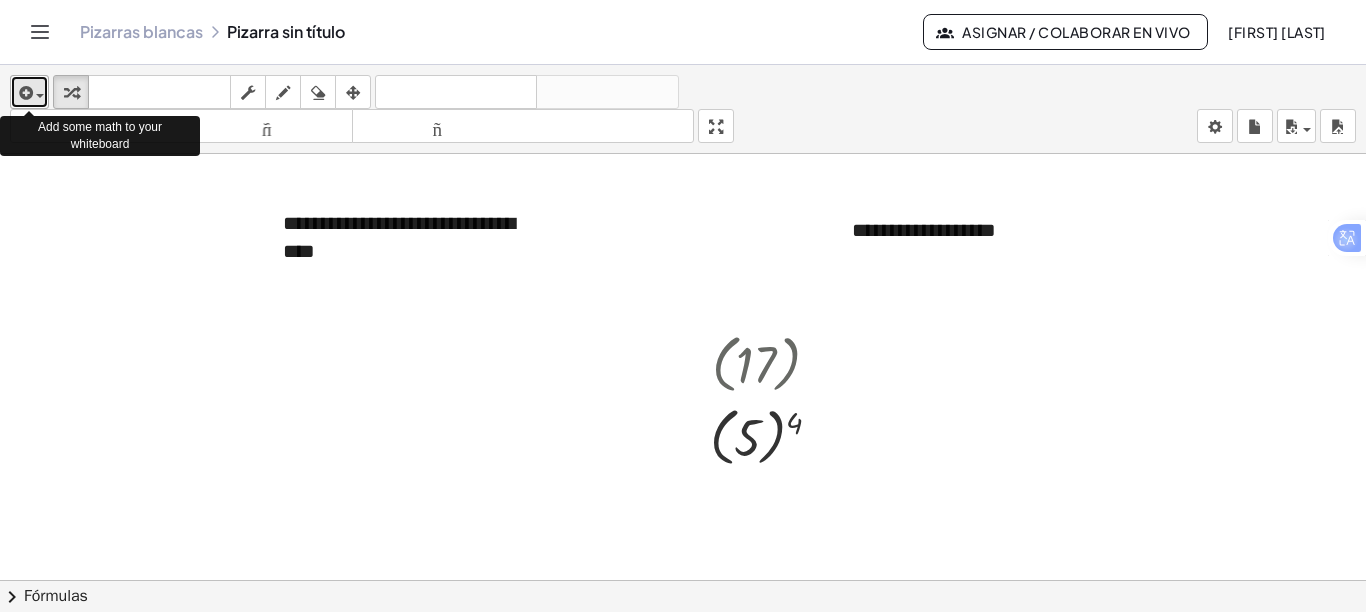 click at bounding box center [24, 93] 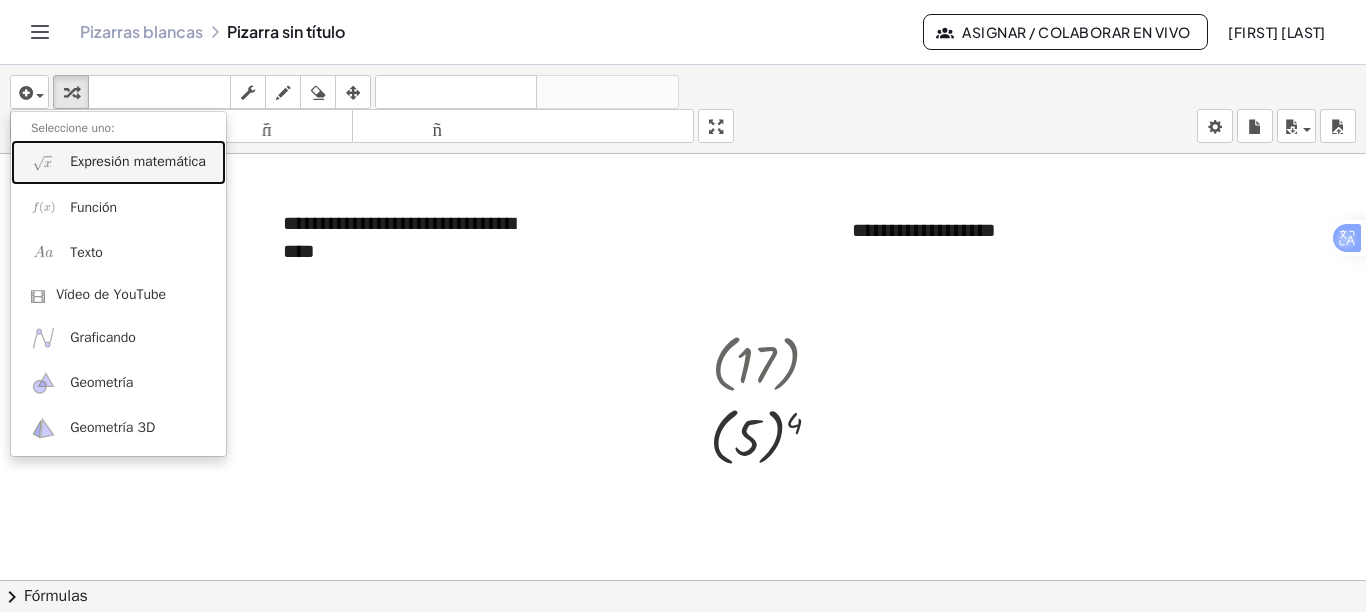 click on "Expresión matemática" at bounding box center (118, 162) 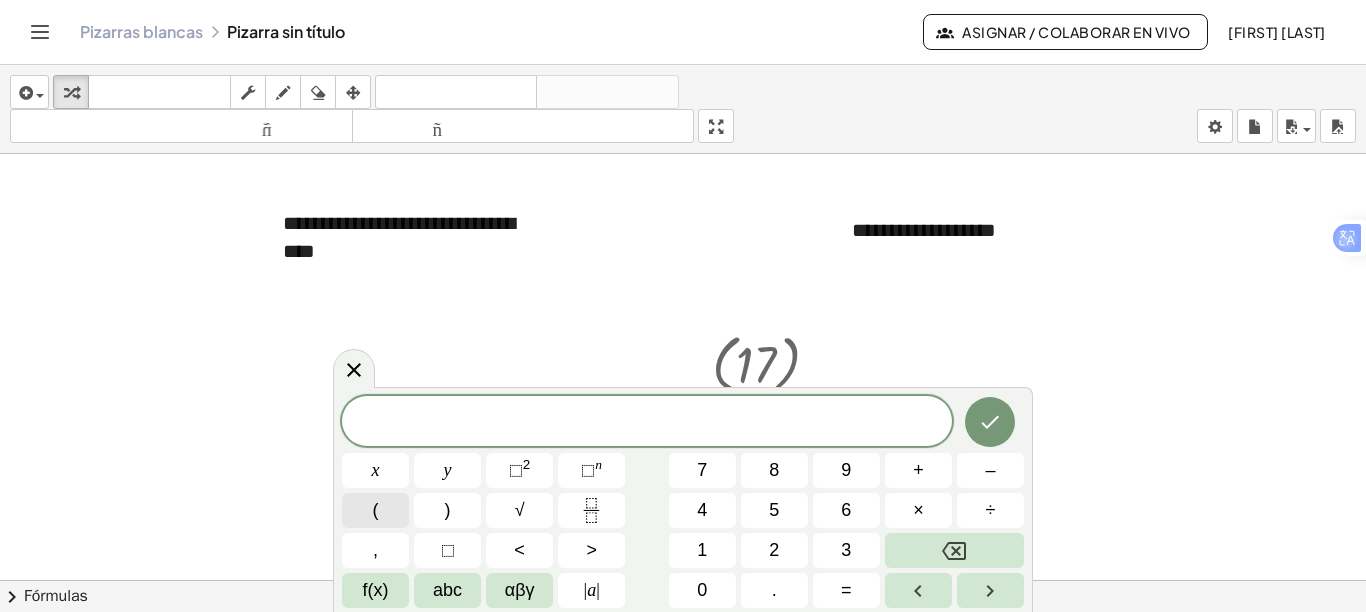 click on "(" at bounding box center [375, 510] 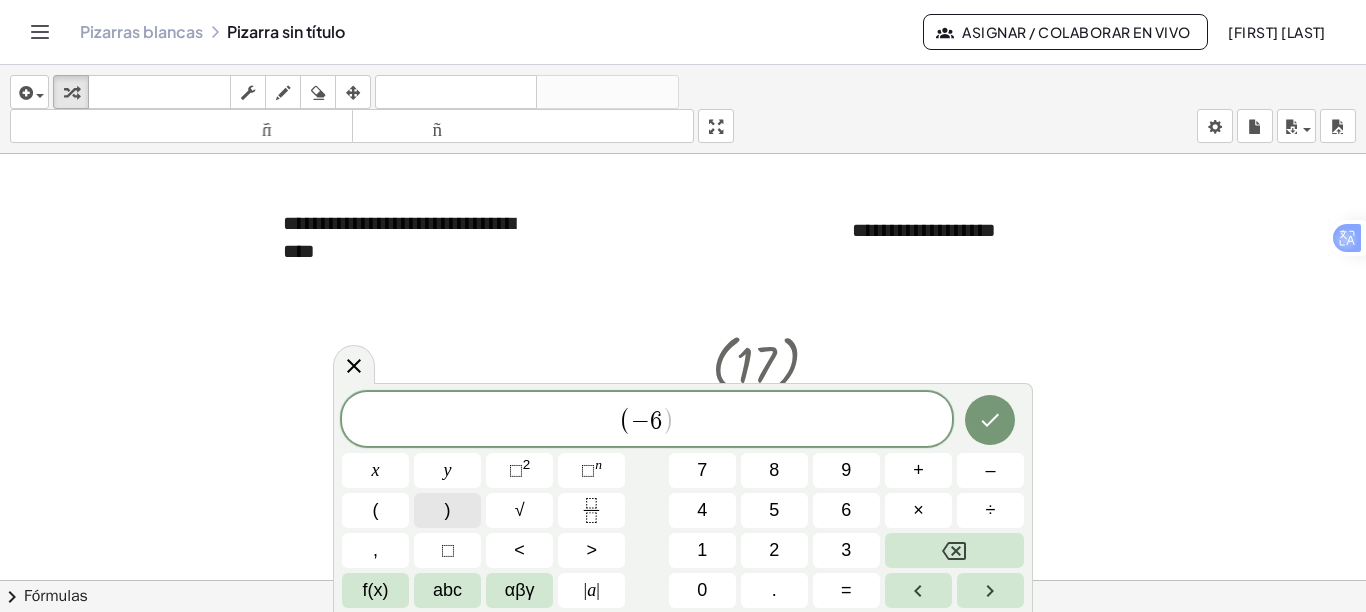 click on ")" at bounding box center [447, 510] 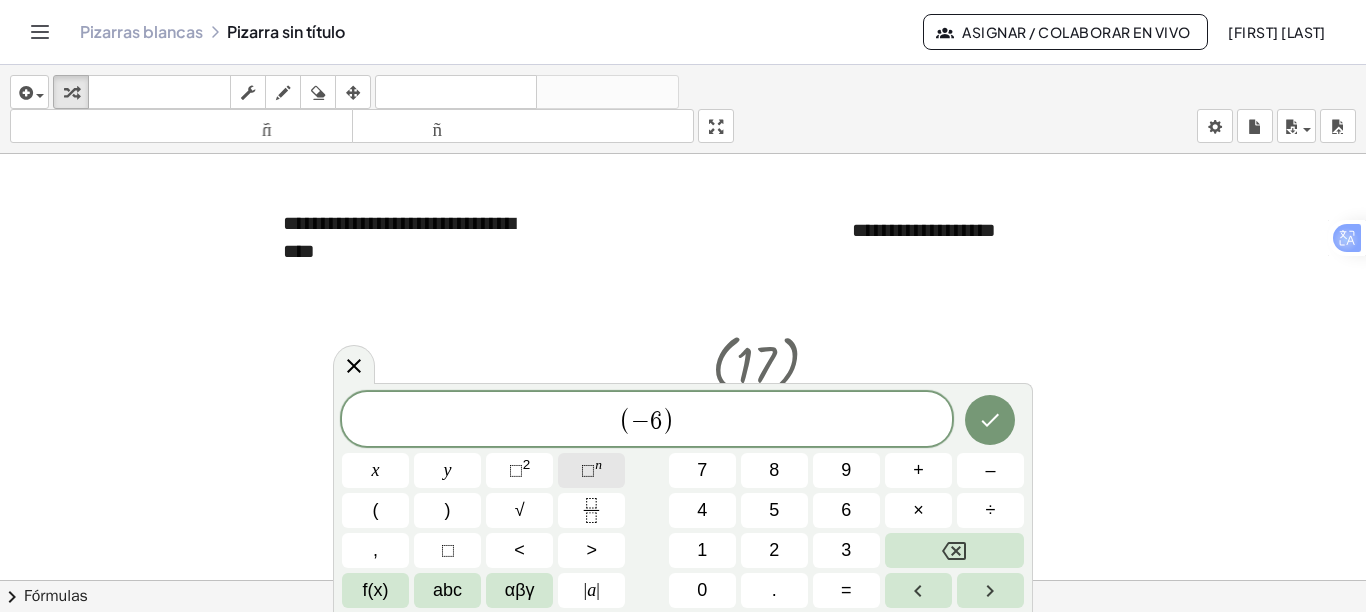 click on "⬚" at bounding box center [588, 470] 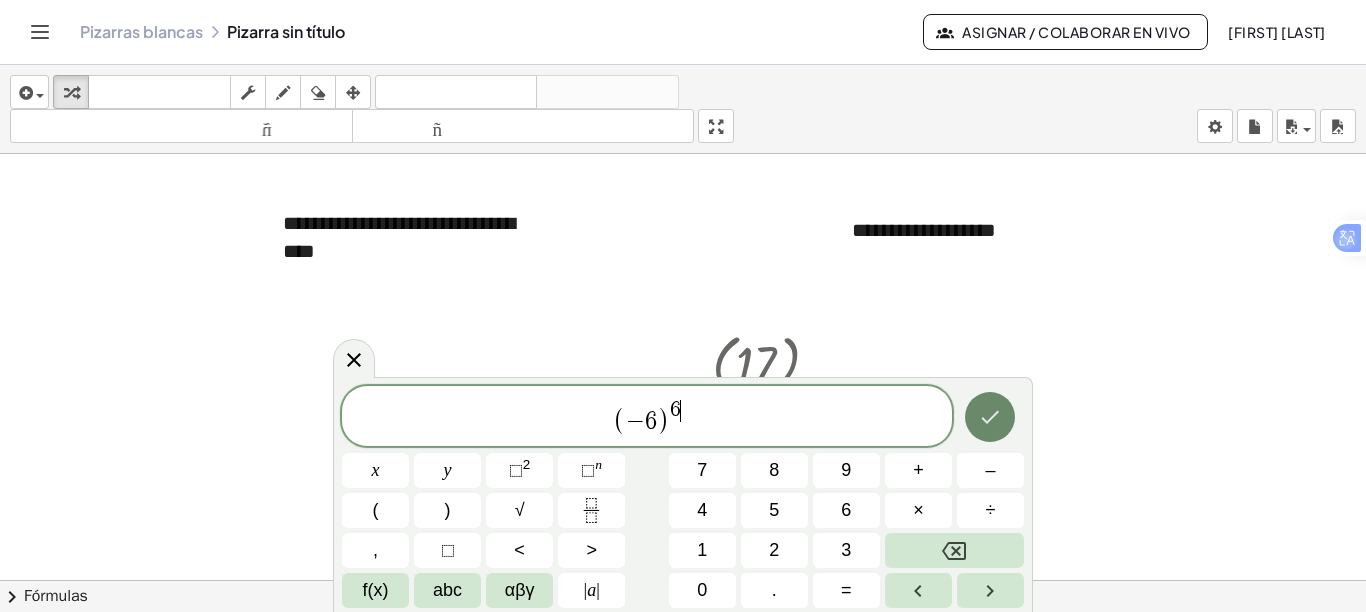 click 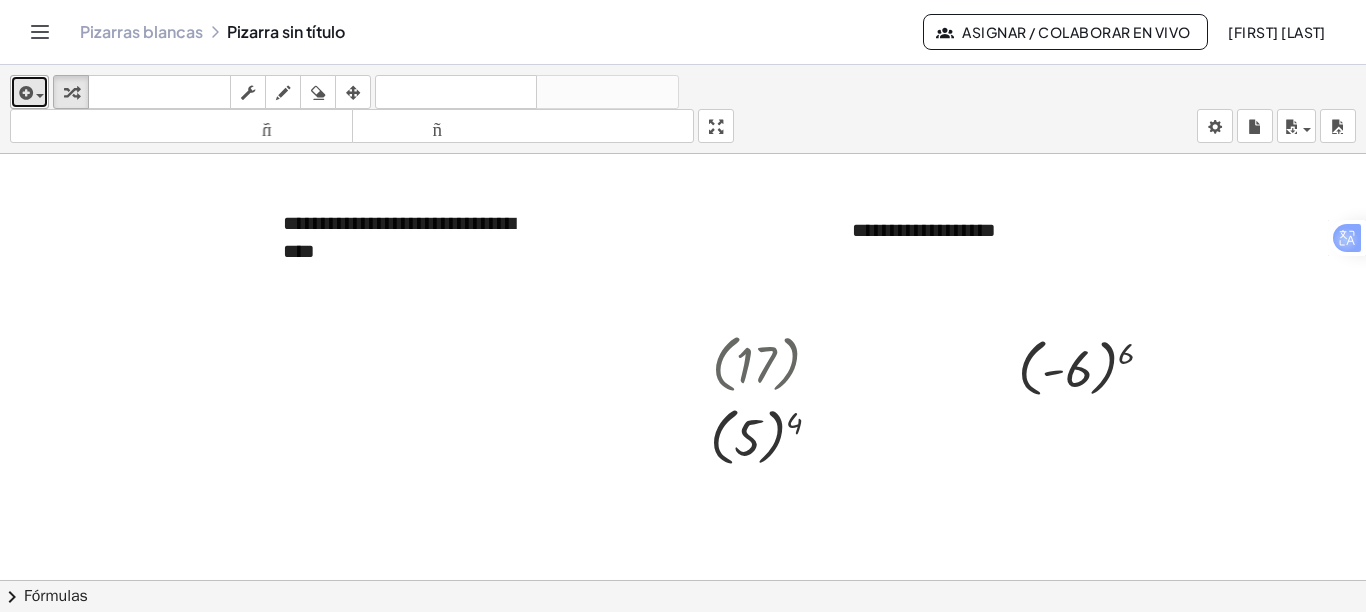 click at bounding box center [35, 95] 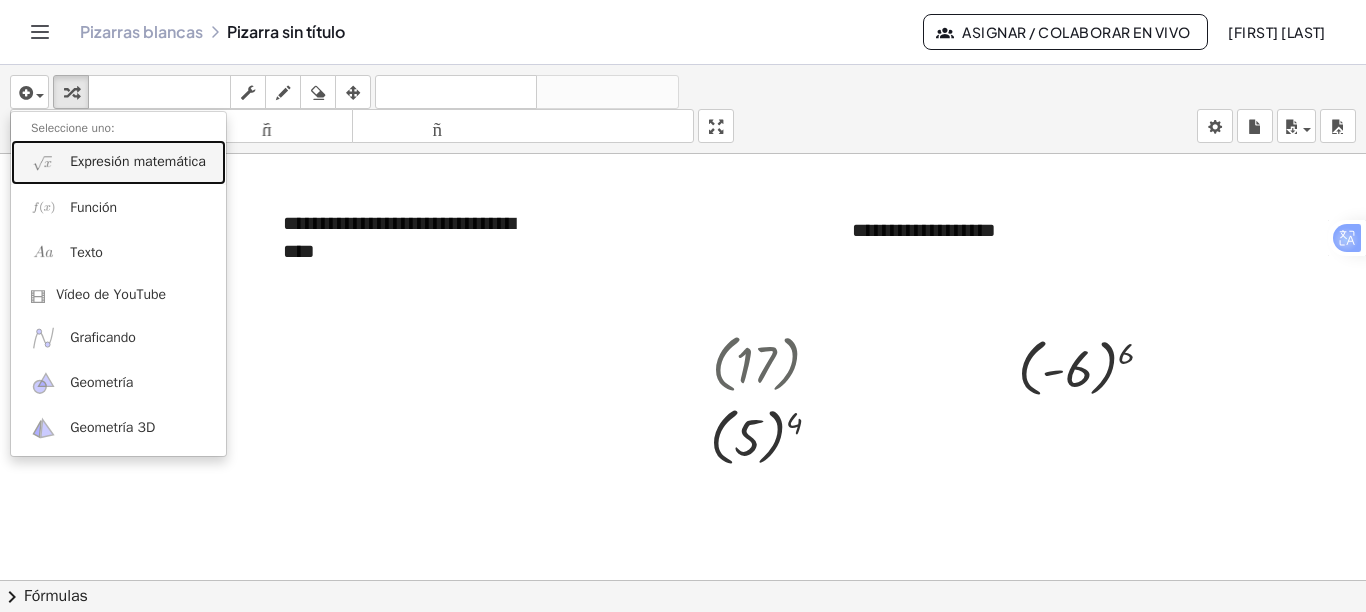 click on "Expresión matemática" at bounding box center [138, 161] 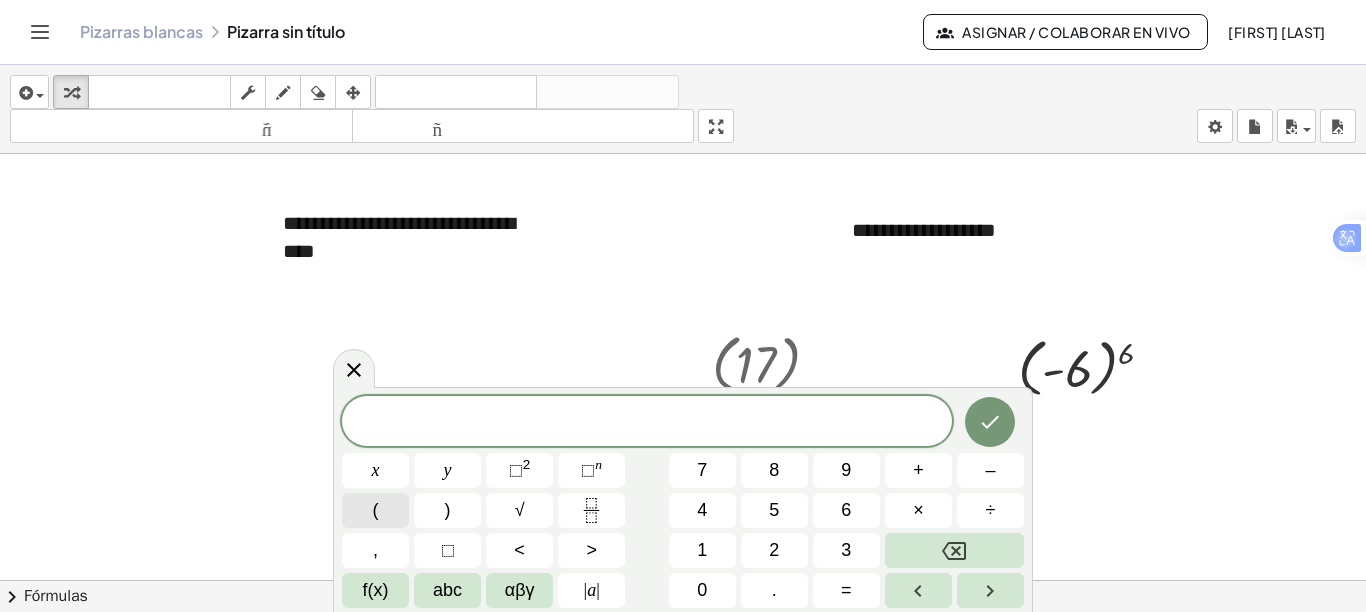 click on "(" at bounding box center (376, 510) 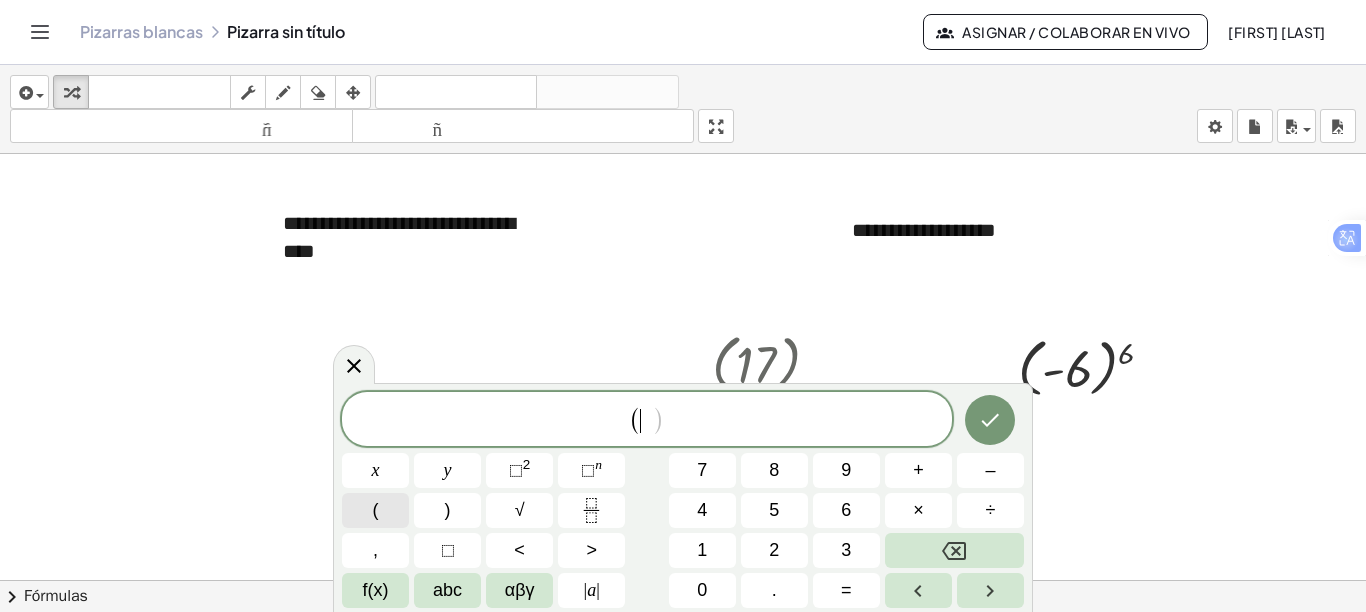 click on "(" at bounding box center [376, 510] 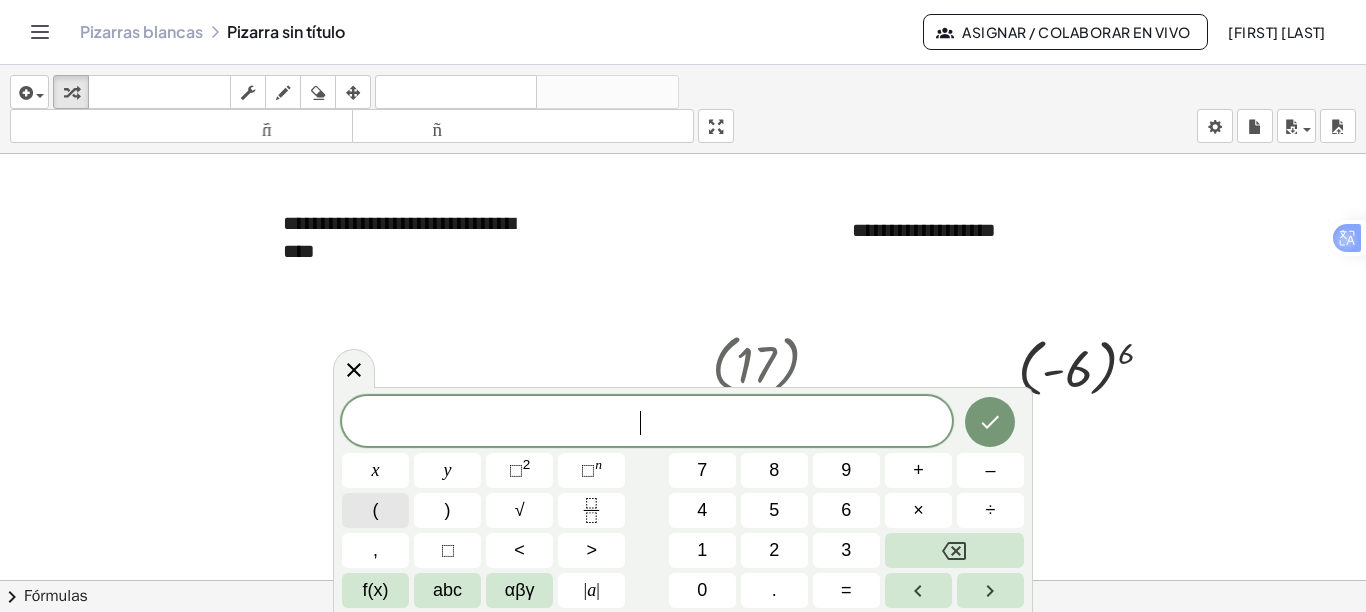 click on "(" at bounding box center (375, 510) 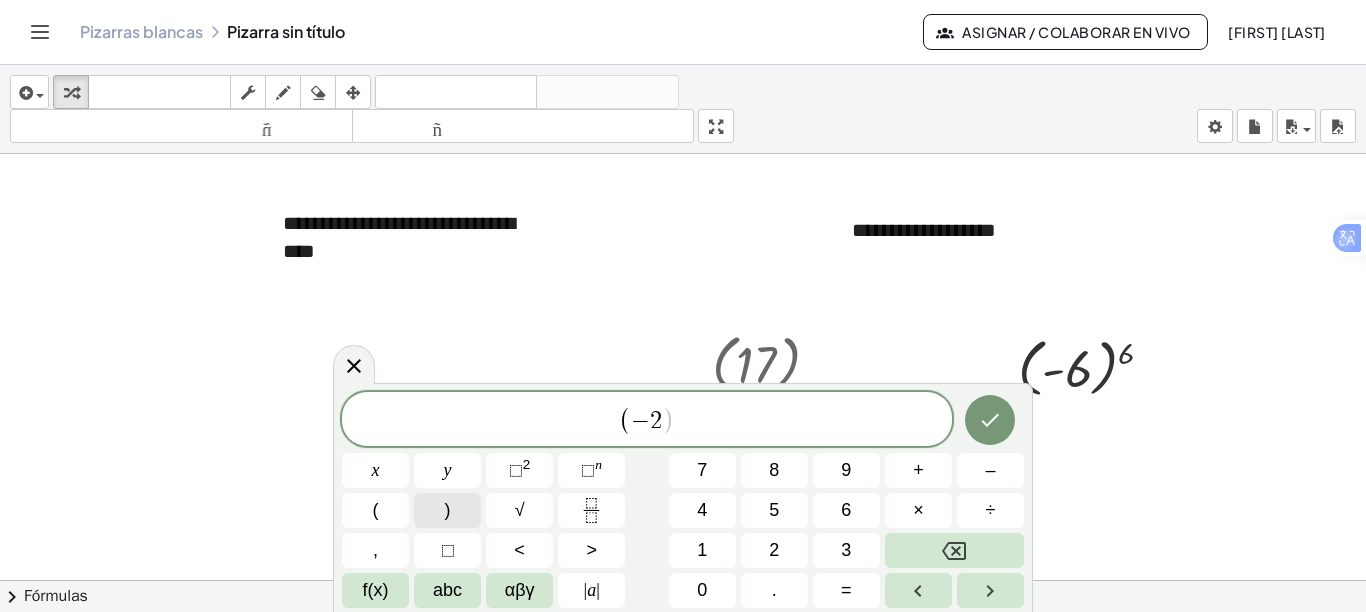 click on ")" at bounding box center [447, 510] 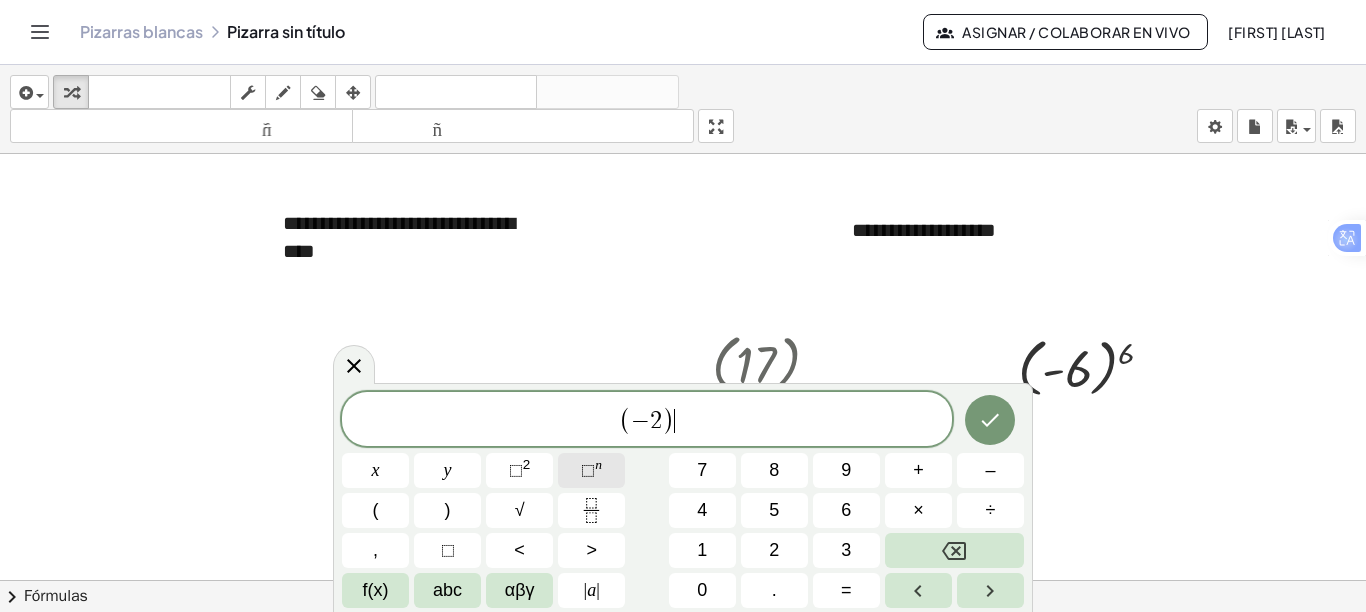 click on "⬚ n" 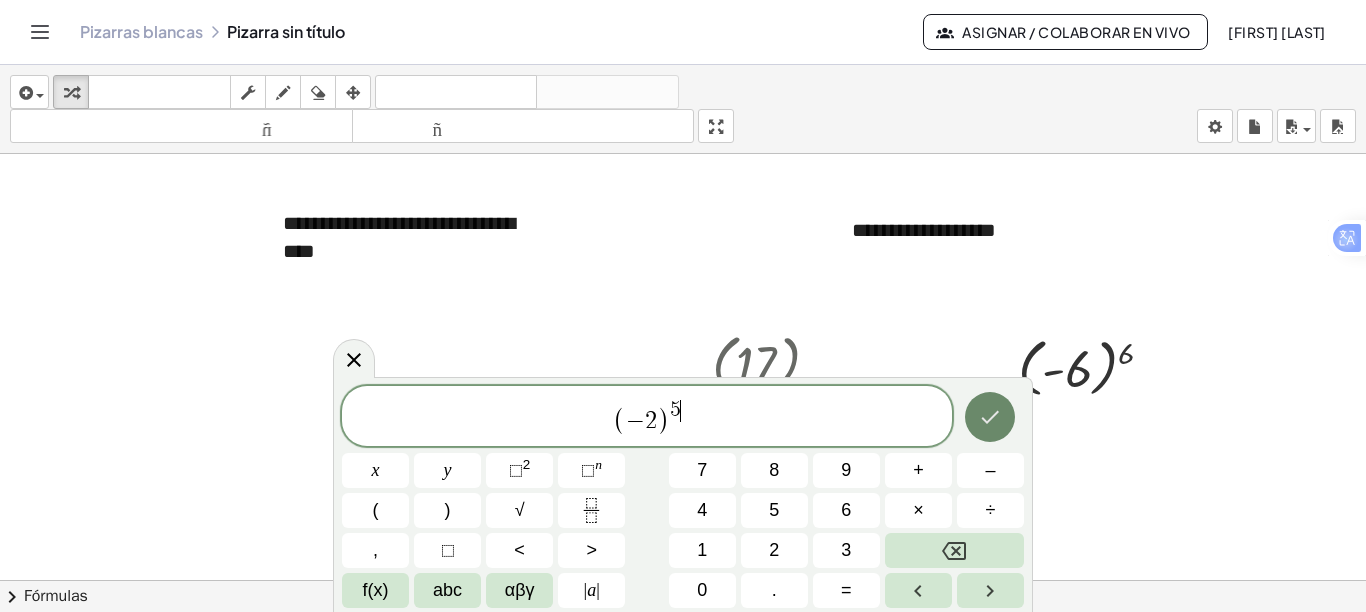 click 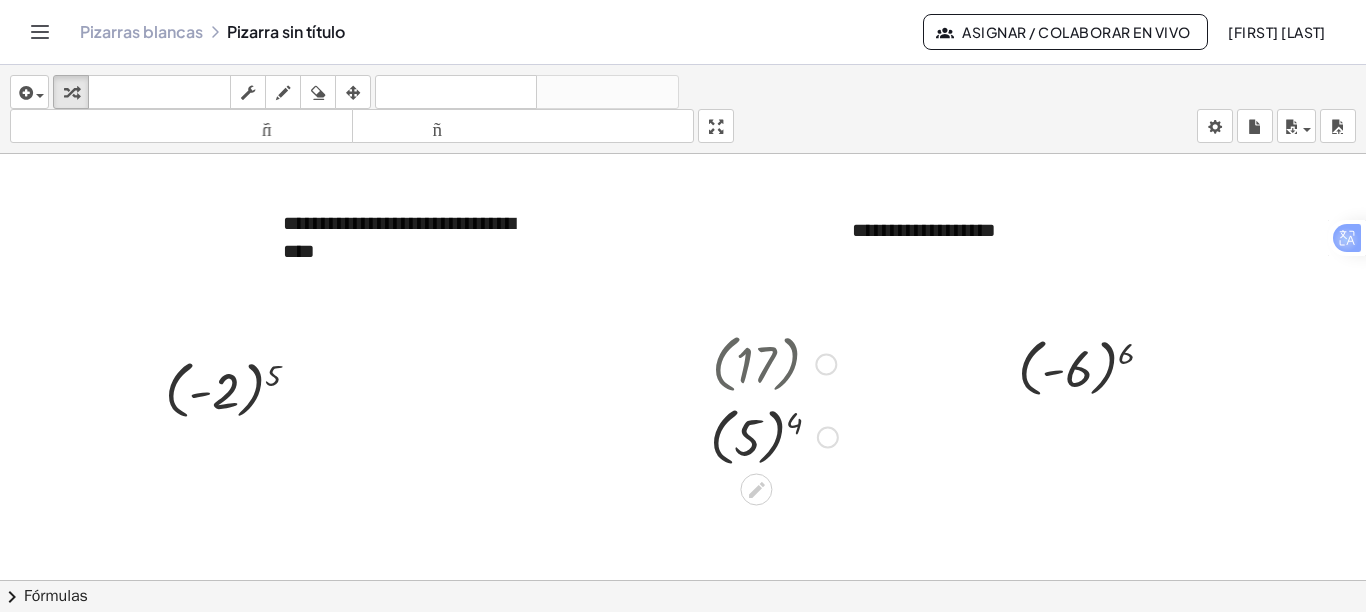 click at bounding box center [774, 362] 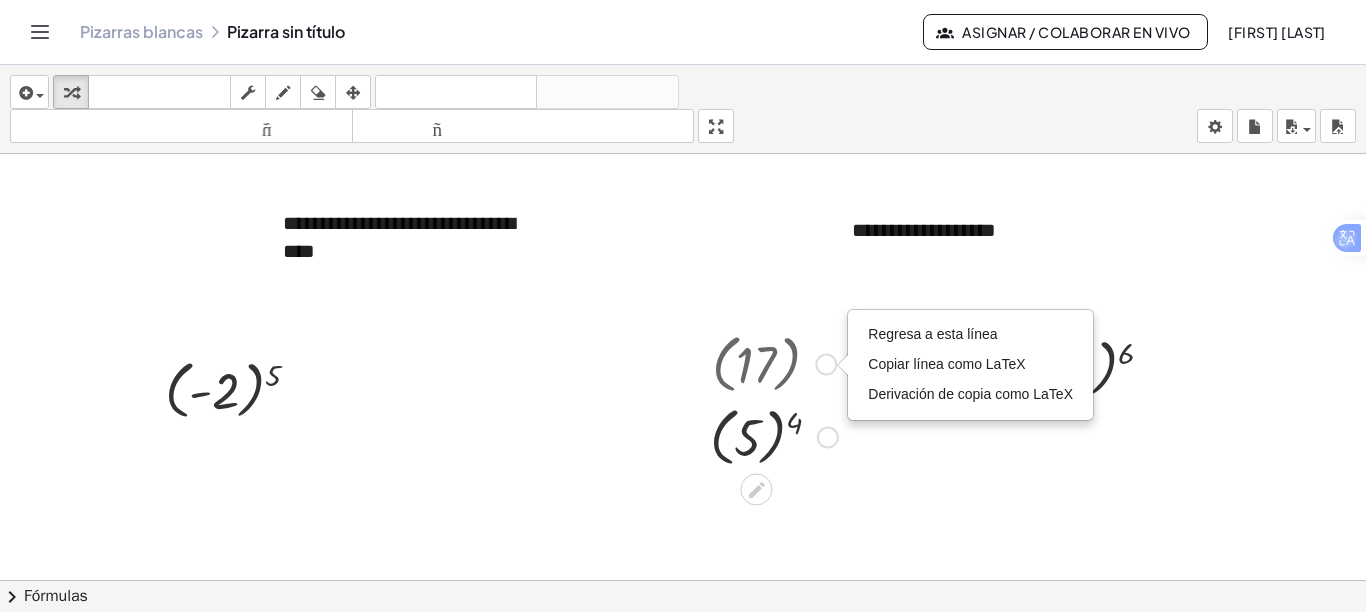 drag, startPoint x: 798, startPoint y: 353, endPoint x: 738, endPoint y: 354, distance: 60.00833 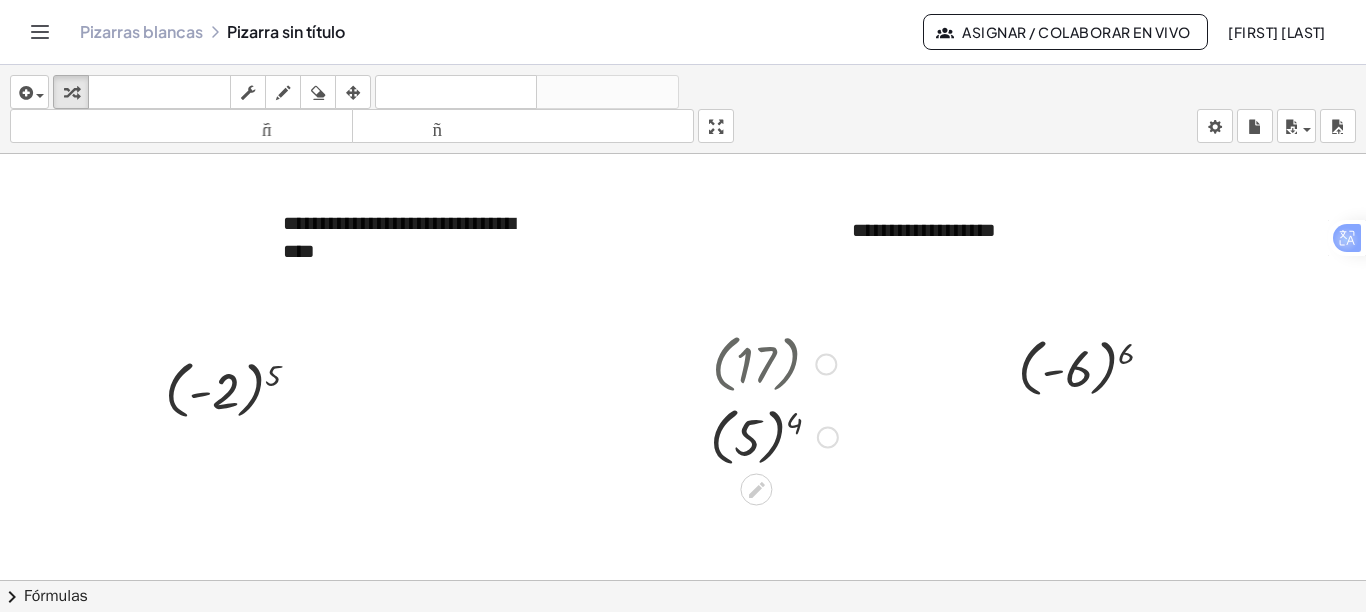 click at bounding box center (774, 362) 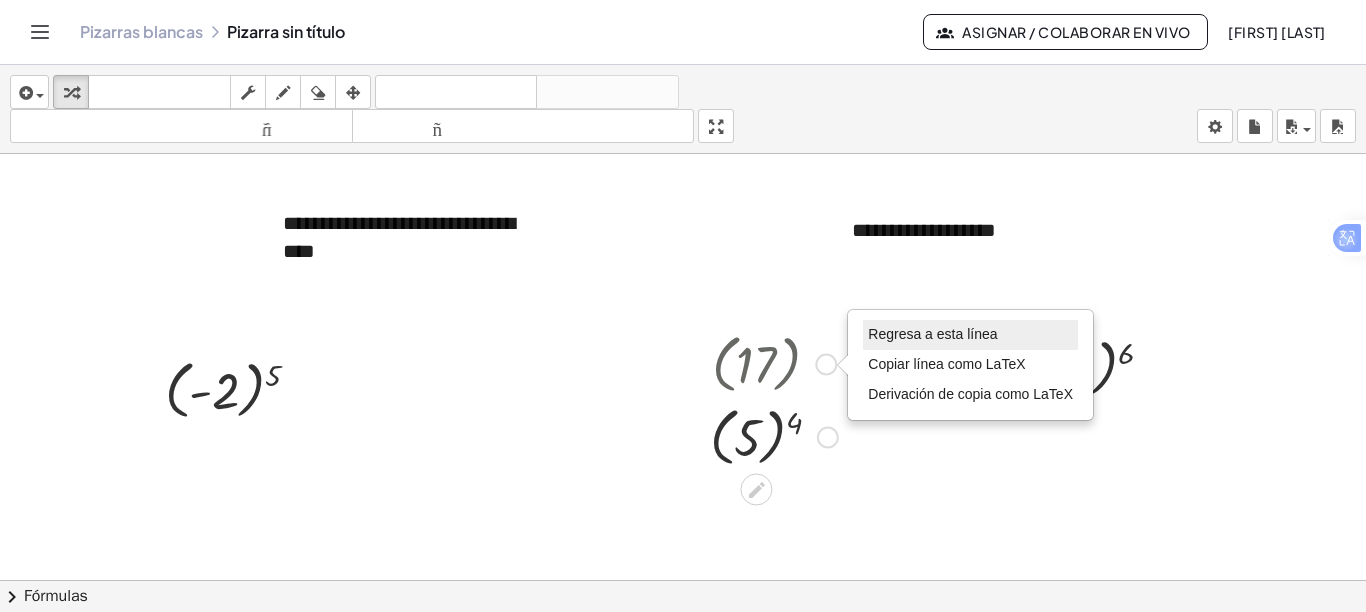 click on "Regresa a esta línea" at bounding box center (932, 334) 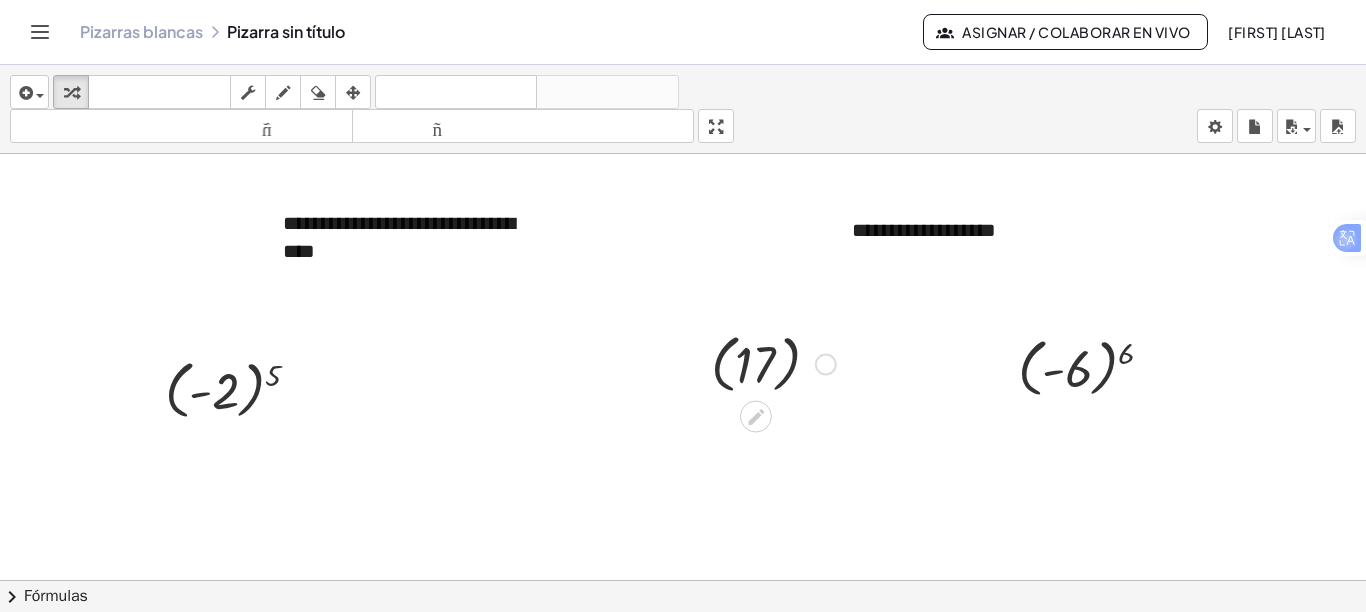 click at bounding box center [773, 362] 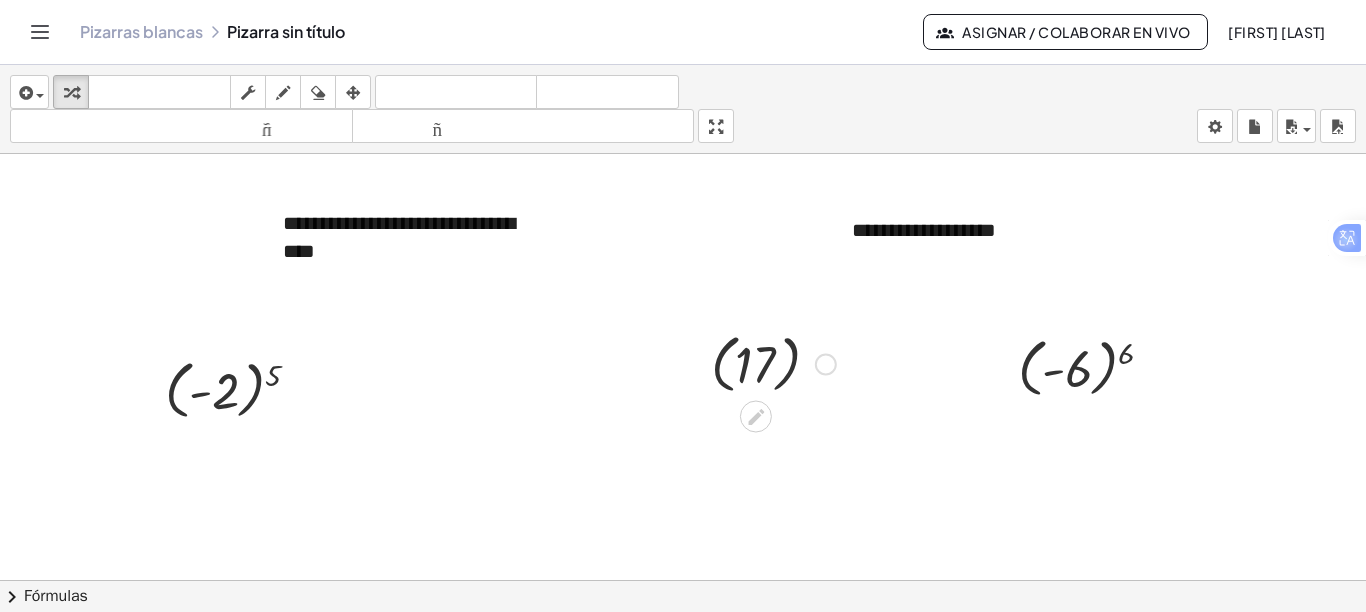 click at bounding box center [773, 362] 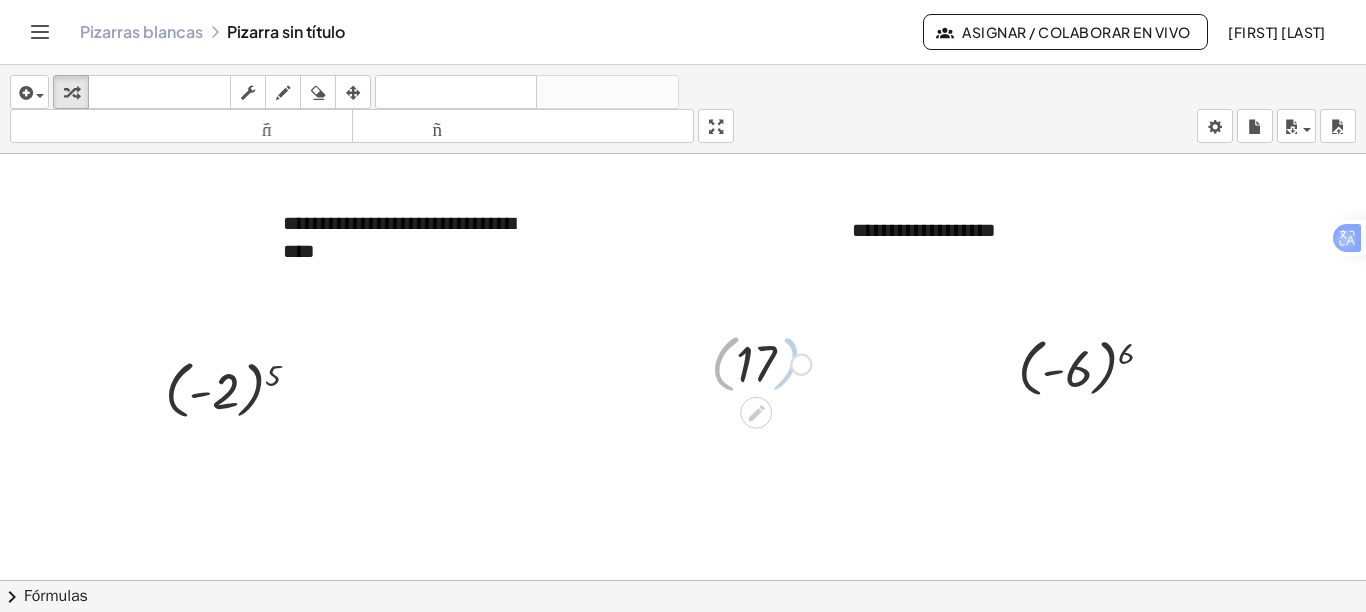 drag, startPoint x: 797, startPoint y: 376, endPoint x: 780, endPoint y: 372, distance: 17.464249 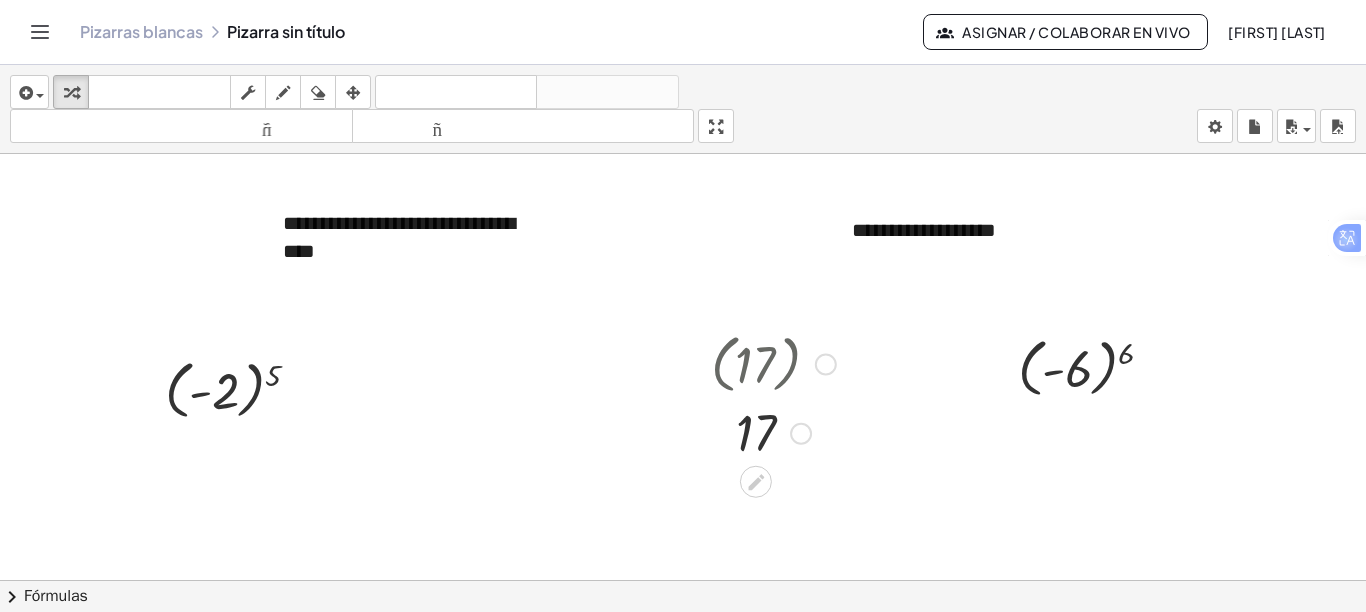 click at bounding box center (773, 432) 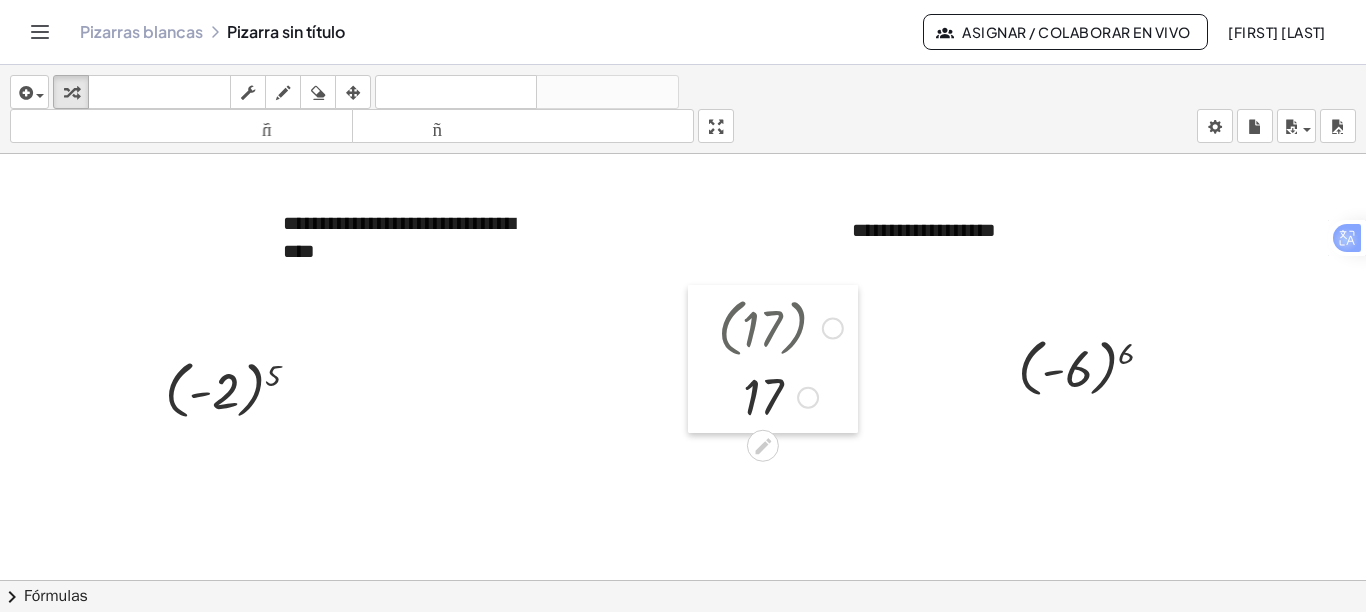 drag, startPoint x: 690, startPoint y: 347, endPoint x: 697, endPoint y: 311, distance: 36.67424 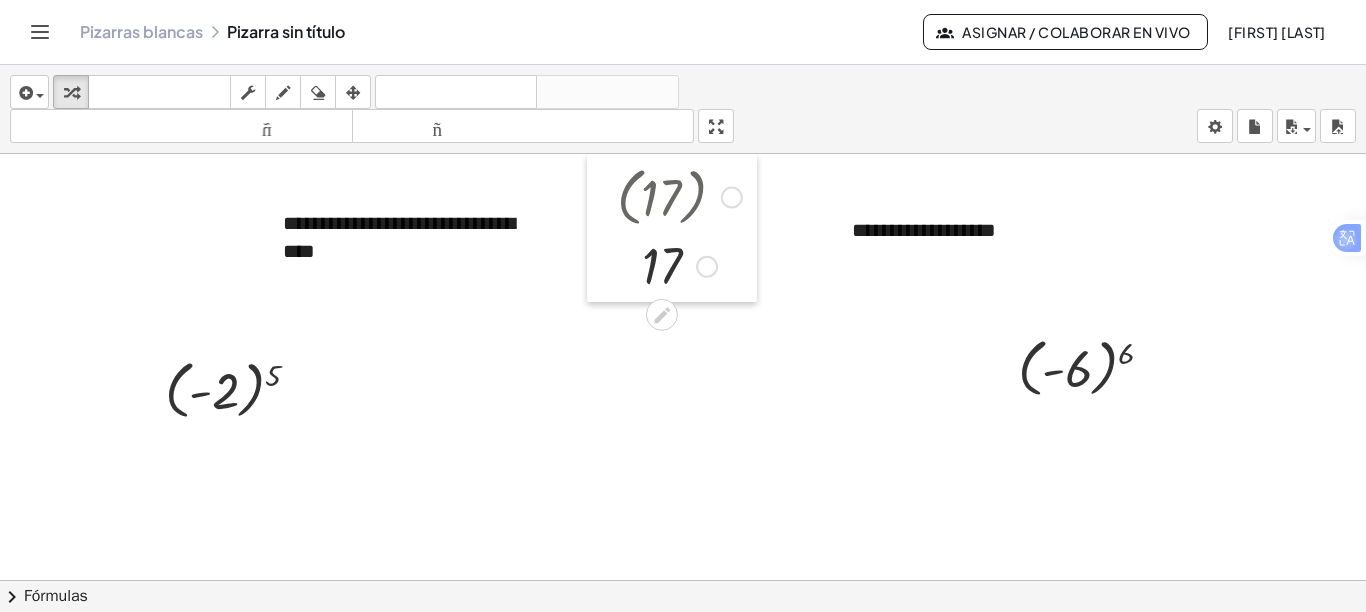drag, startPoint x: 710, startPoint y: 375, endPoint x: 606, endPoint y: 192, distance: 210.48753 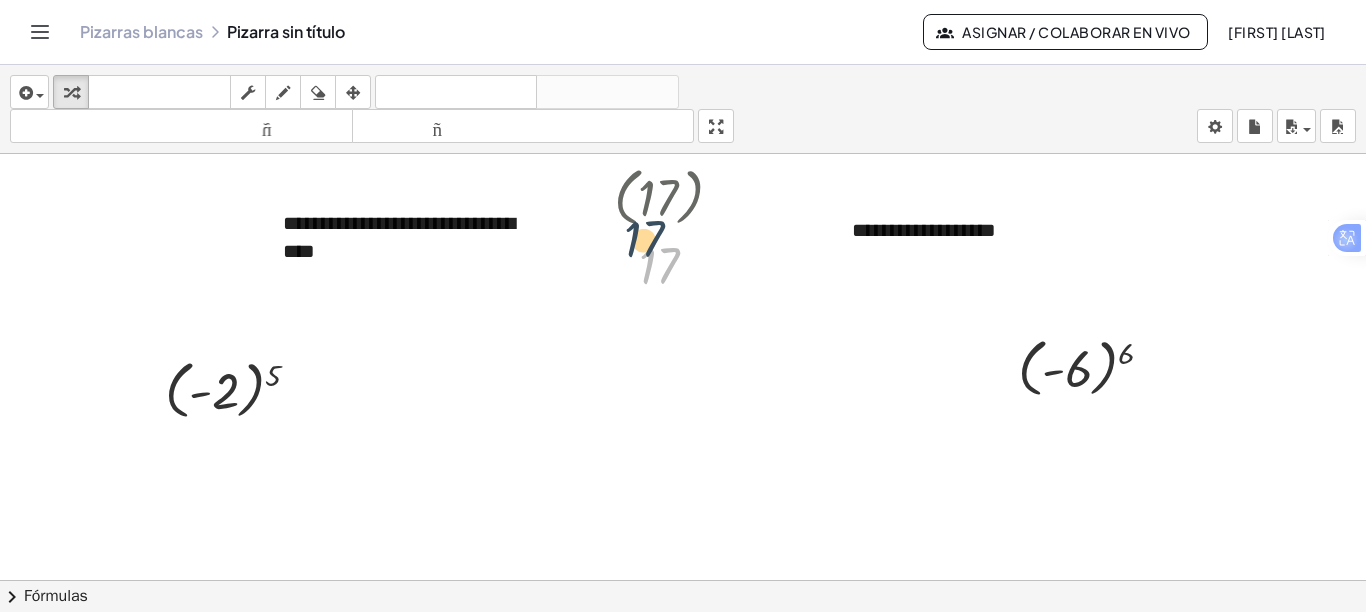 drag, startPoint x: 676, startPoint y: 262, endPoint x: 655, endPoint y: 225, distance: 42.544094 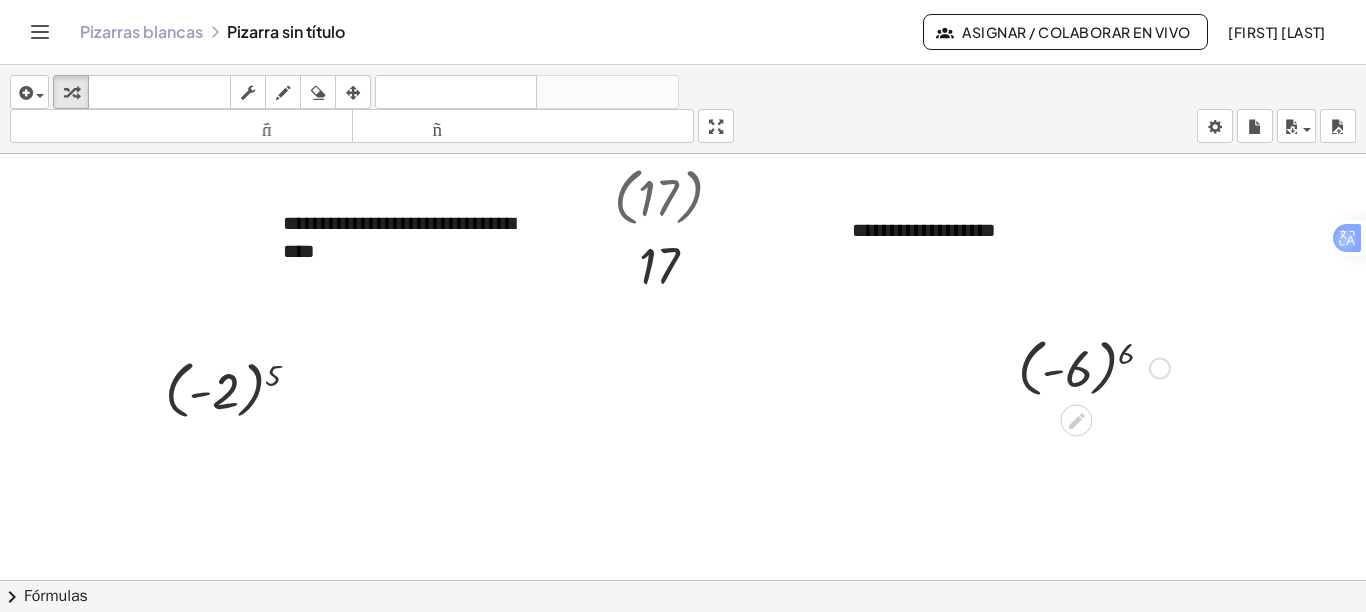 click at bounding box center (1094, 366) 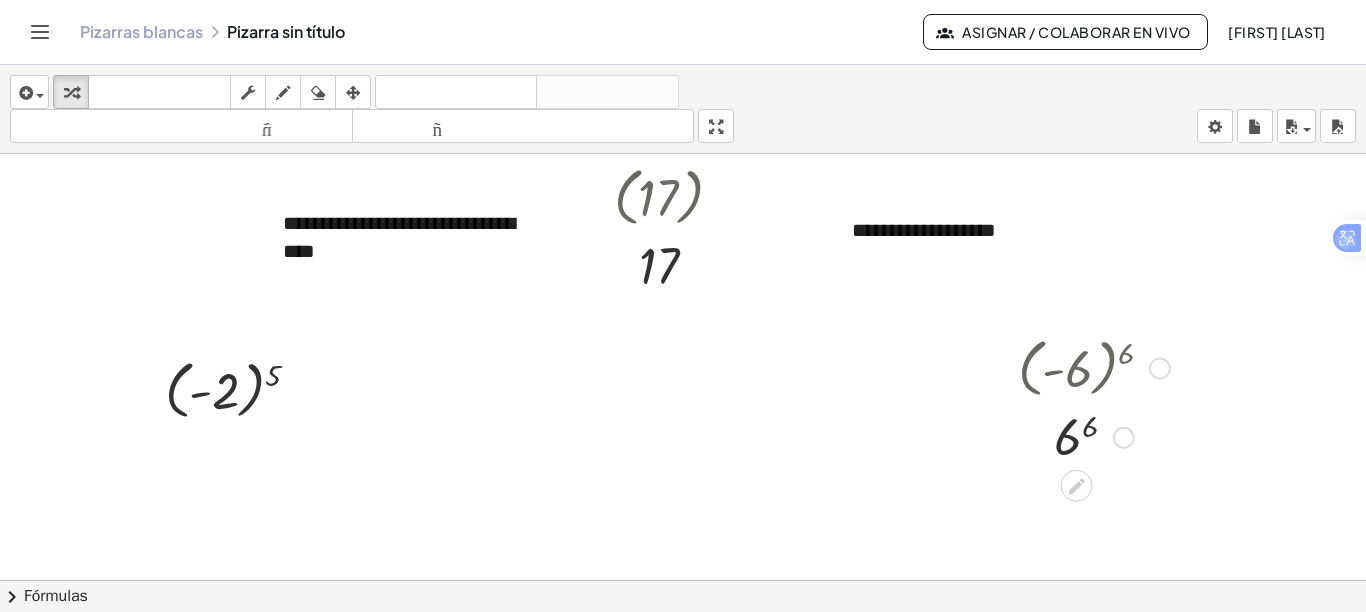 click at bounding box center [1094, 366] 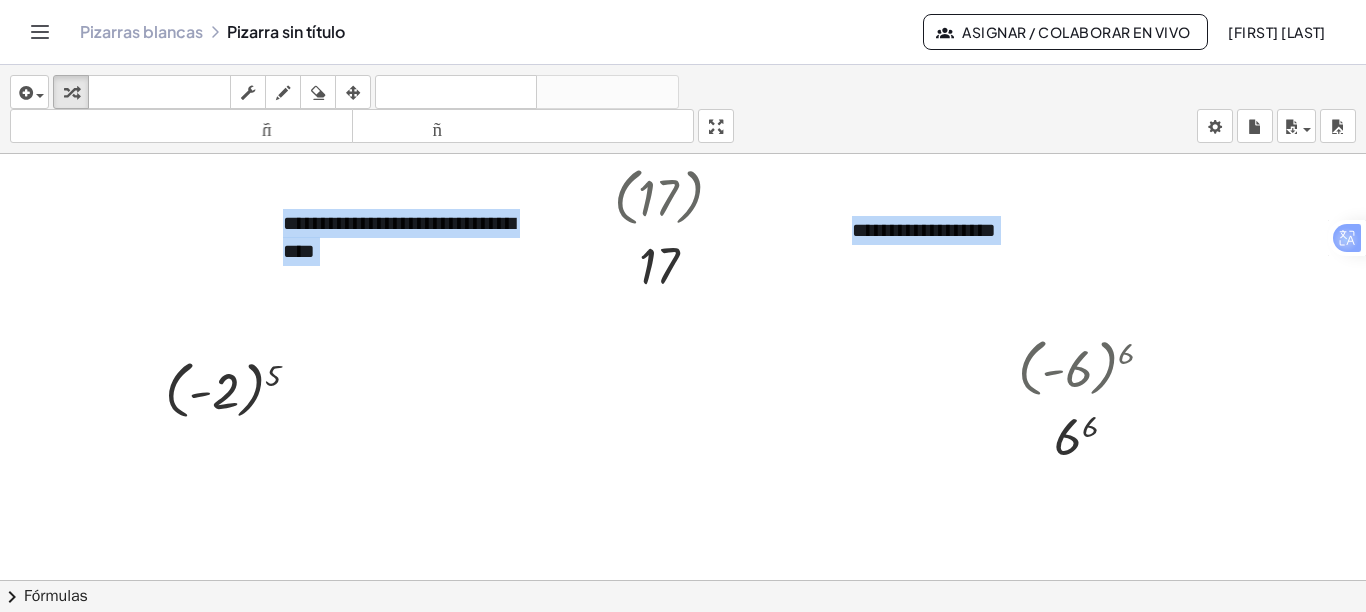 drag, startPoint x: 1067, startPoint y: 357, endPoint x: 294, endPoint y: 484, distance: 783.3633 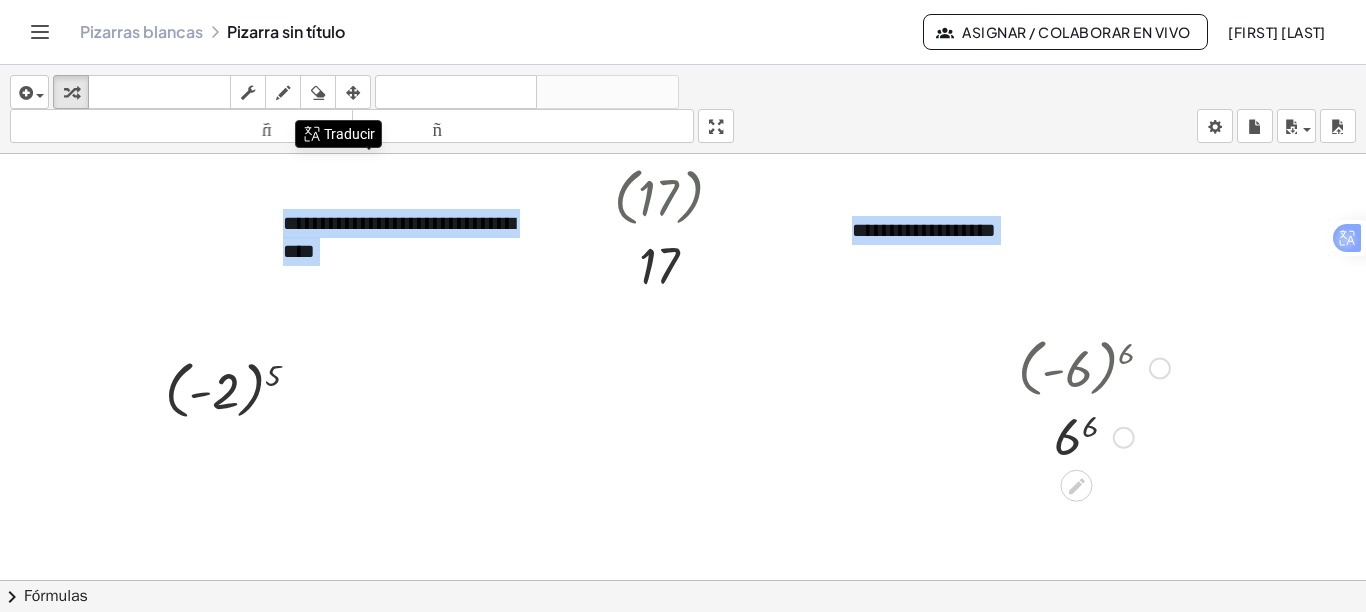 click at bounding box center [1094, 366] 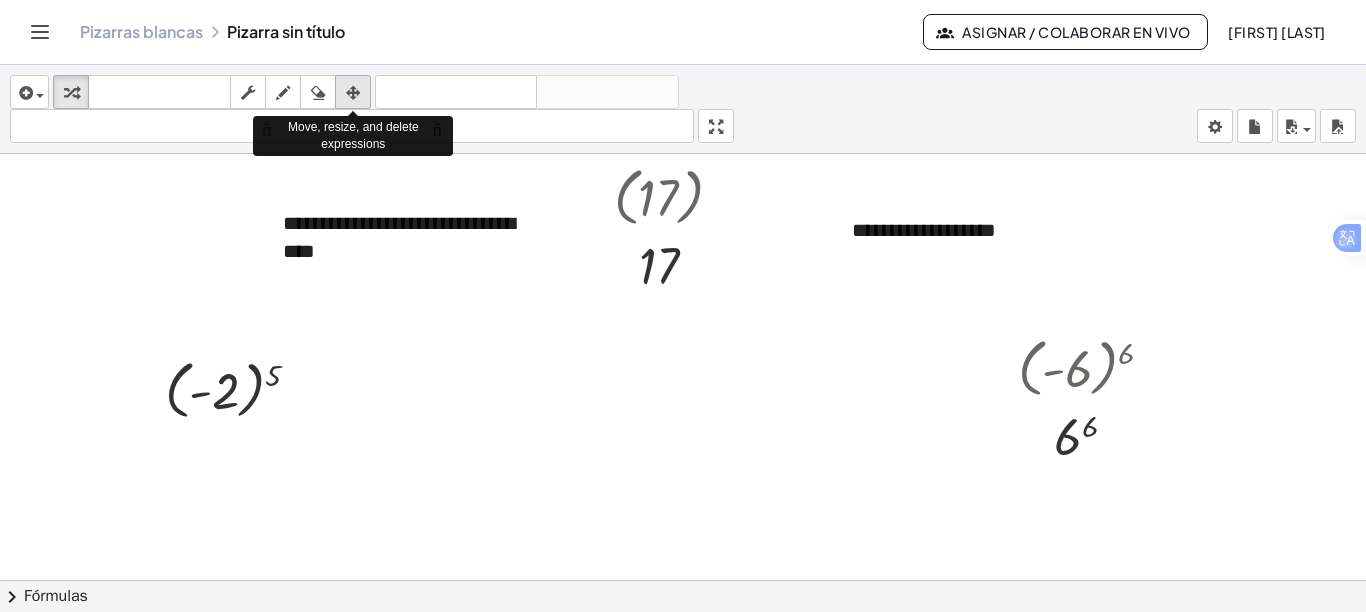 click at bounding box center (353, 93) 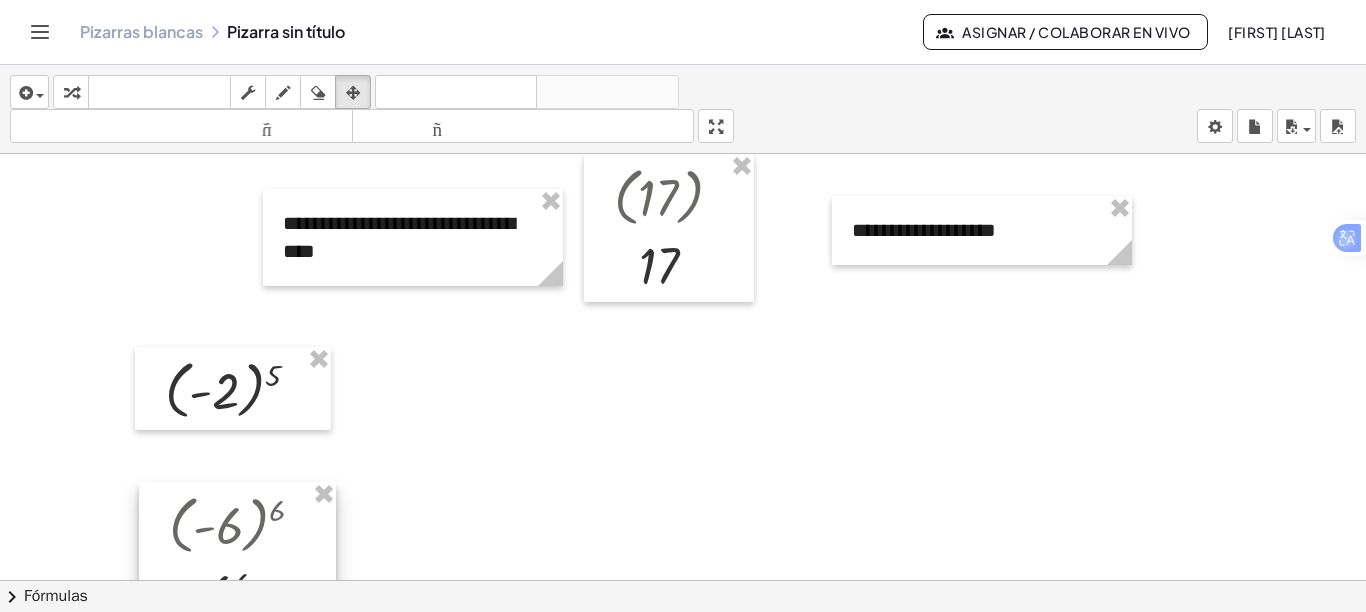 drag, startPoint x: 1039, startPoint y: 395, endPoint x: 188, endPoint y: 535, distance: 862.43896 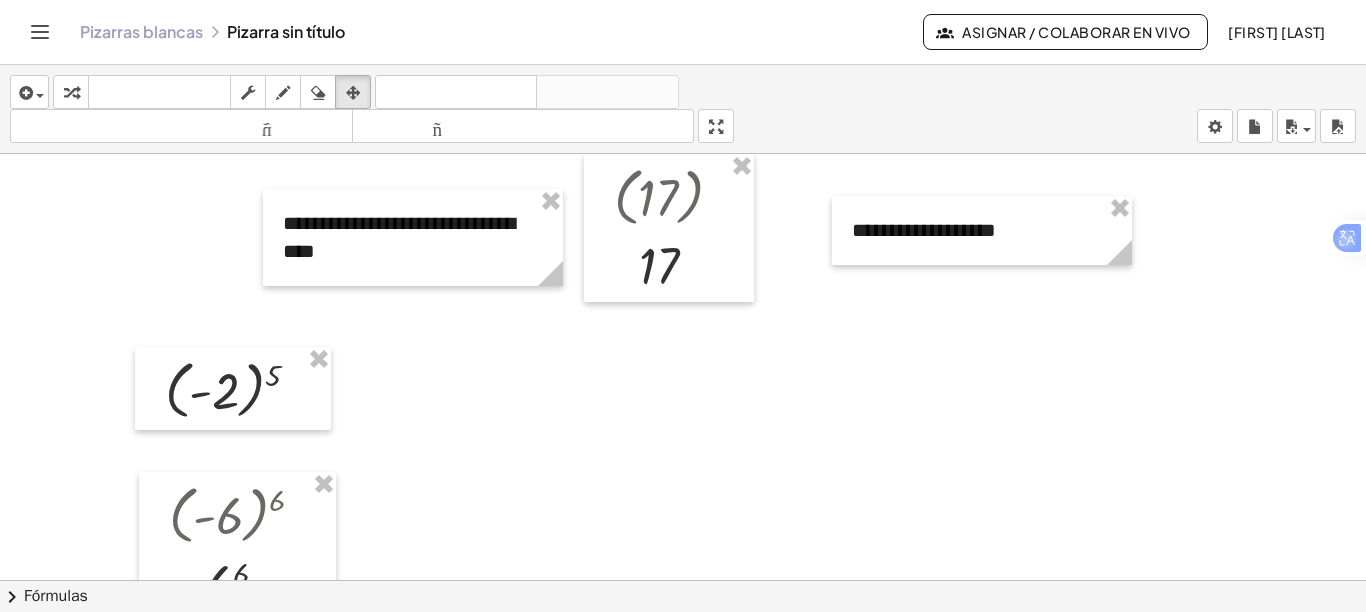 click at bounding box center (683, 591) 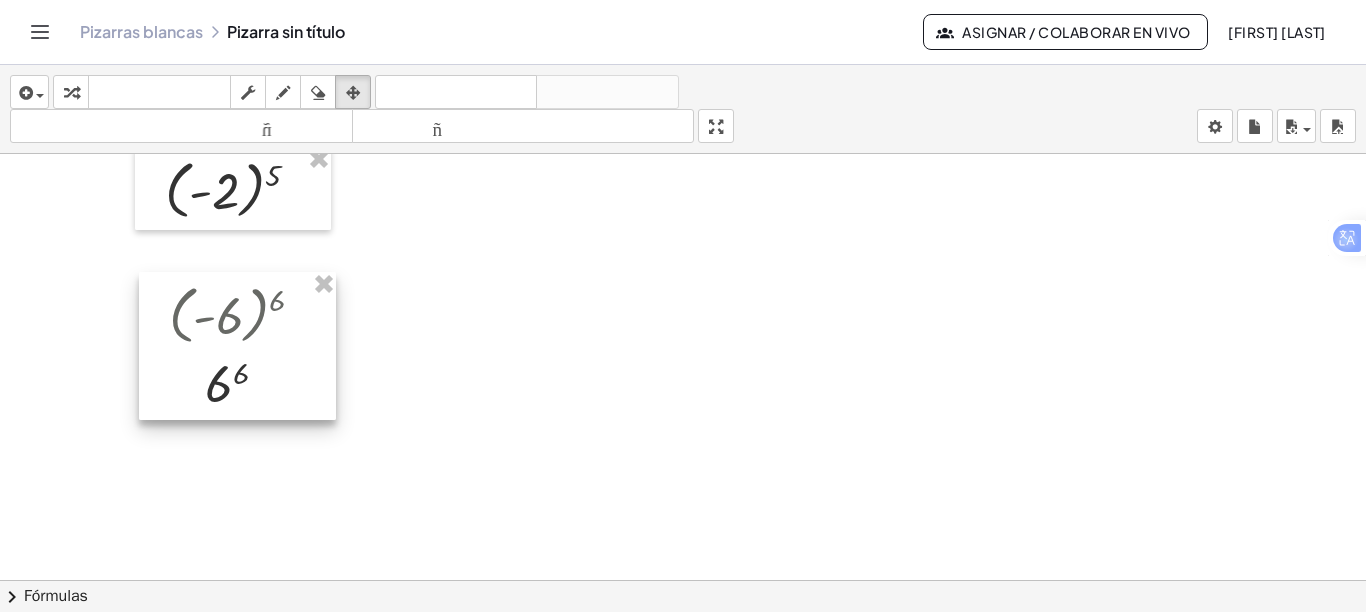 click at bounding box center [237, 346] 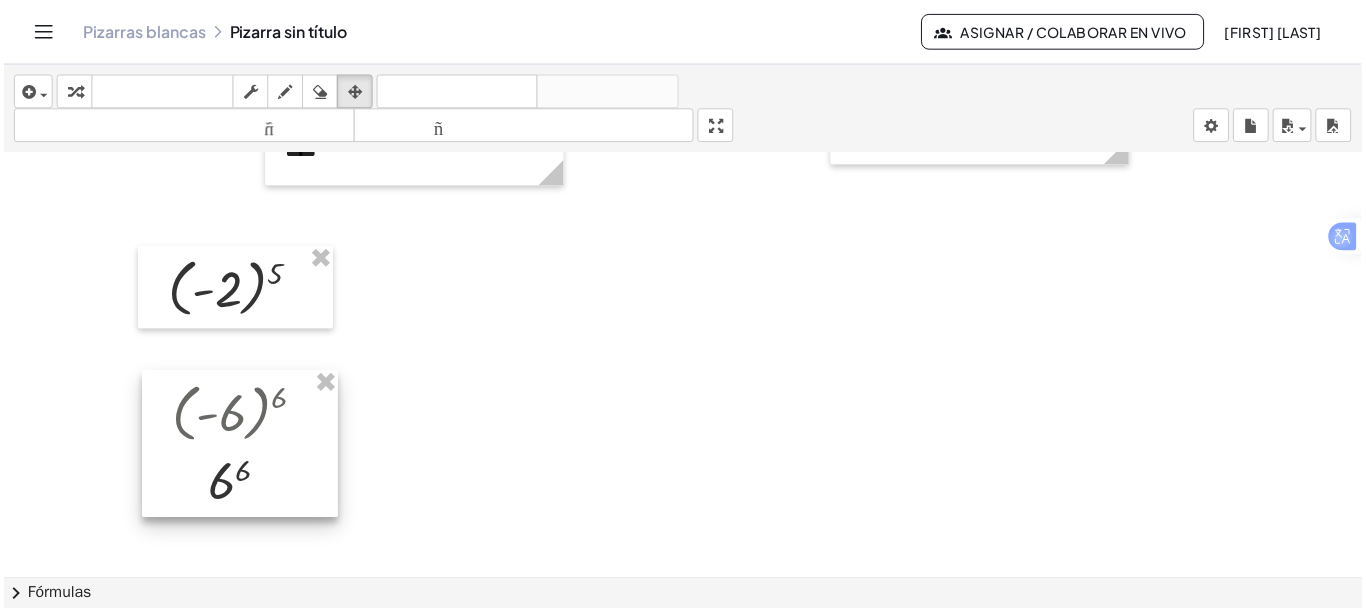 scroll, scrollTop: 0, scrollLeft: 0, axis: both 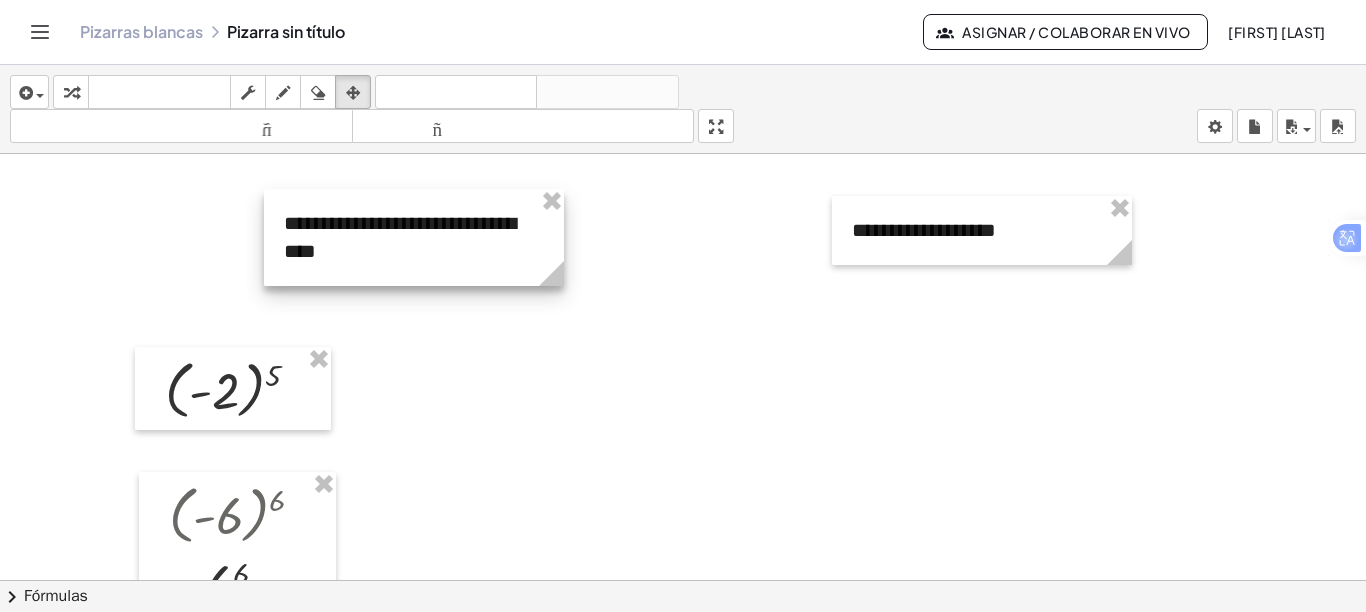 drag, startPoint x: 370, startPoint y: 242, endPoint x: 456, endPoint y: 225, distance: 87.66413 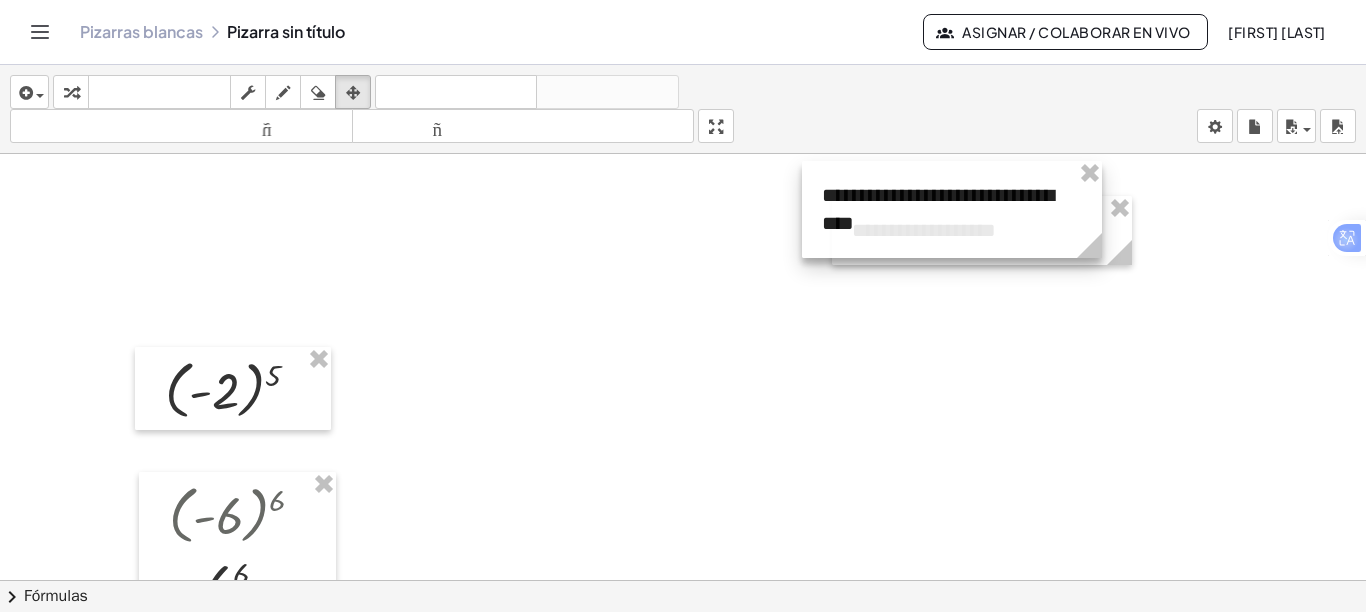 drag, startPoint x: 432, startPoint y: 203, endPoint x: 876, endPoint y: 169, distance: 445.2999 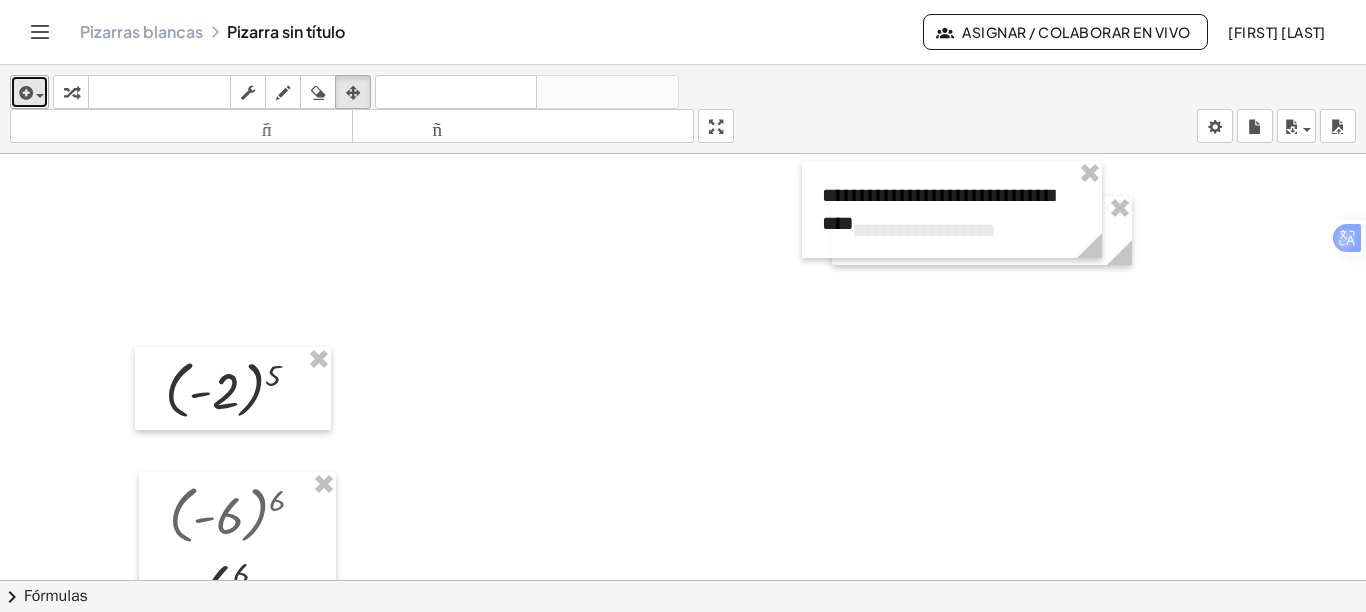 click at bounding box center (35, 95) 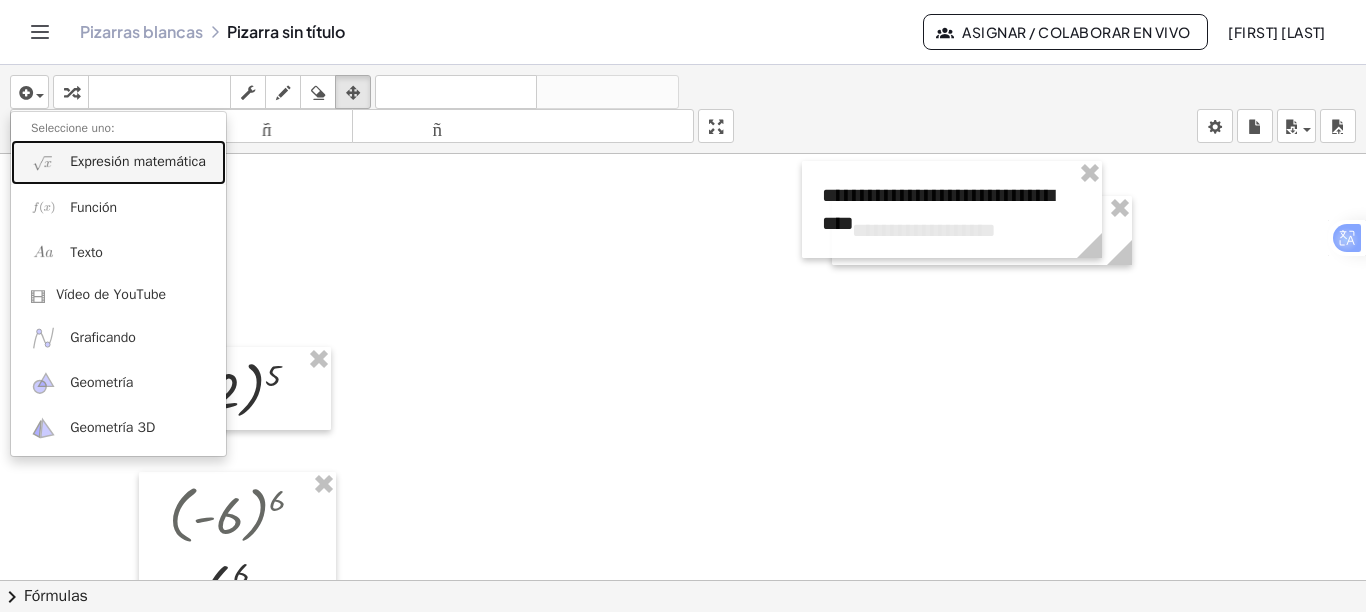 click on "Expresión matemática" at bounding box center (138, 161) 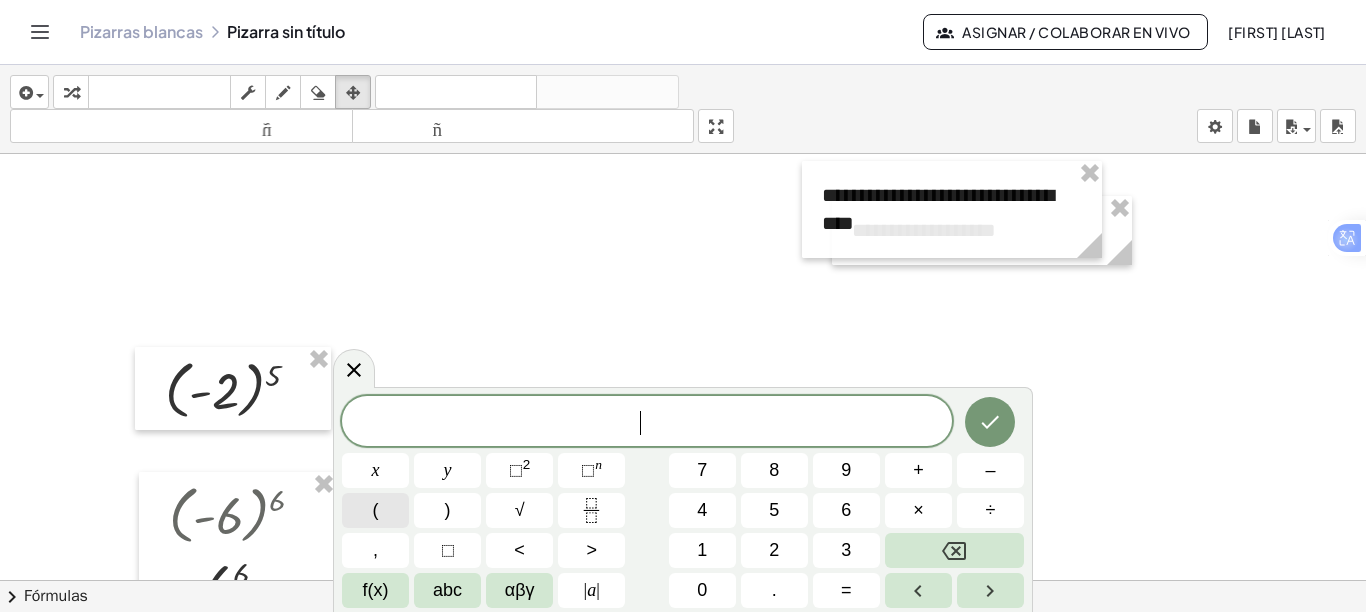 click on "(" at bounding box center [375, 510] 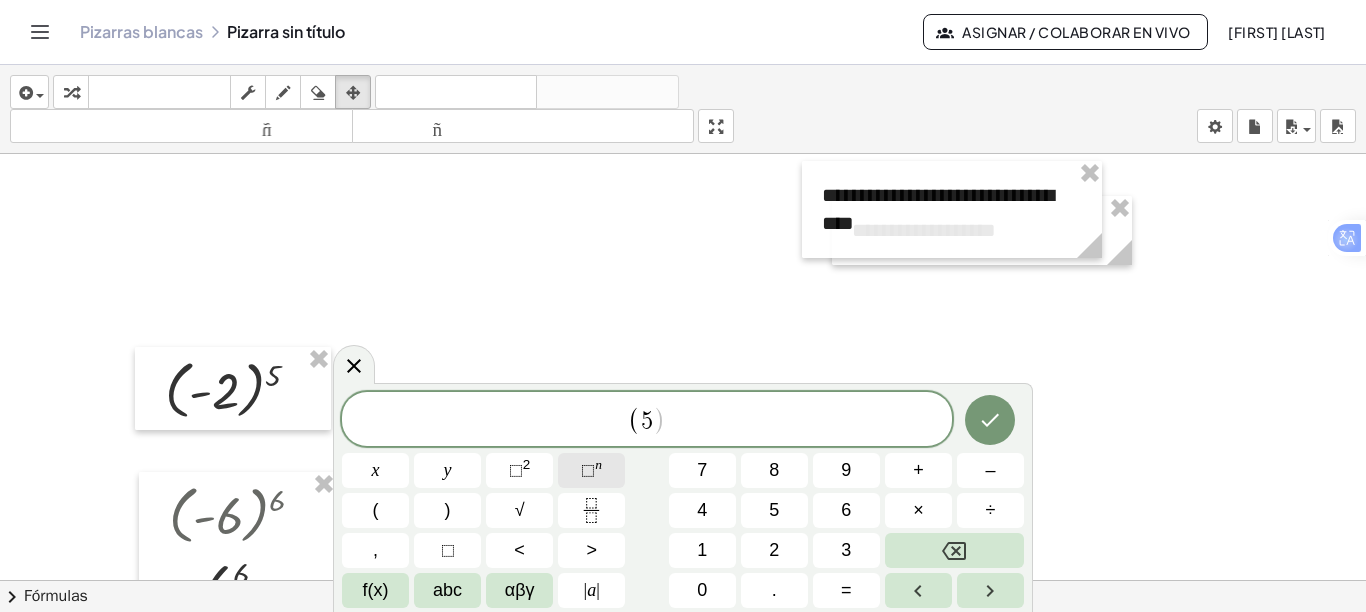 click on "⬚ n" 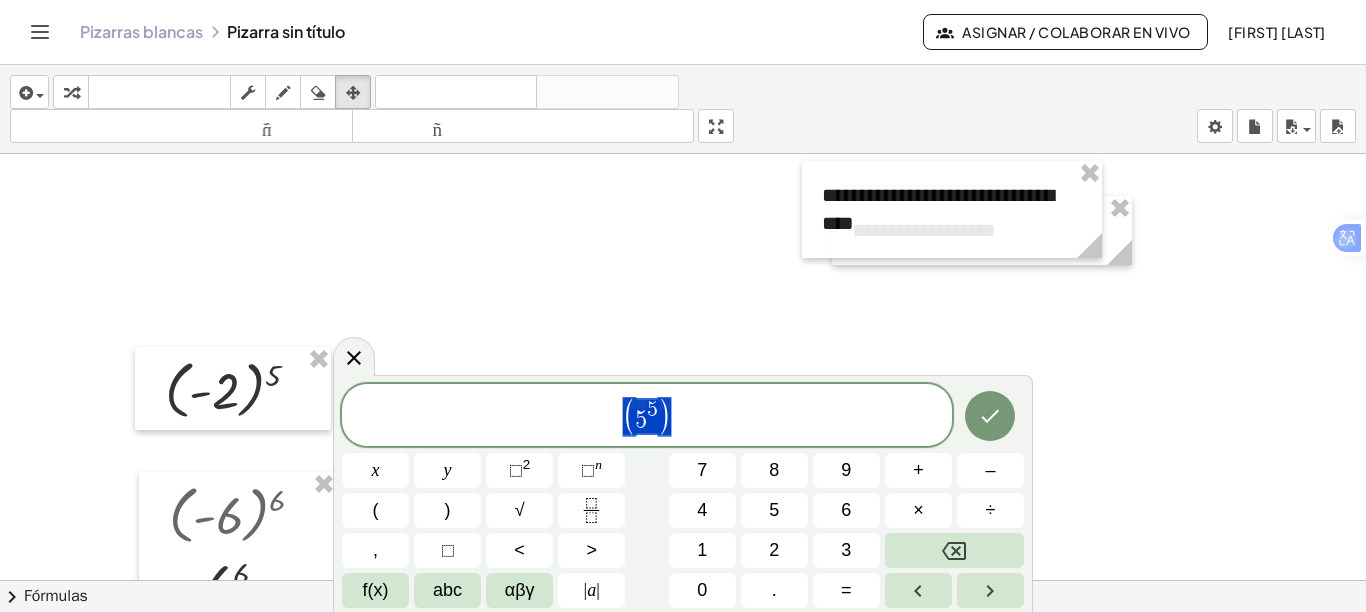 drag, startPoint x: 694, startPoint y: 421, endPoint x: 629, endPoint y: 417, distance: 65.12296 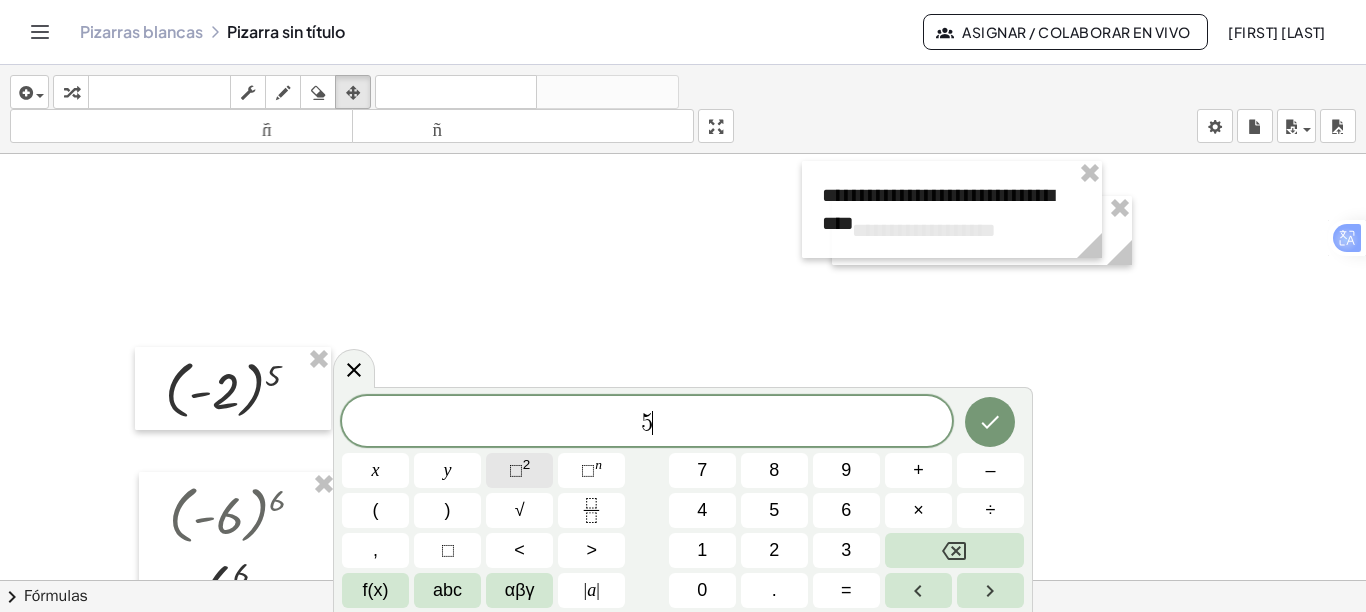 click on "⬚ 2" at bounding box center (519, 470) 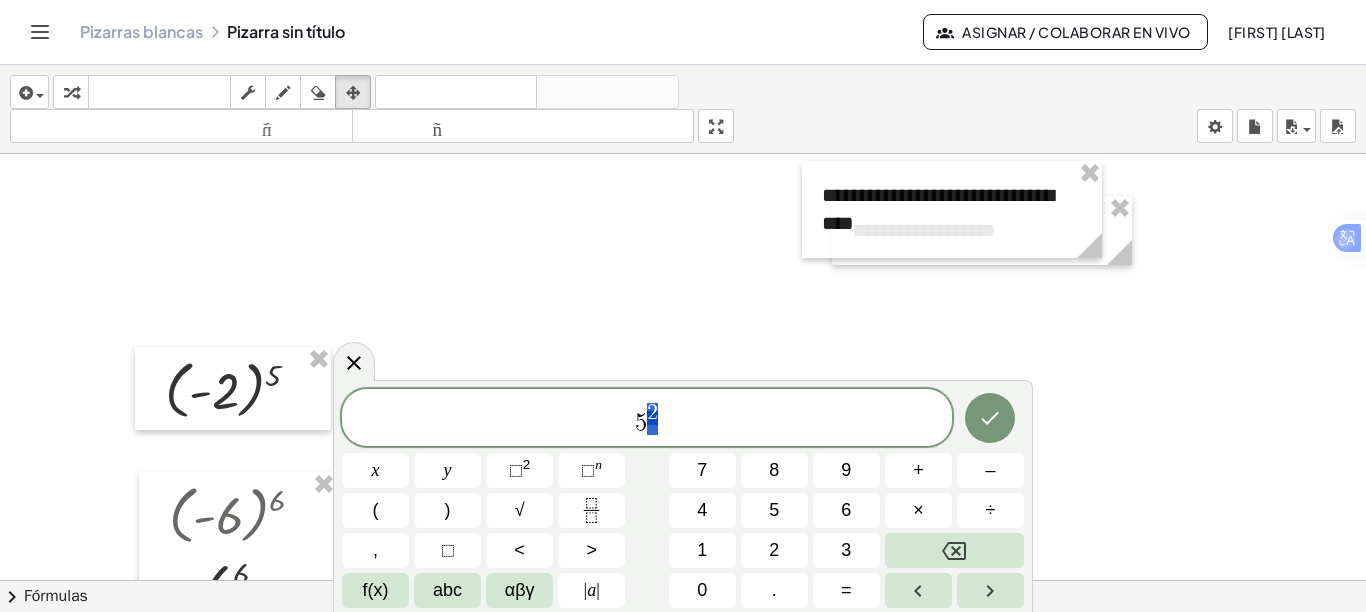 drag, startPoint x: 662, startPoint y: 412, endPoint x: 651, endPoint y: 408, distance: 11.7046995 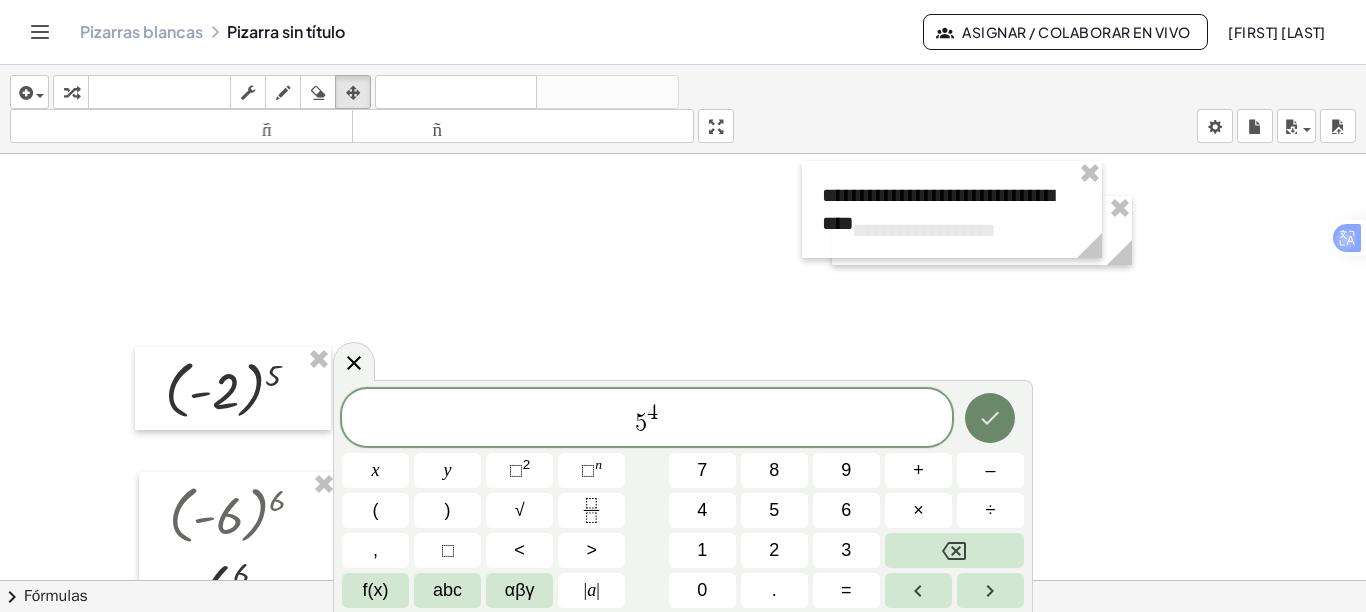 click 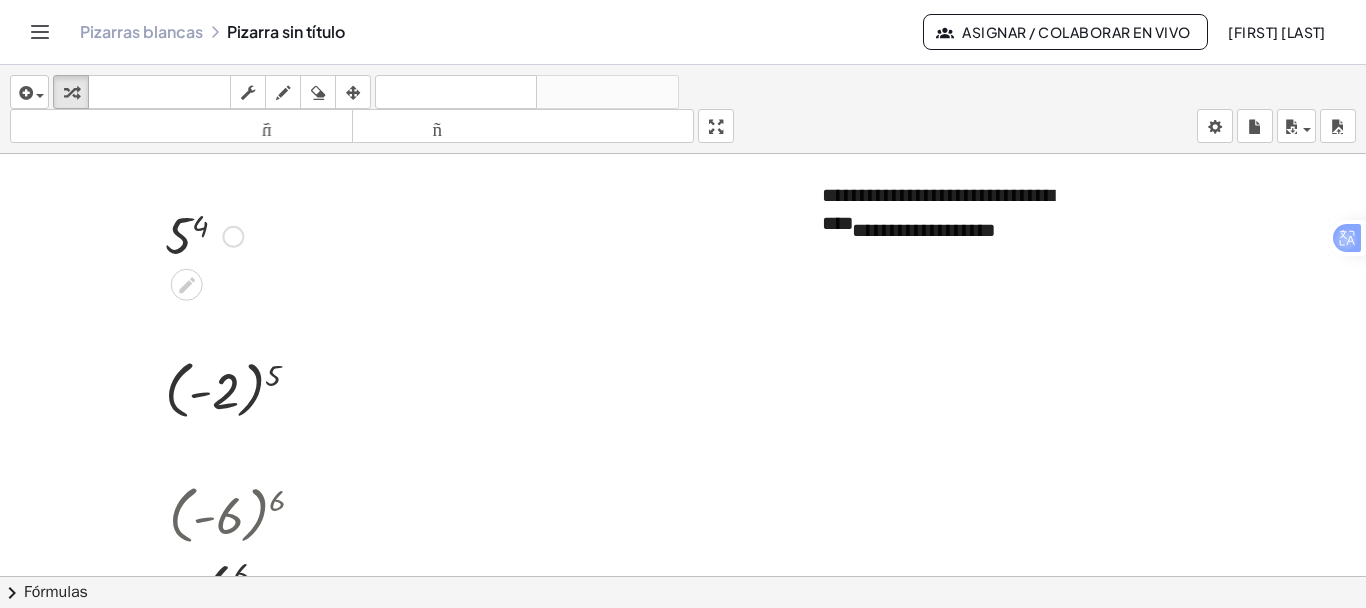 click at bounding box center [233, 236] 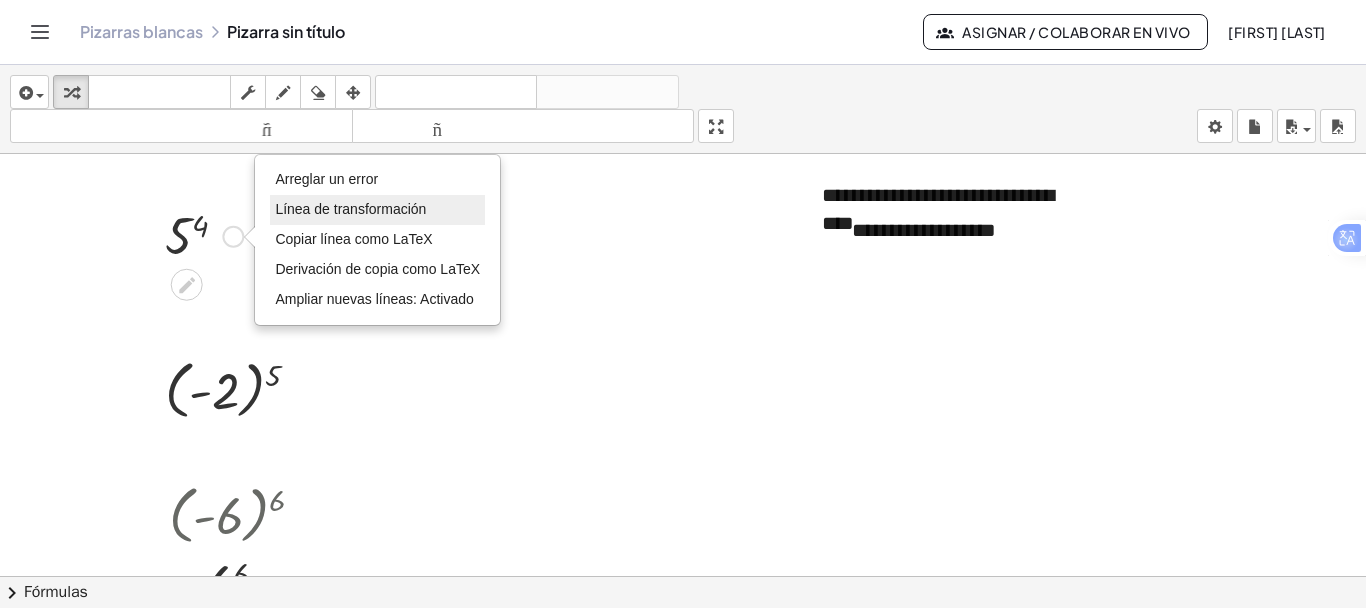 click on "Línea de transformación" at bounding box center [350, 209] 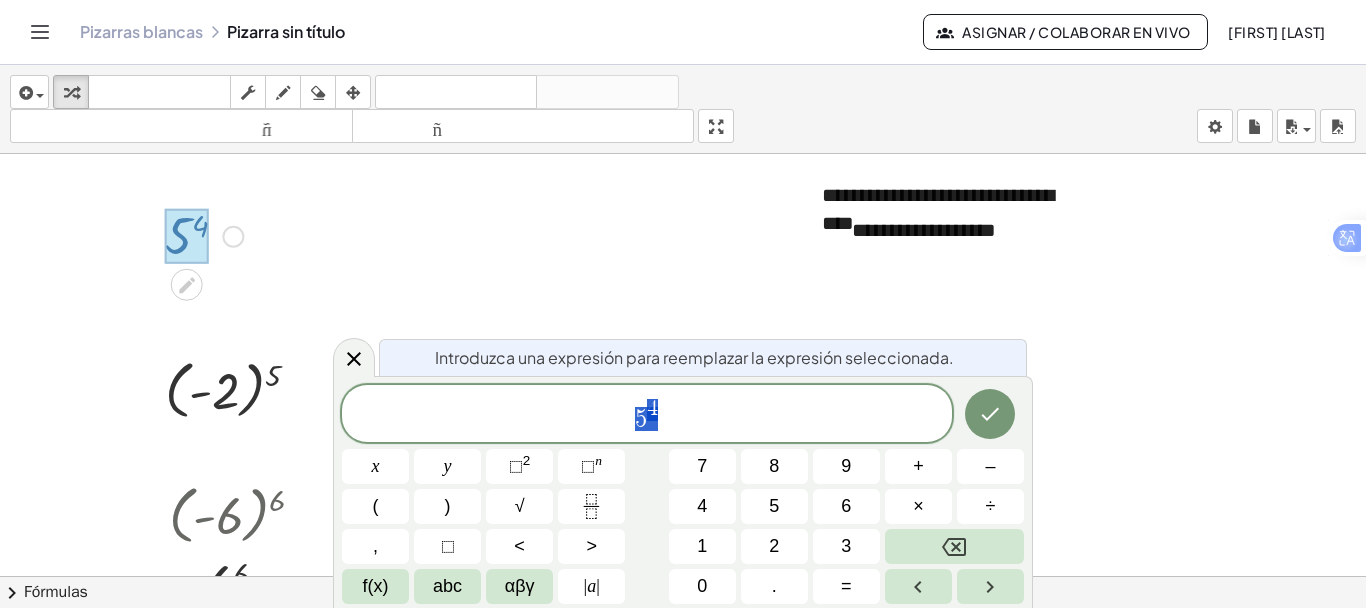 click on "5 4" at bounding box center [647, 415] 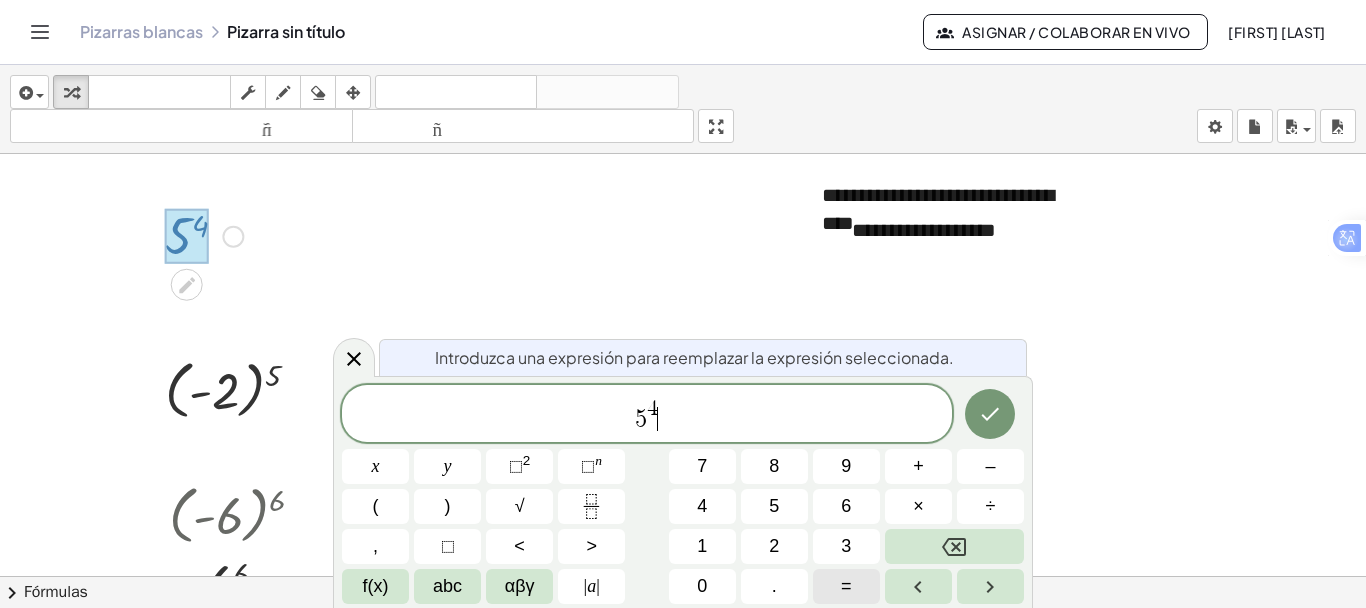 click on "=" at bounding box center (846, 586) 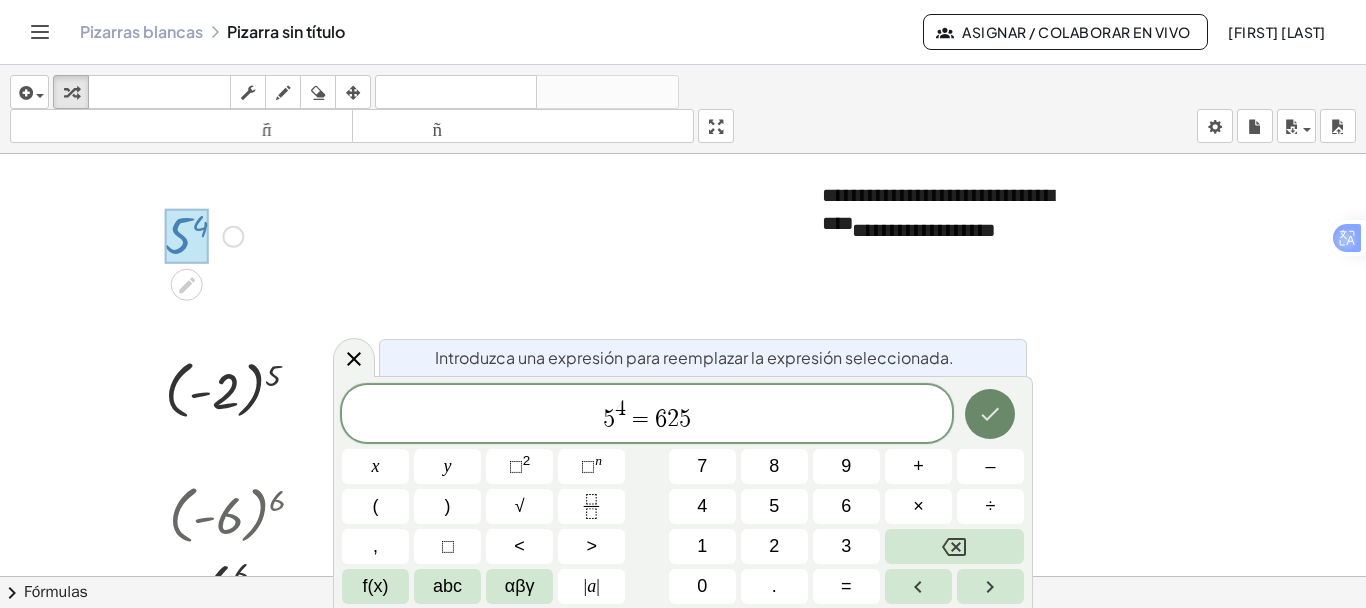 click 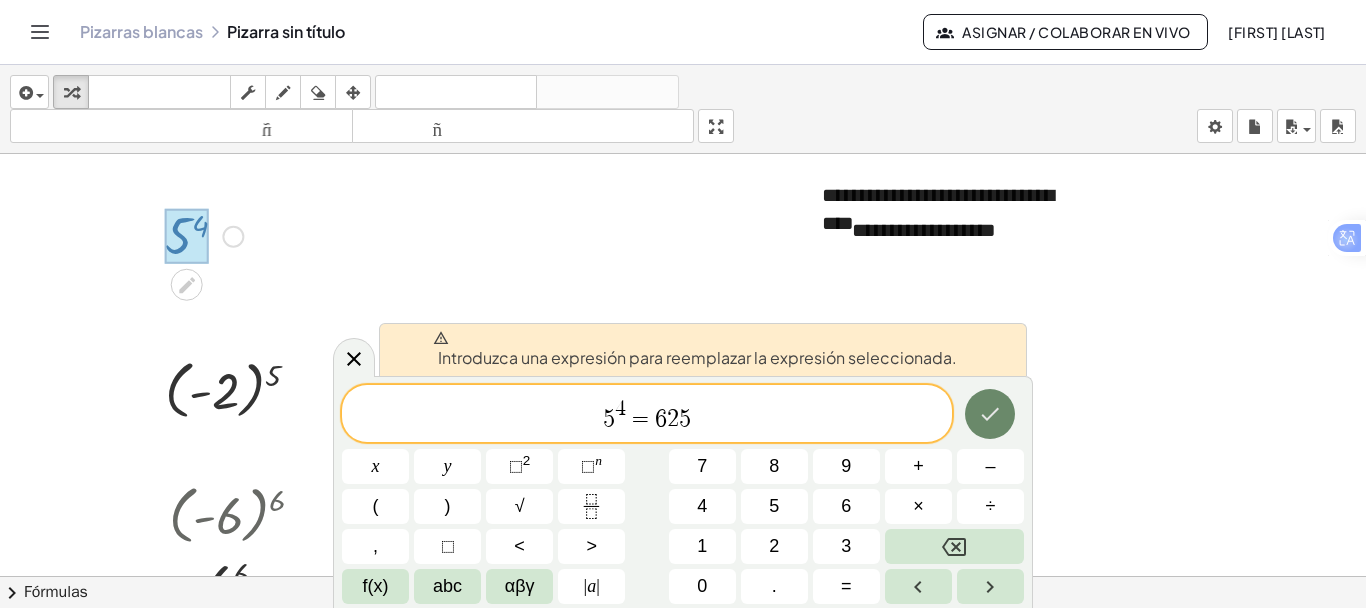click 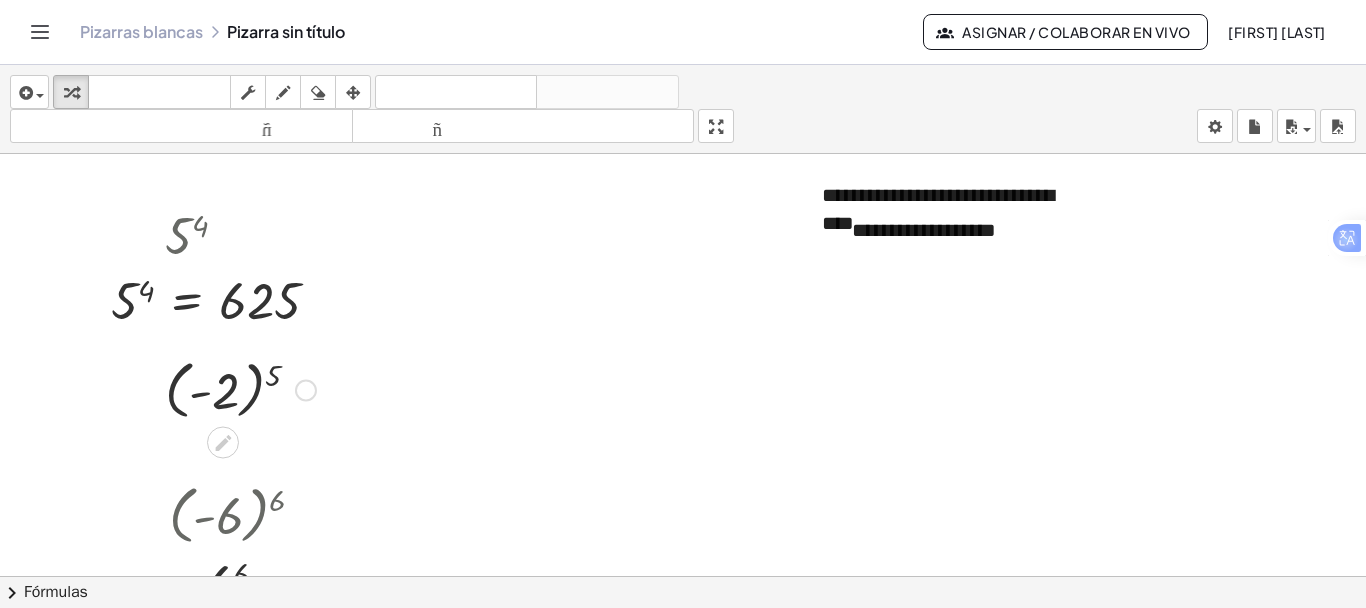 click at bounding box center (306, 390) 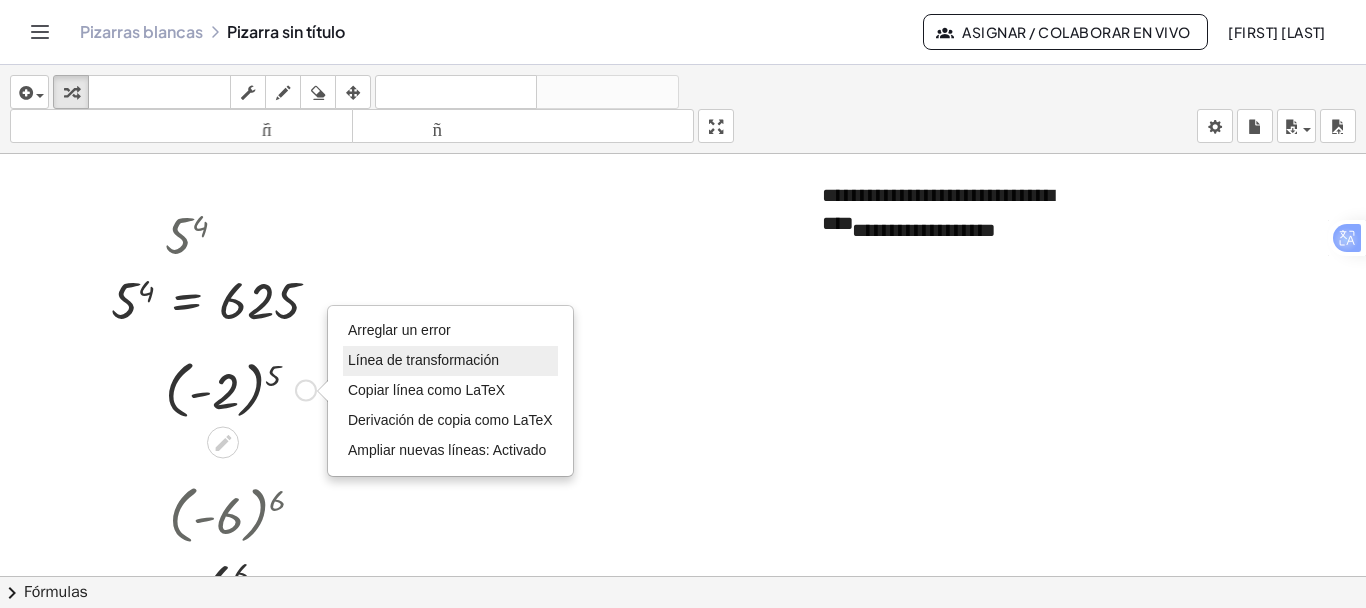 click on "Línea de transformación" at bounding box center [423, 360] 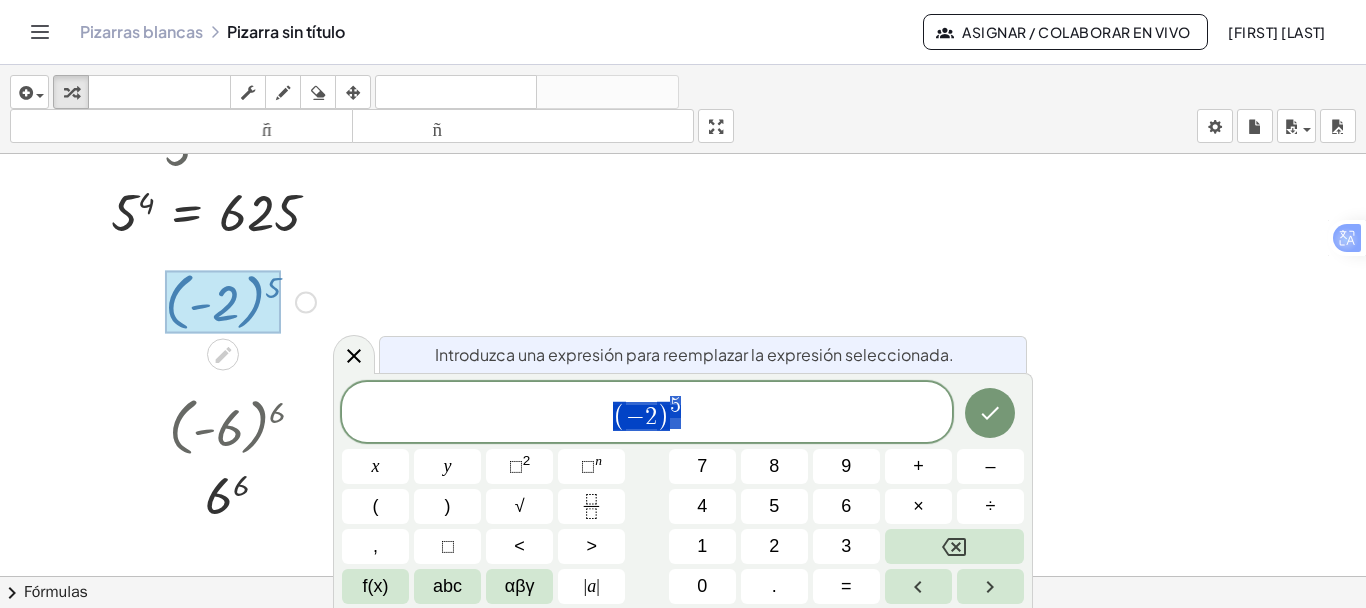 scroll, scrollTop: 94, scrollLeft: 0, axis: vertical 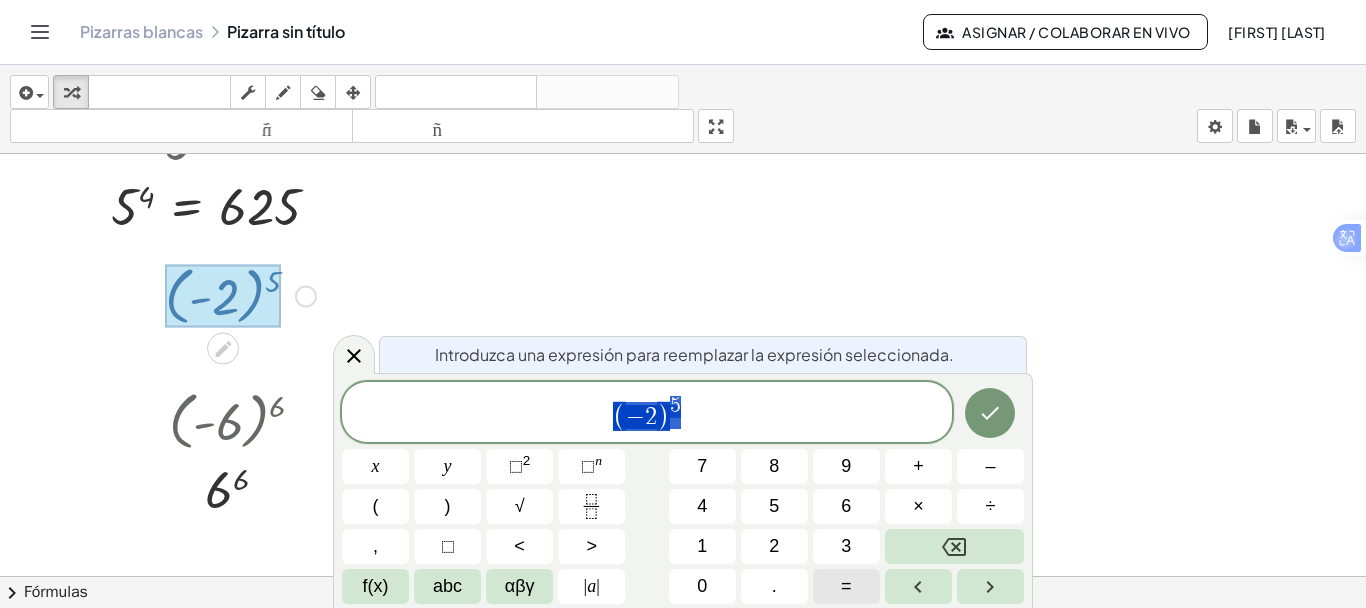 click on "=" at bounding box center (846, 586) 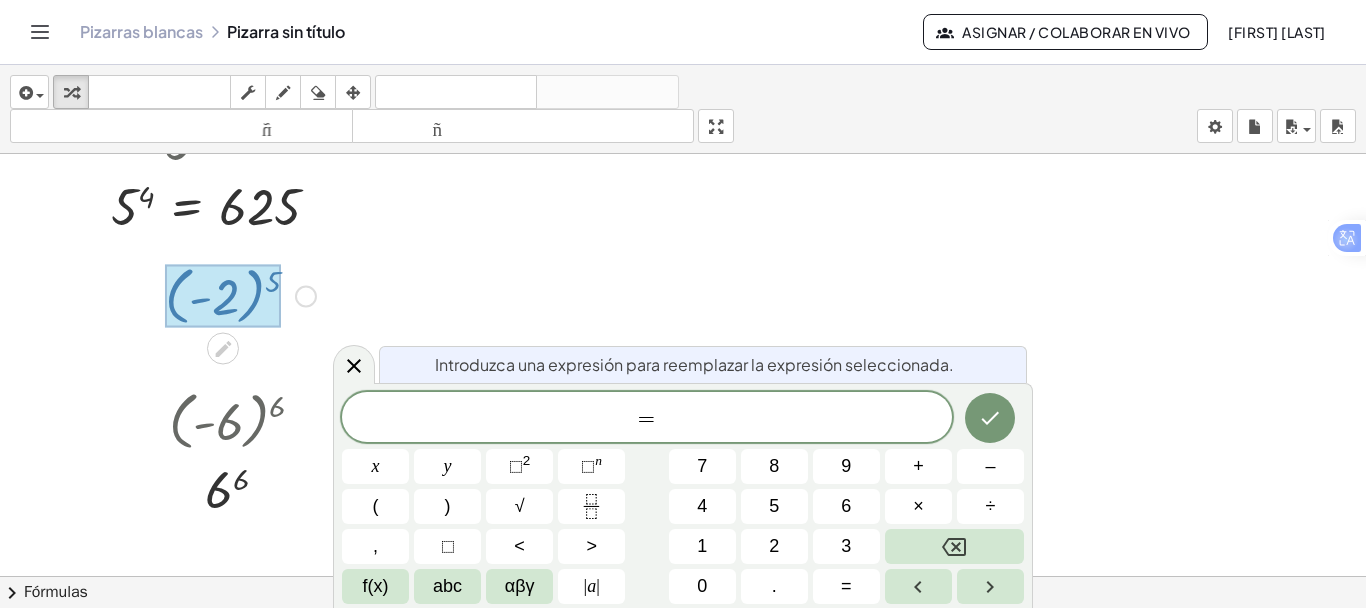 click on "Arreglar un error Línea de transformación Copiar línea como LaTeX Derivación de copia como LaTeX Ampliar nuevas líneas: Activado" at bounding box center (306, 296) 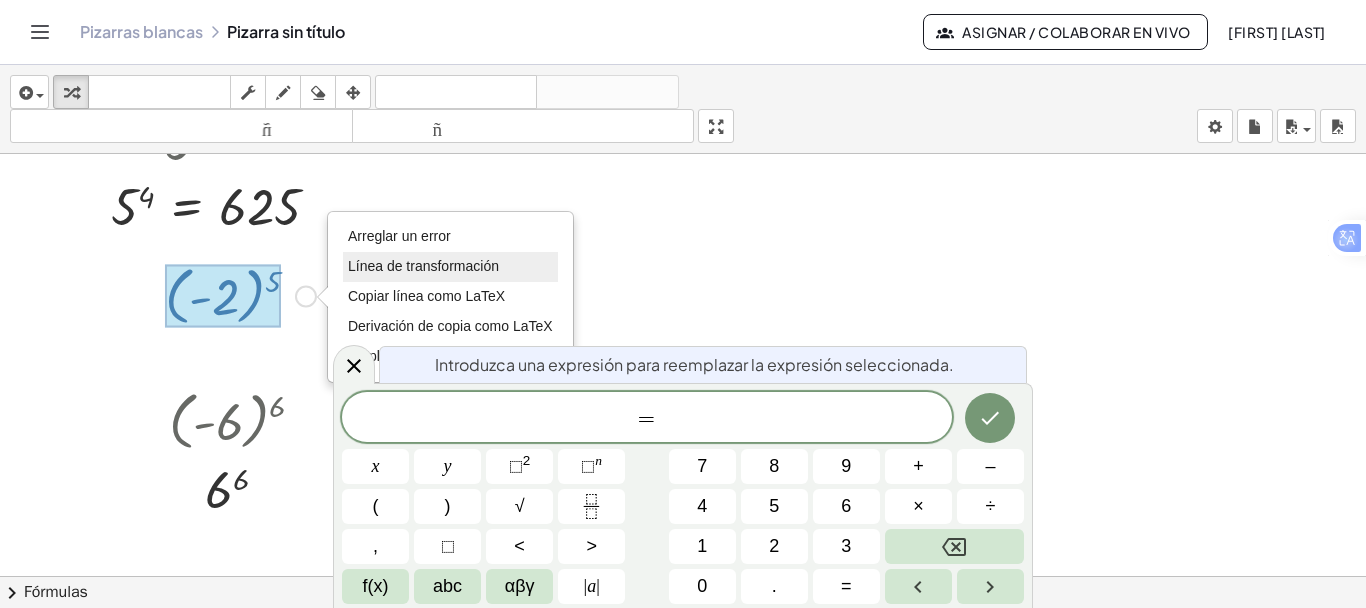 click on "Línea de transformación" at bounding box center (423, 266) 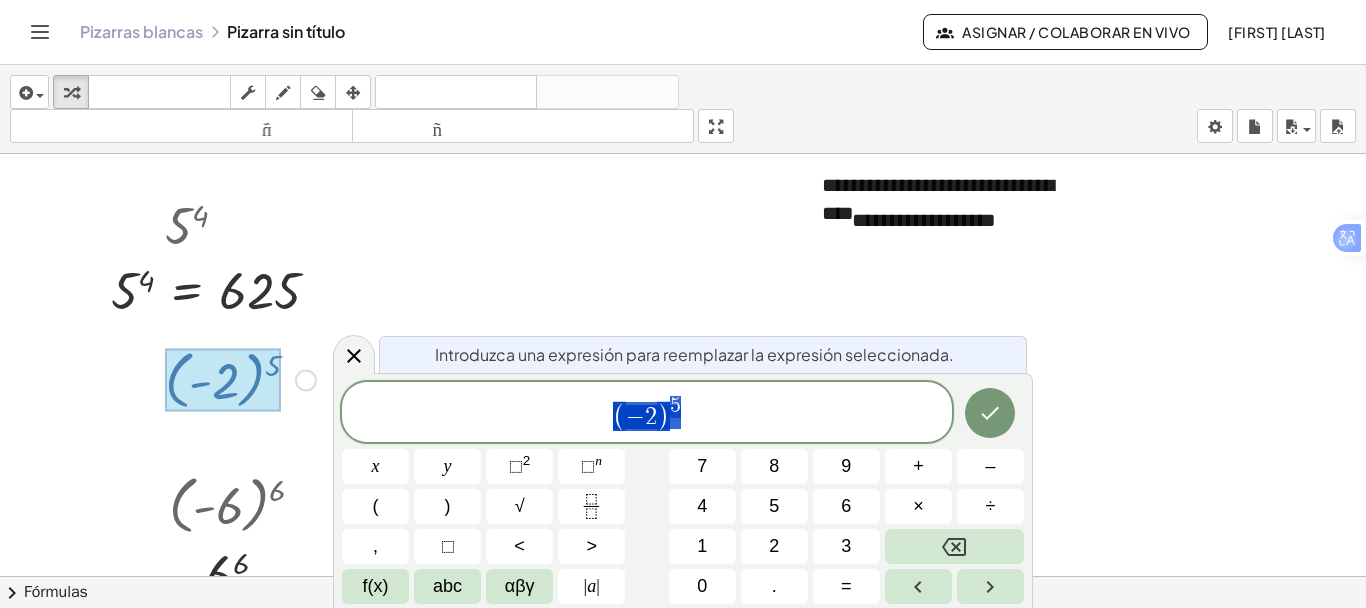 scroll, scrollTop: 0, scrollLeft: 0, axis: both 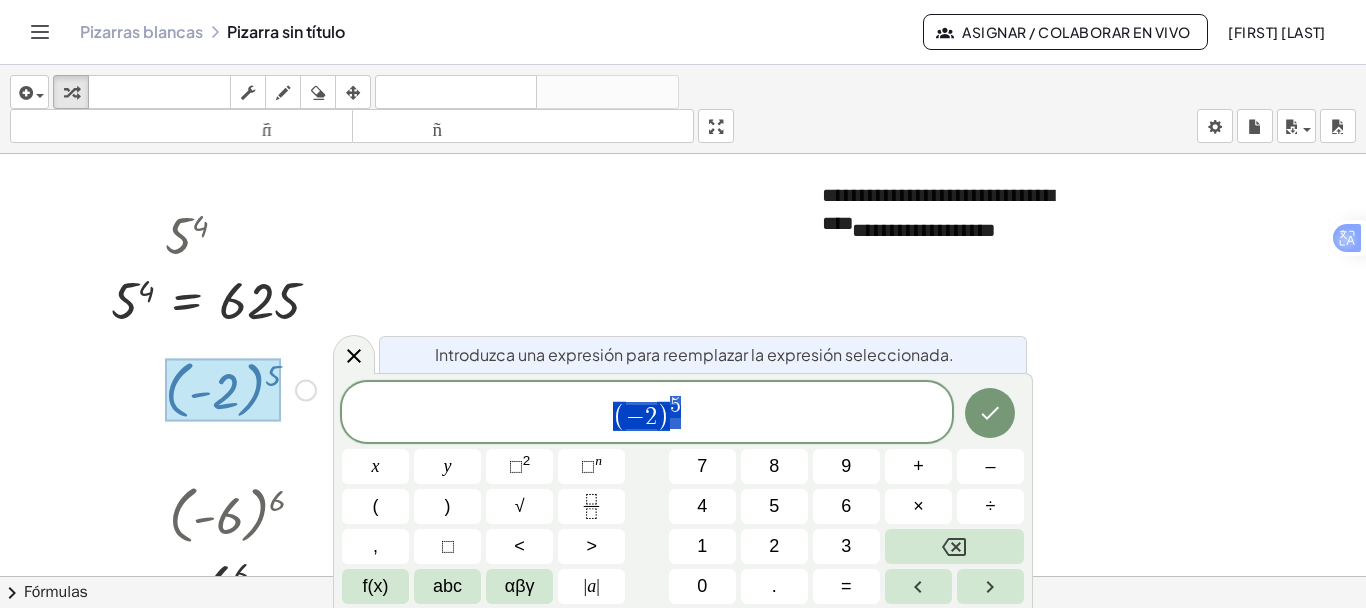 click on "( − 2 ) 5" at bounding box center [647, 413] 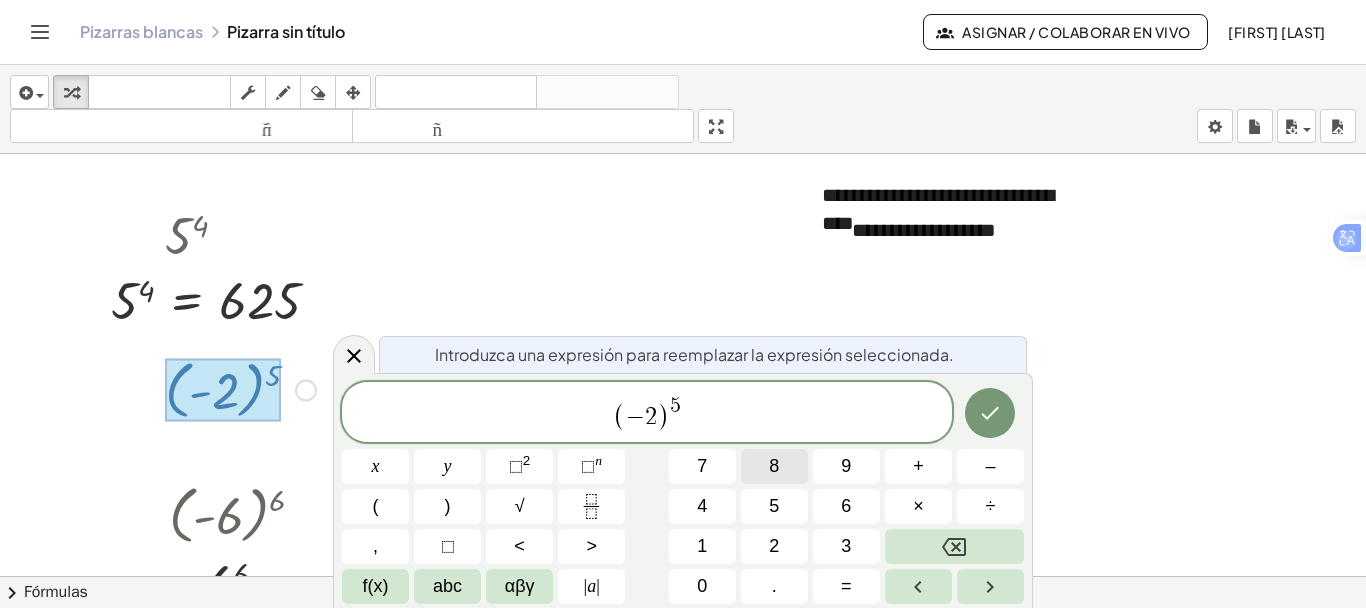 click on "=" at bounding box center [846, 586] 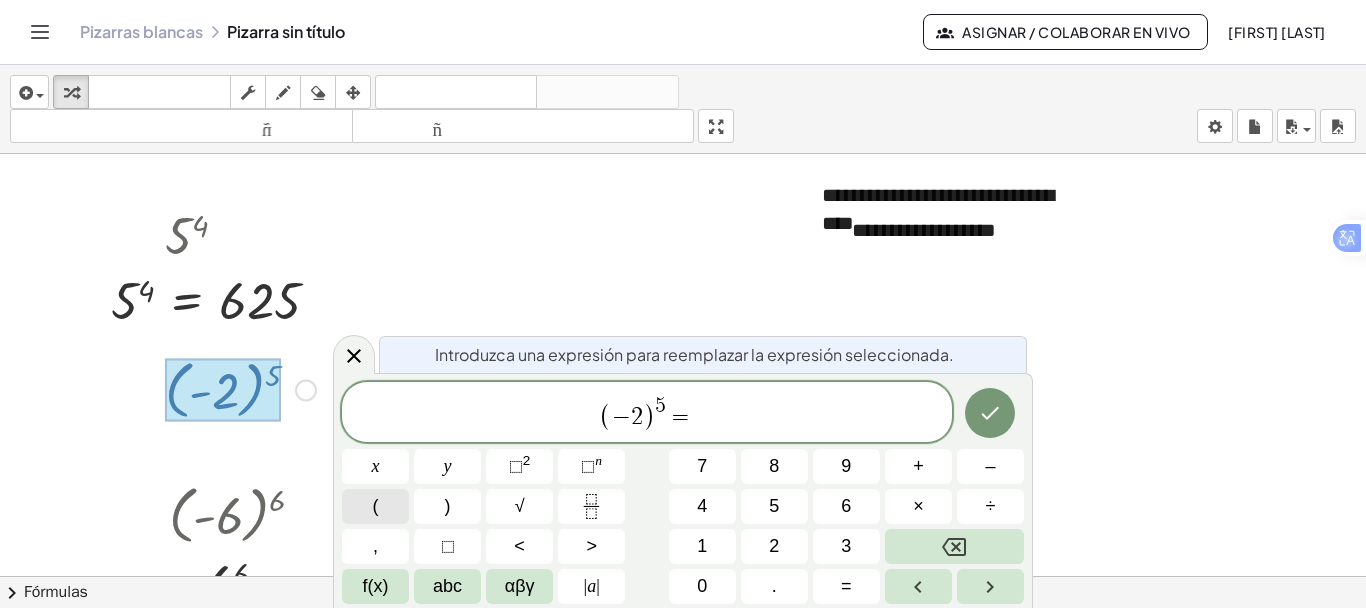 click on "(" at bounding box center [375, 506] 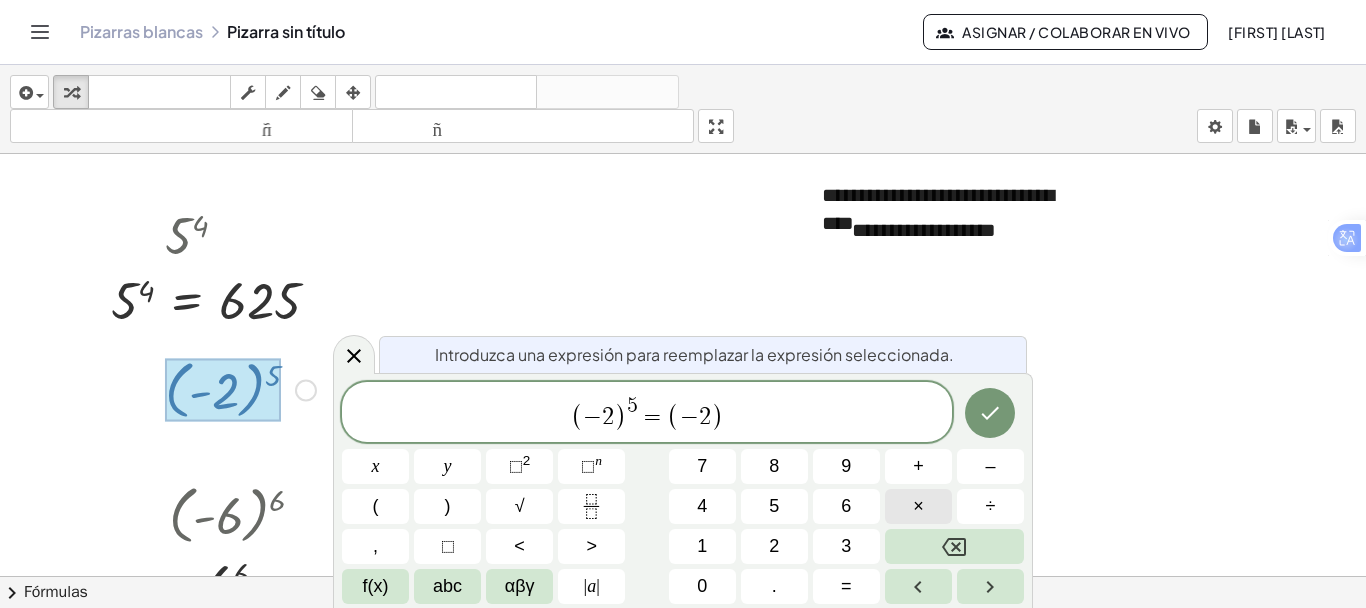 click on "×" at bounding box center (918, 506) 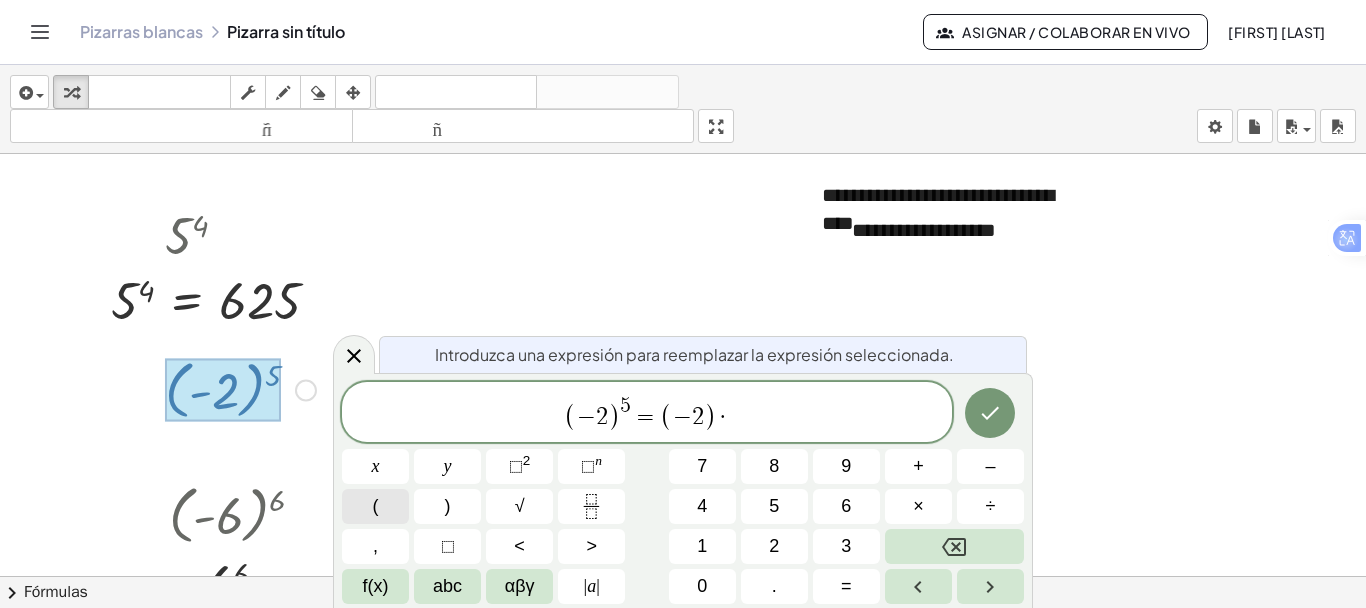 click on "(" at bounding box center (375, 506) 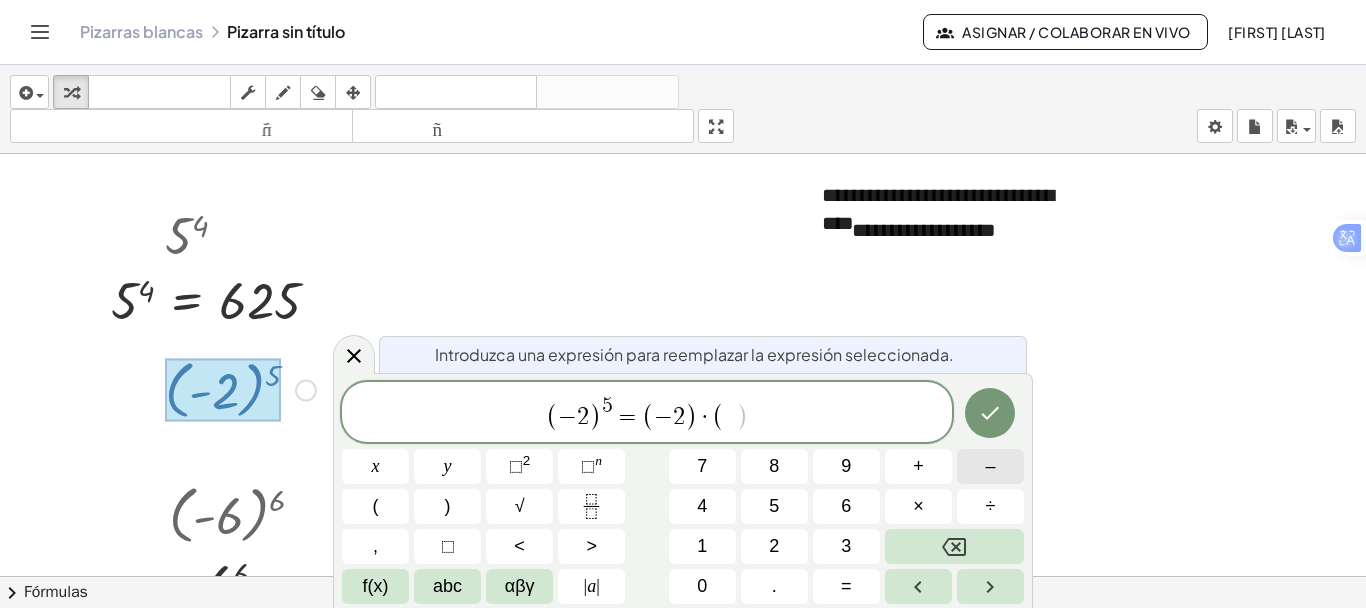 click on "–" at bounding box center [990, 466] 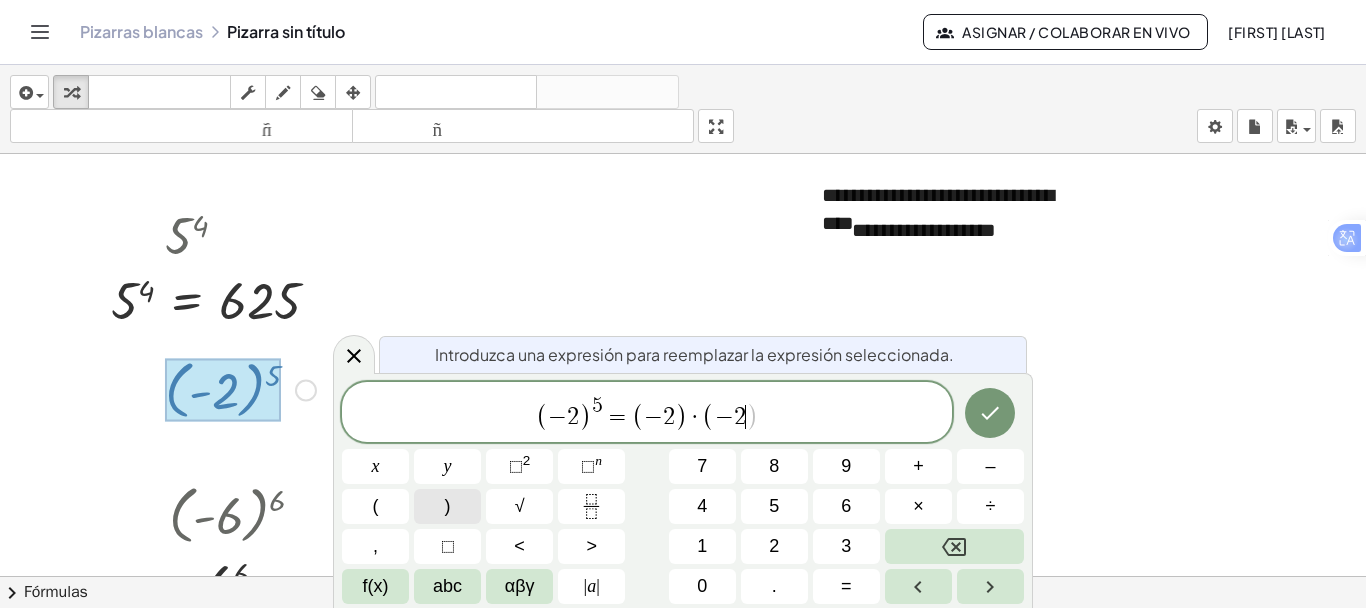 click on ")" at bounding box center (447, 506) 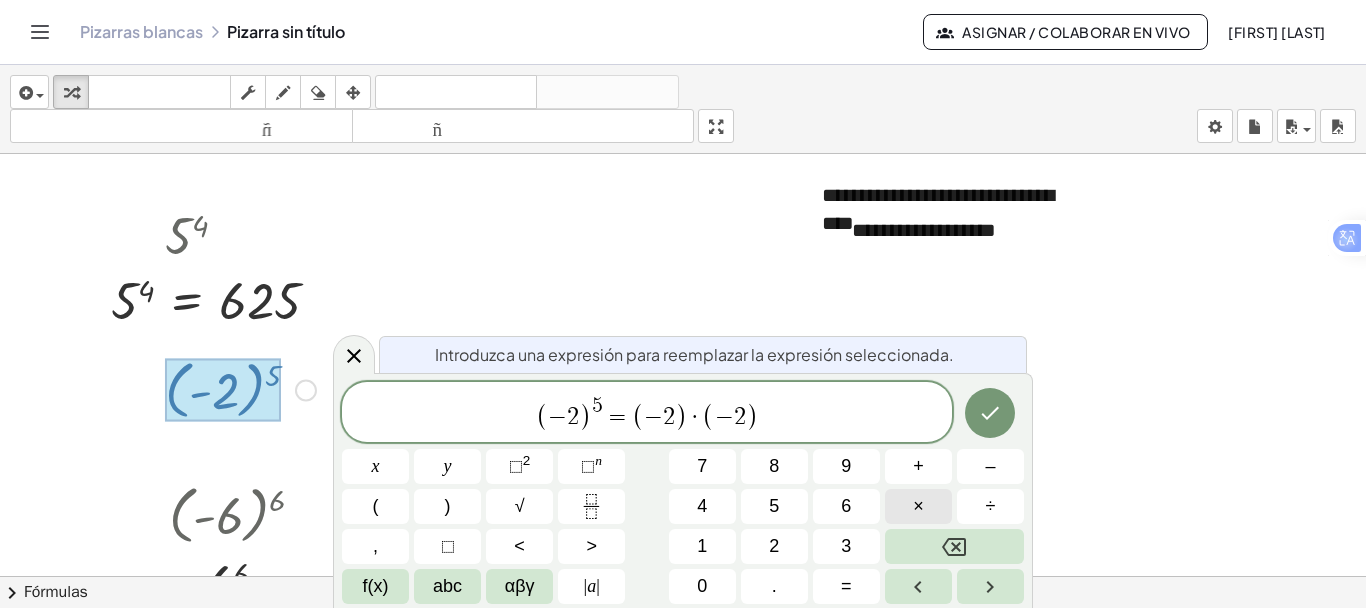 click on "×" at bounding box center (918, 506) 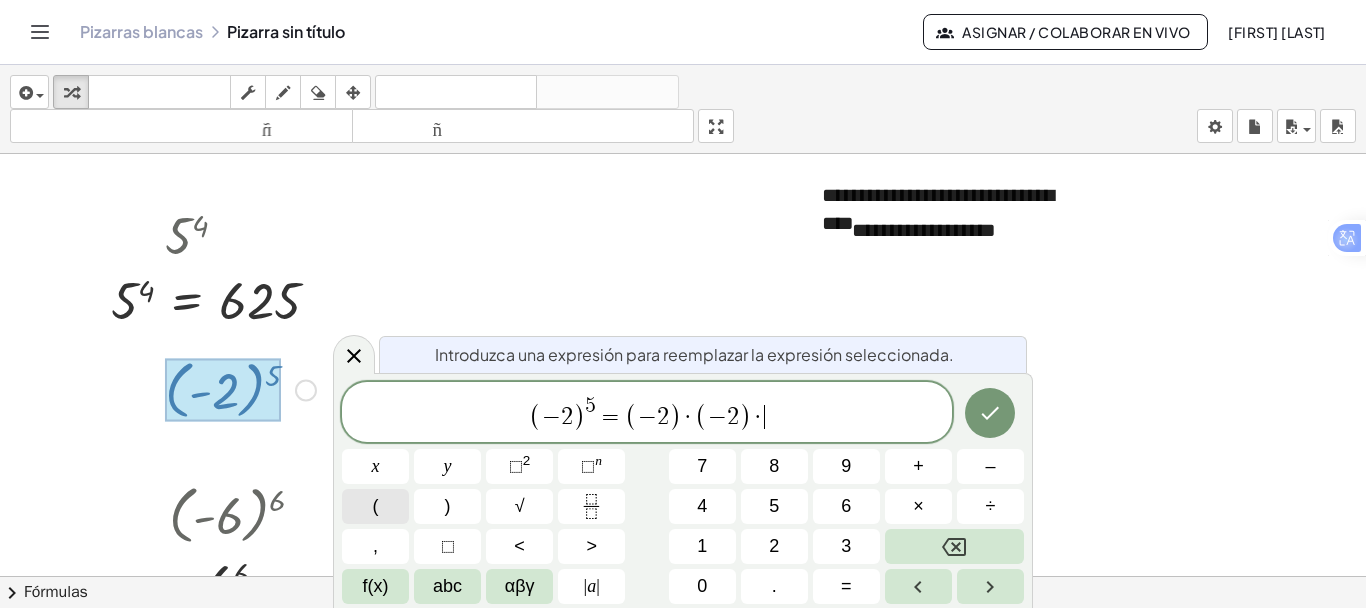 click on "(" at bounding box center (375, 506) 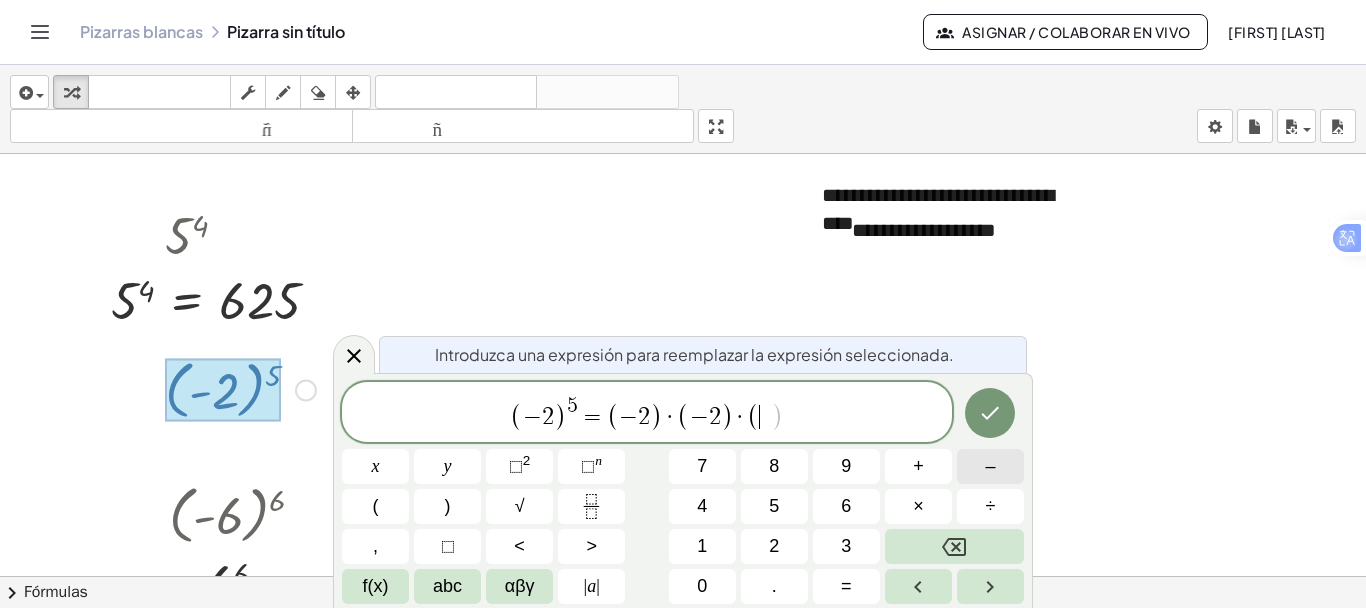 click on "–" at bounding box center [990, 466] 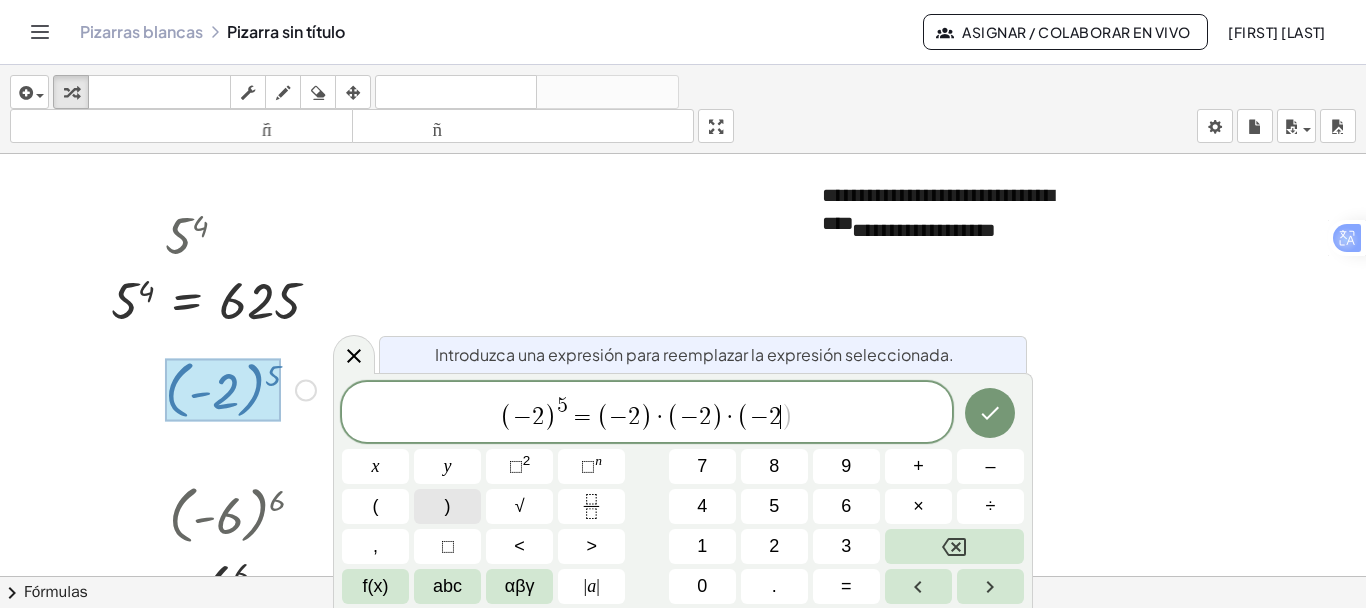 click on ")" at bounding box center (448, 506) 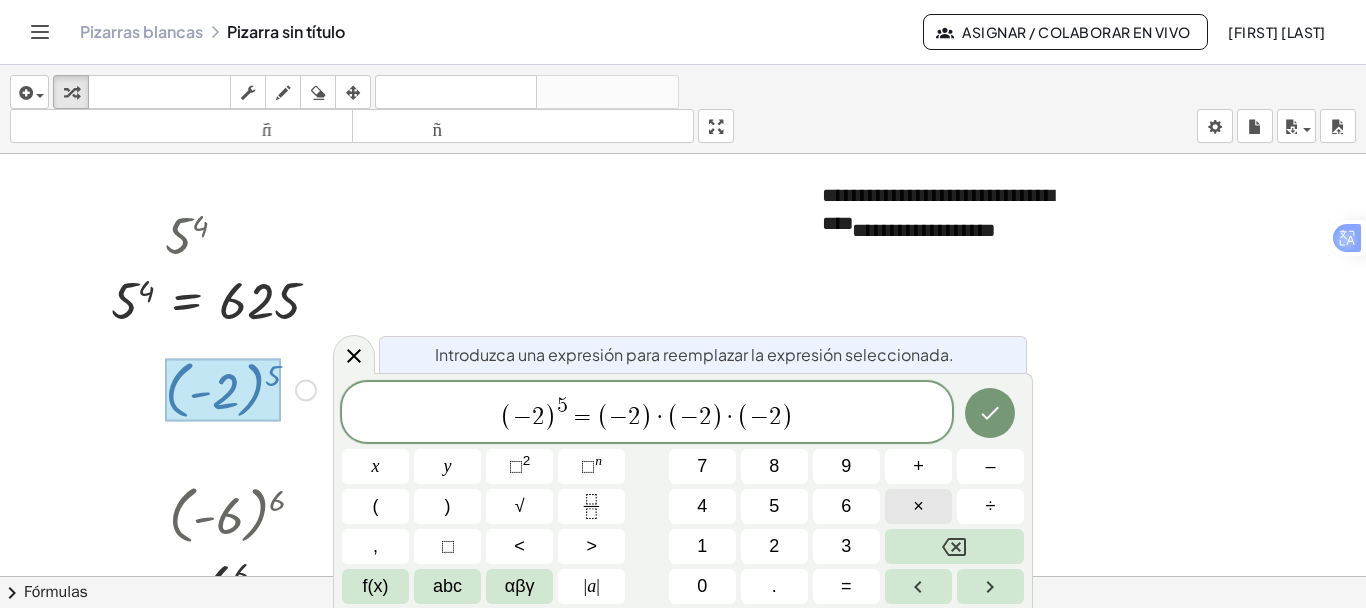 click on "×" at bounding box center (918, 506) 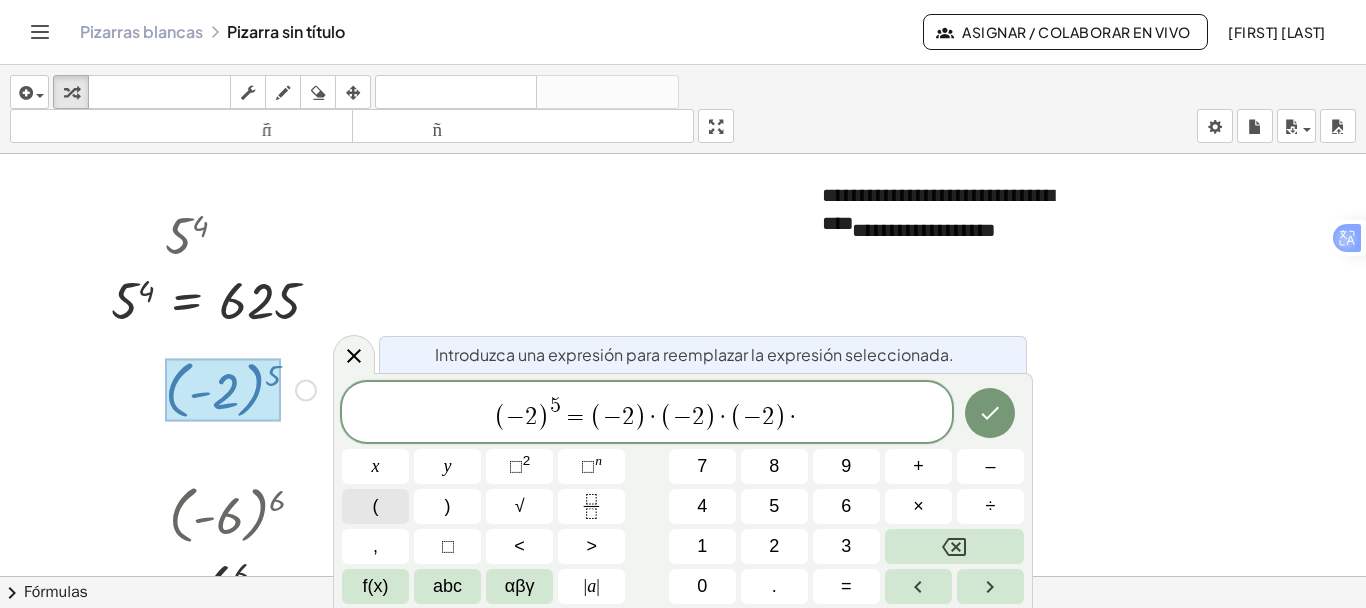 click on "(" at bounding box center [375, 506] 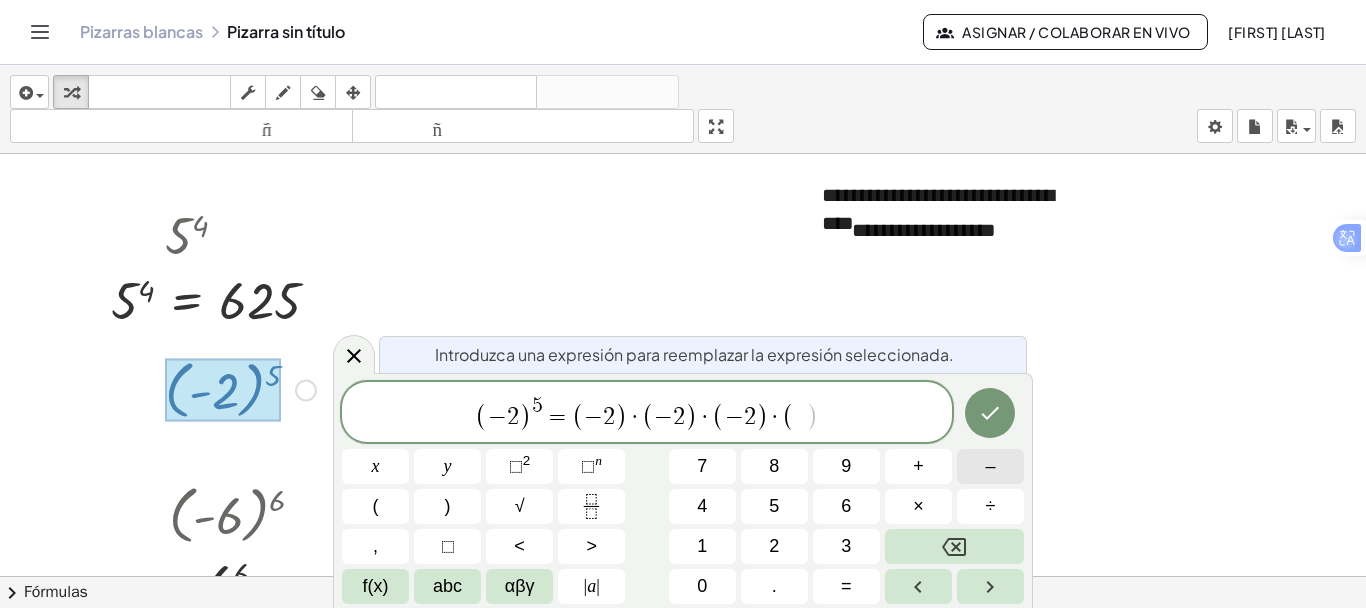 click on "–" at bounding box center (990, 466) 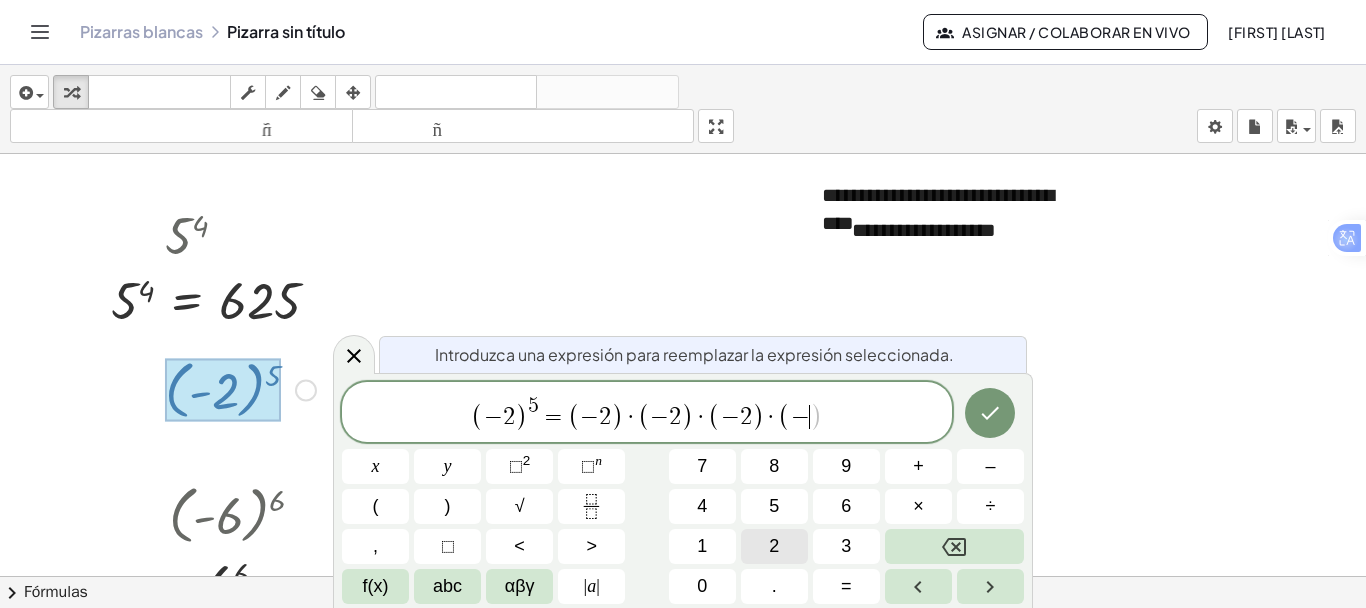 click on "2" at bounding box center [774, 546] 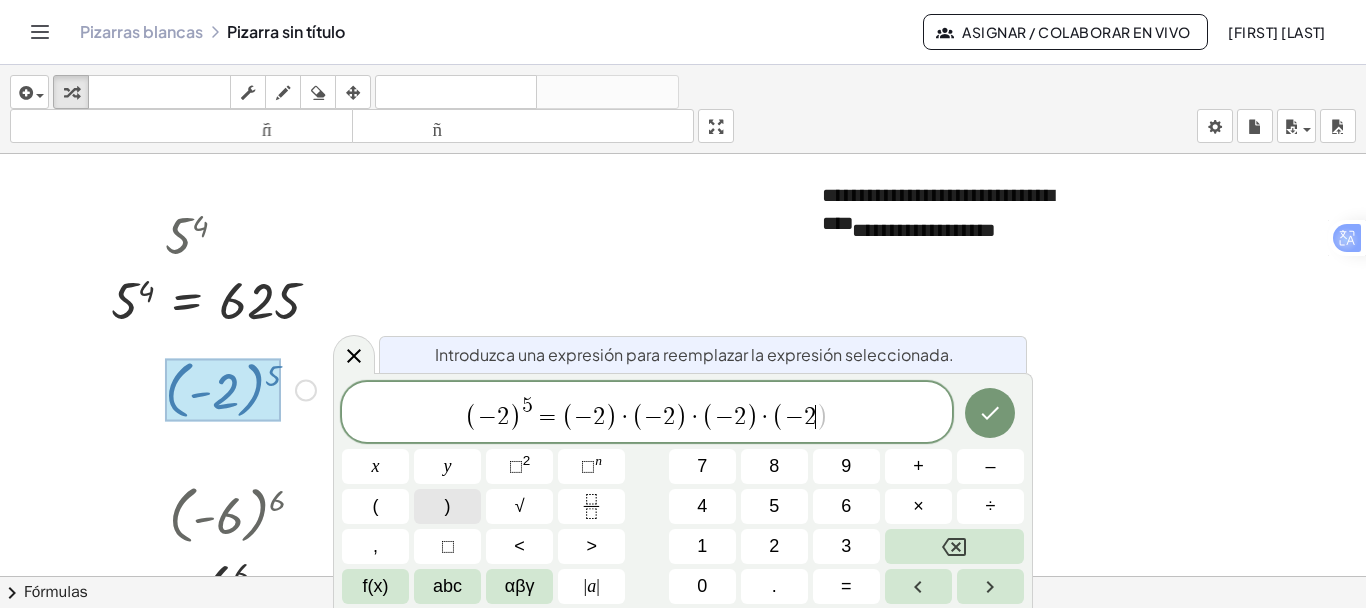 click on ")" at bounding box center (448, 506) 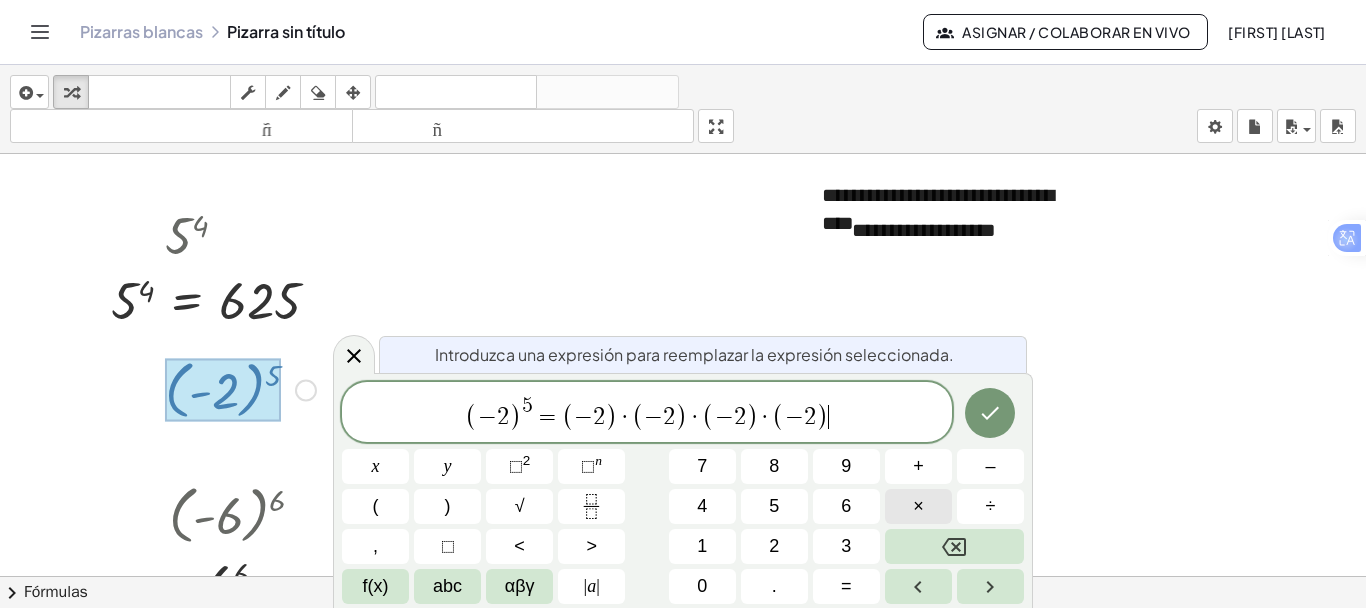 click on "×" at bounding box center (918, 506) 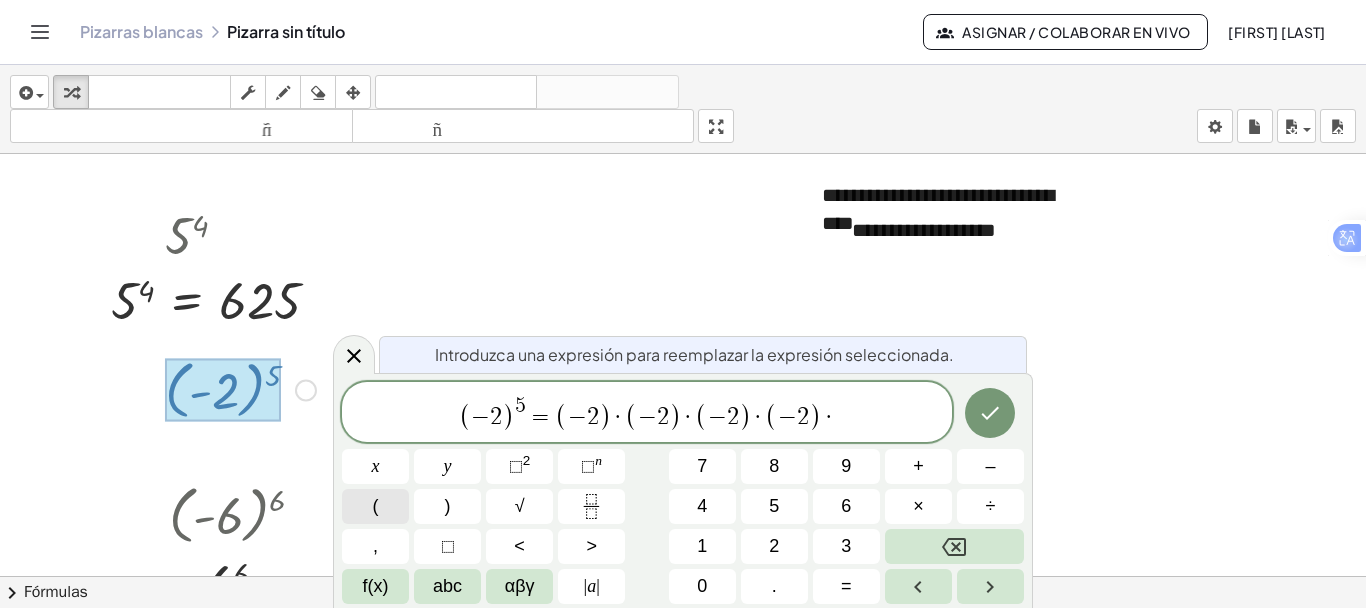 click on "(" at bounding box center [375, 506] 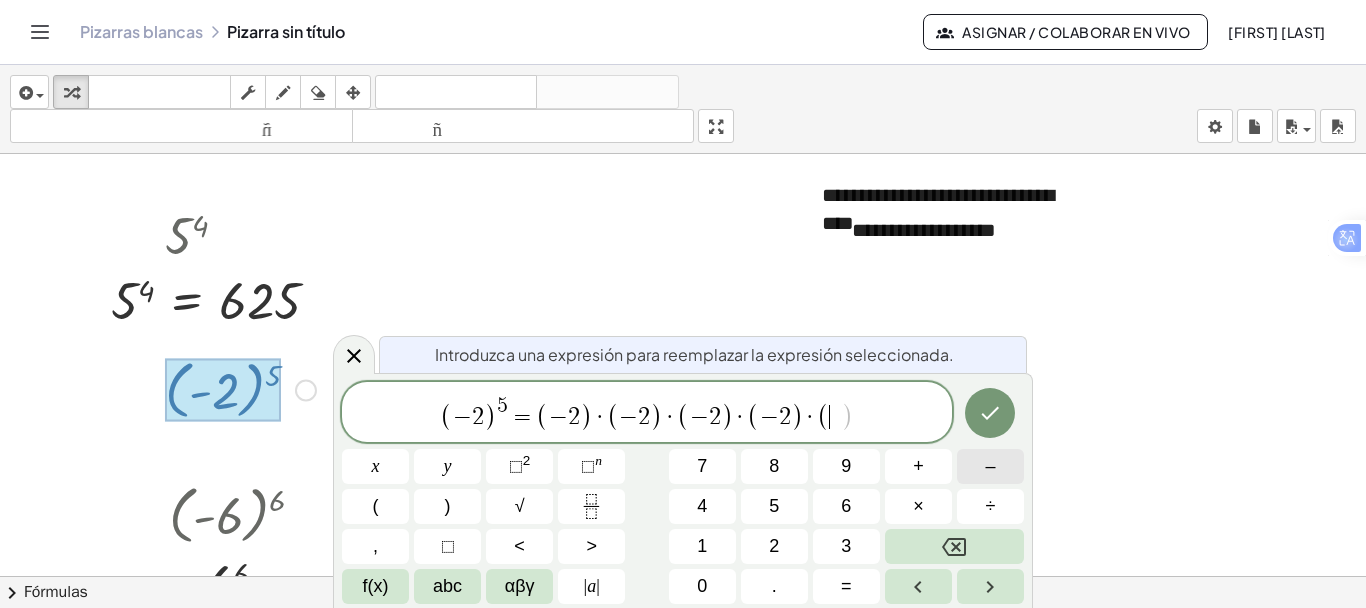 click on "–" at bounding box center (990, 466) 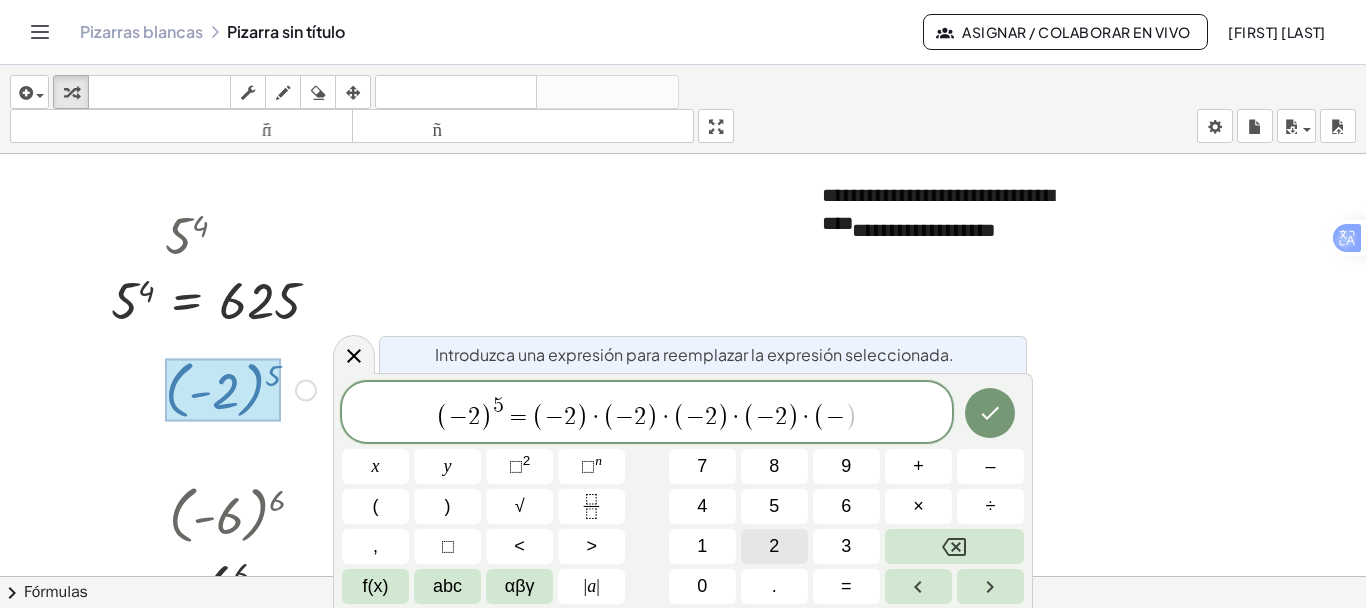 click on "2" at bounding box center [774, 546] 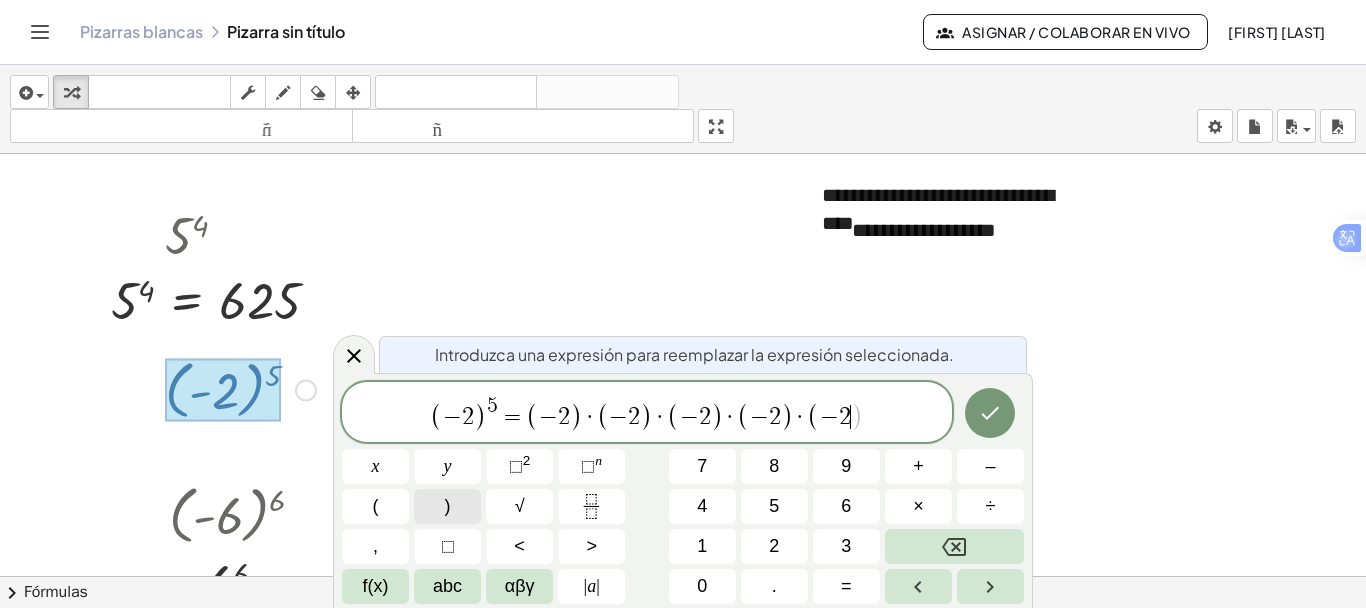 click on ")" at bounding box center (447, 506) 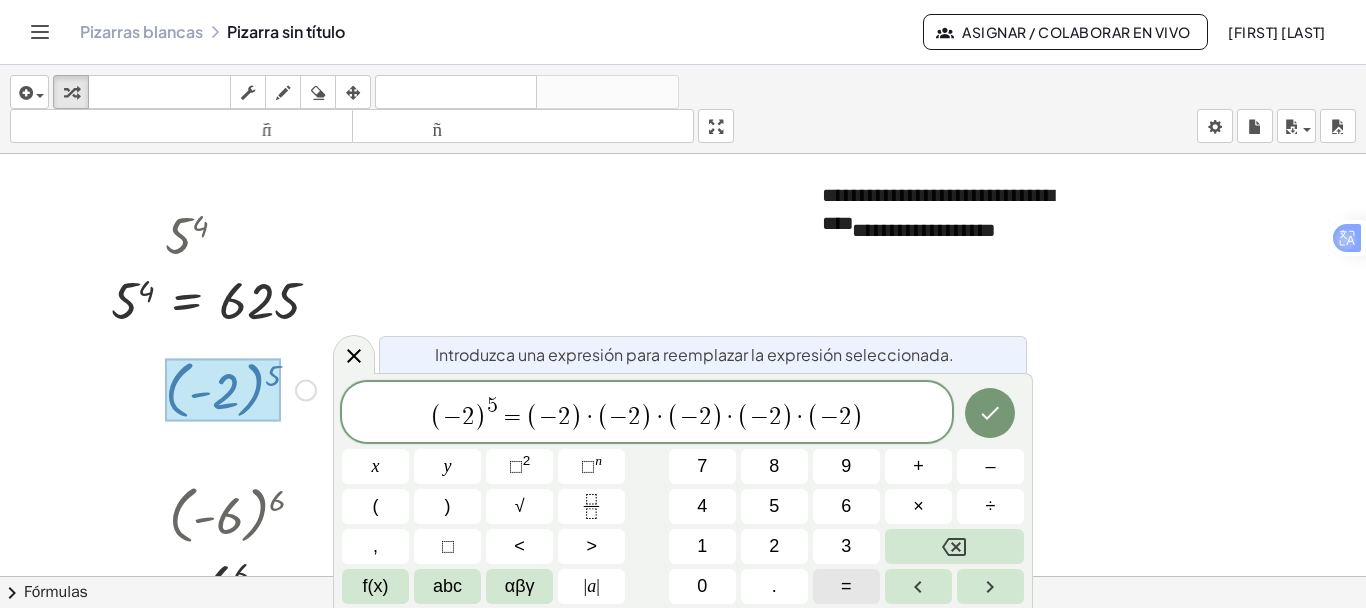 click on "=" at bounding box center (846, 586) 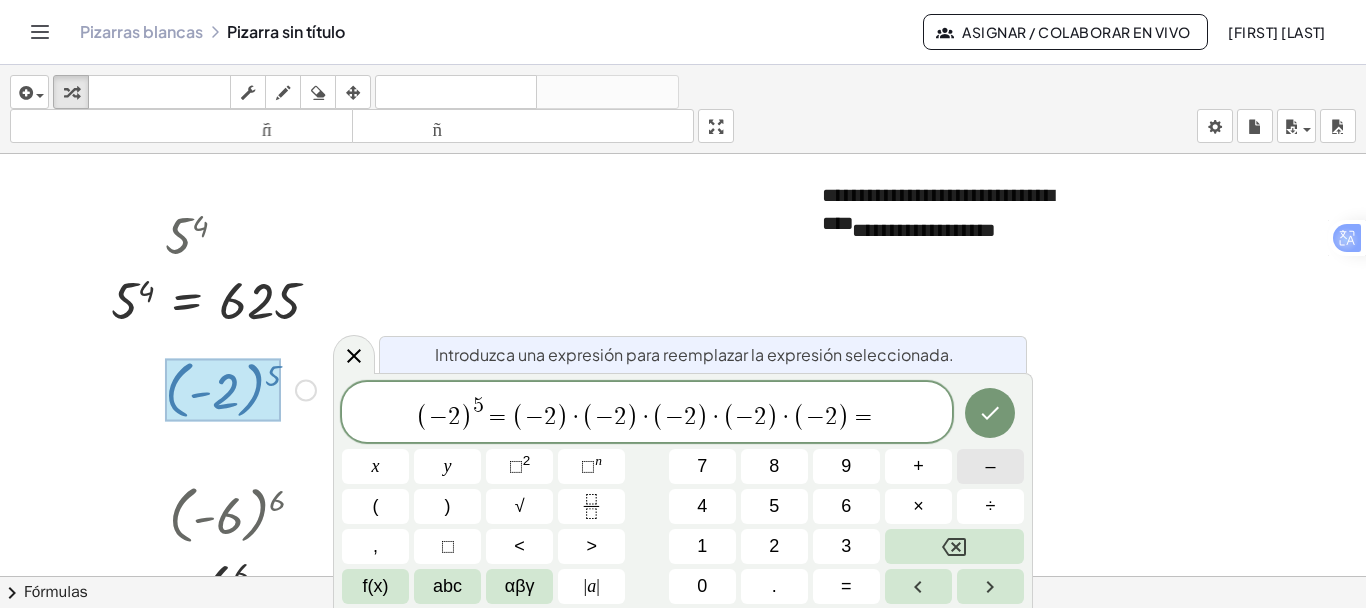 click on "–" at bounding box center (990, 466) 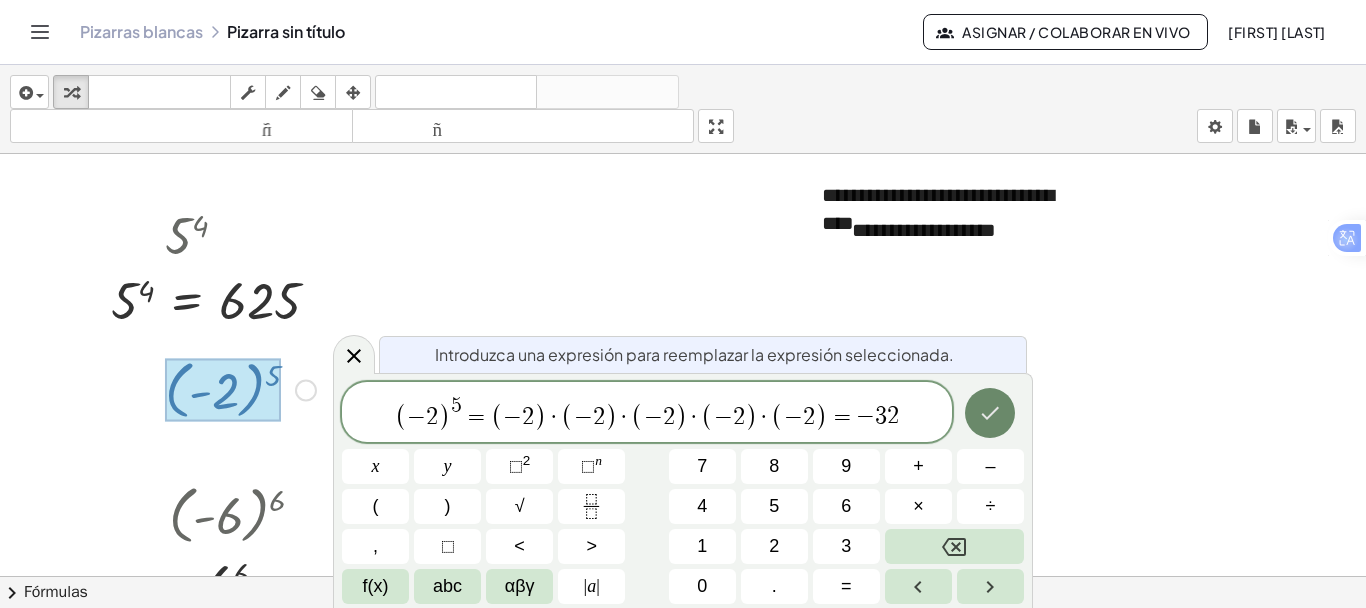 click 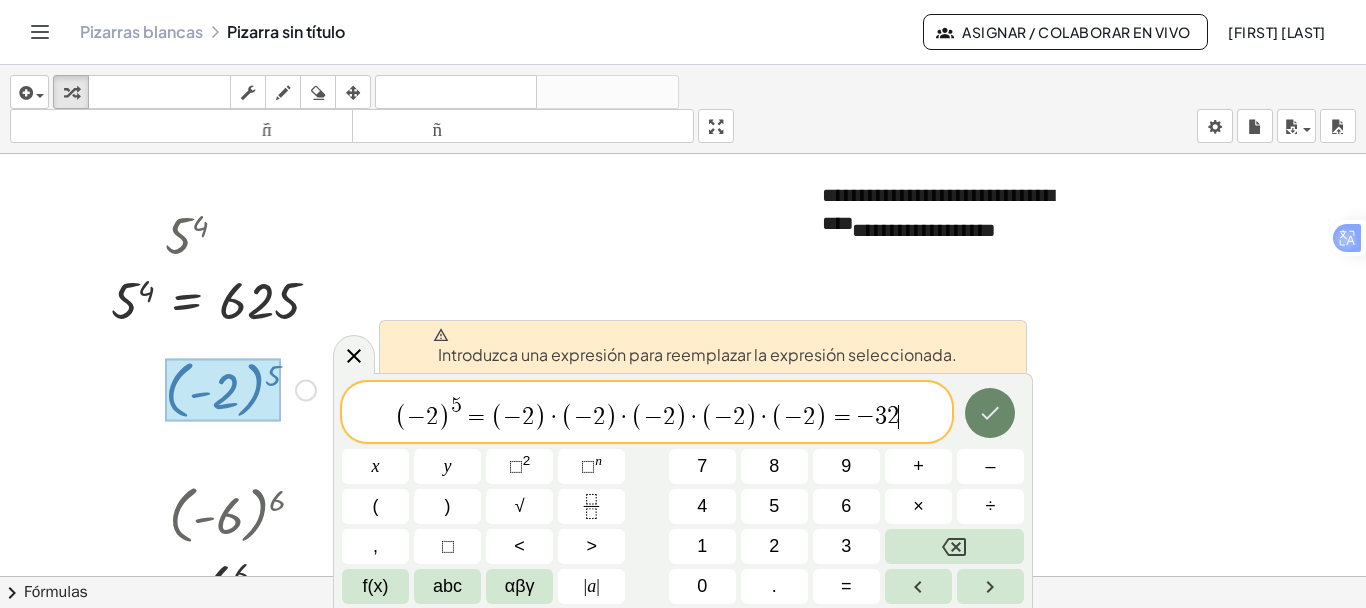 click at bounding box center [990, 413] 